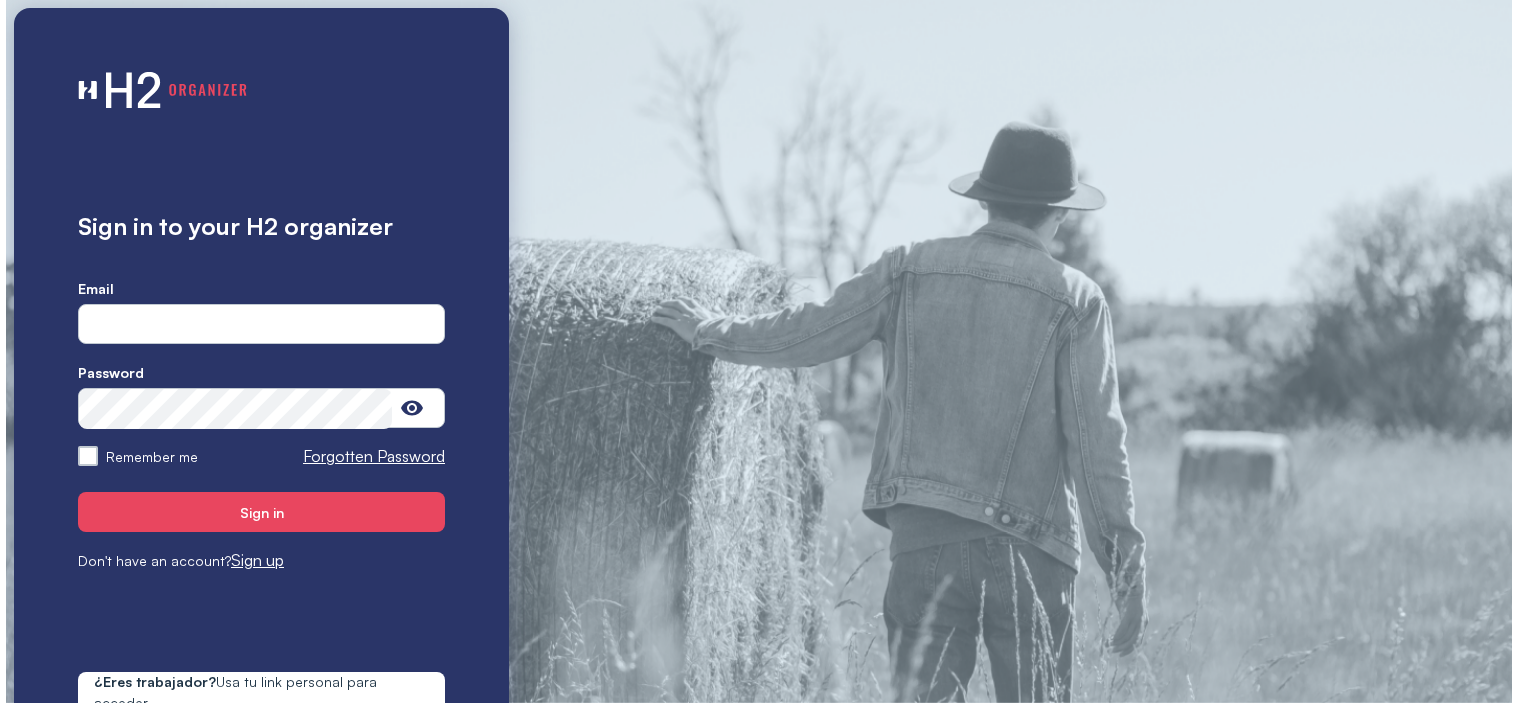 scroll, scrollTop: 0, scrollLeft: 0, axis: both 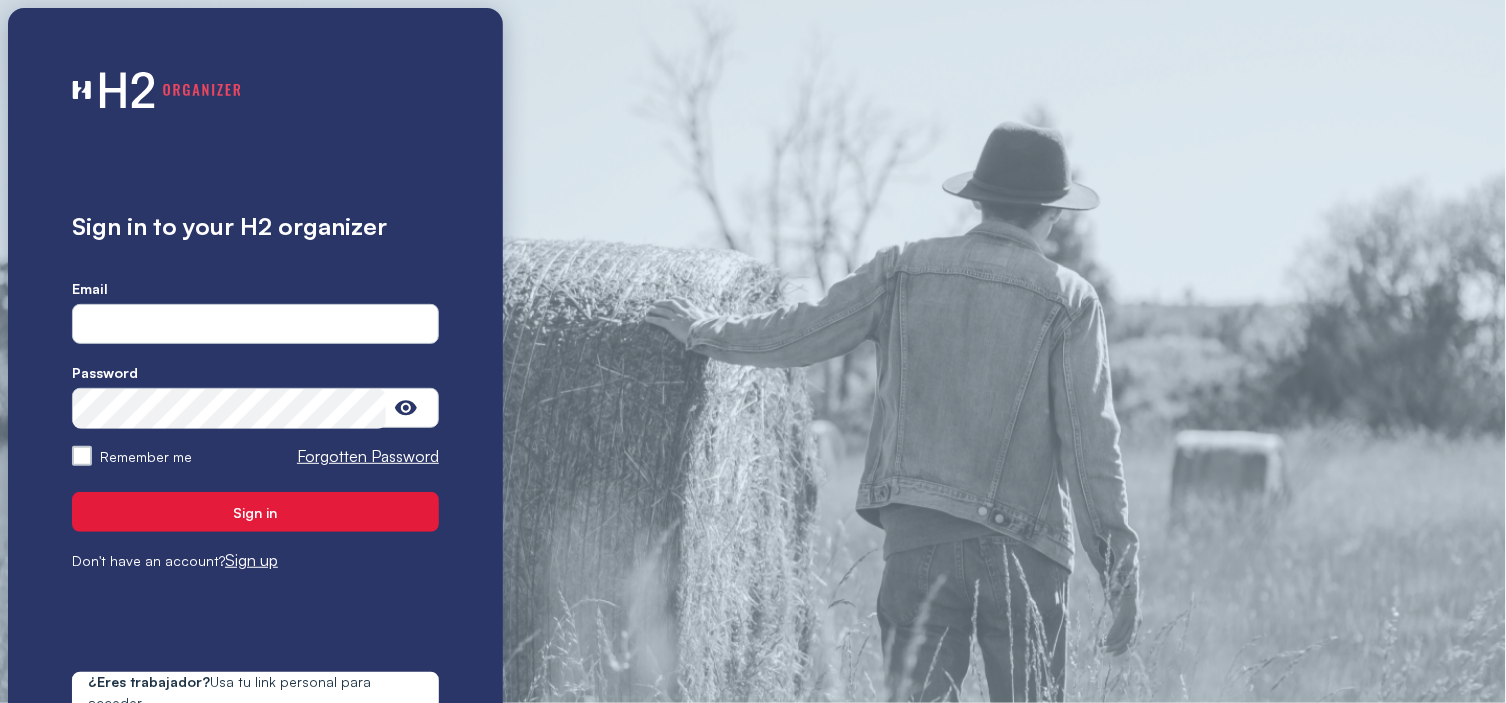 type on "**********" 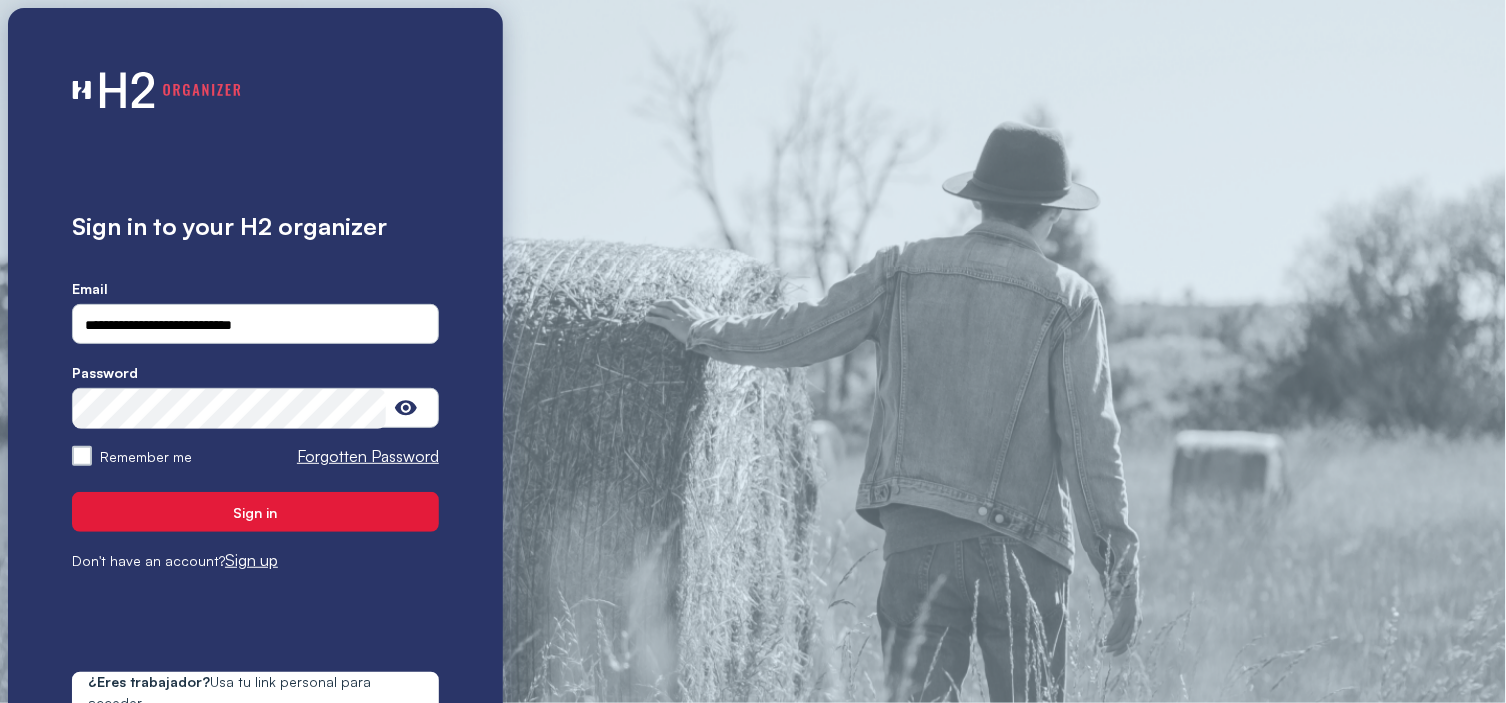 click on "Sign in" at bounding box center [255, 512] 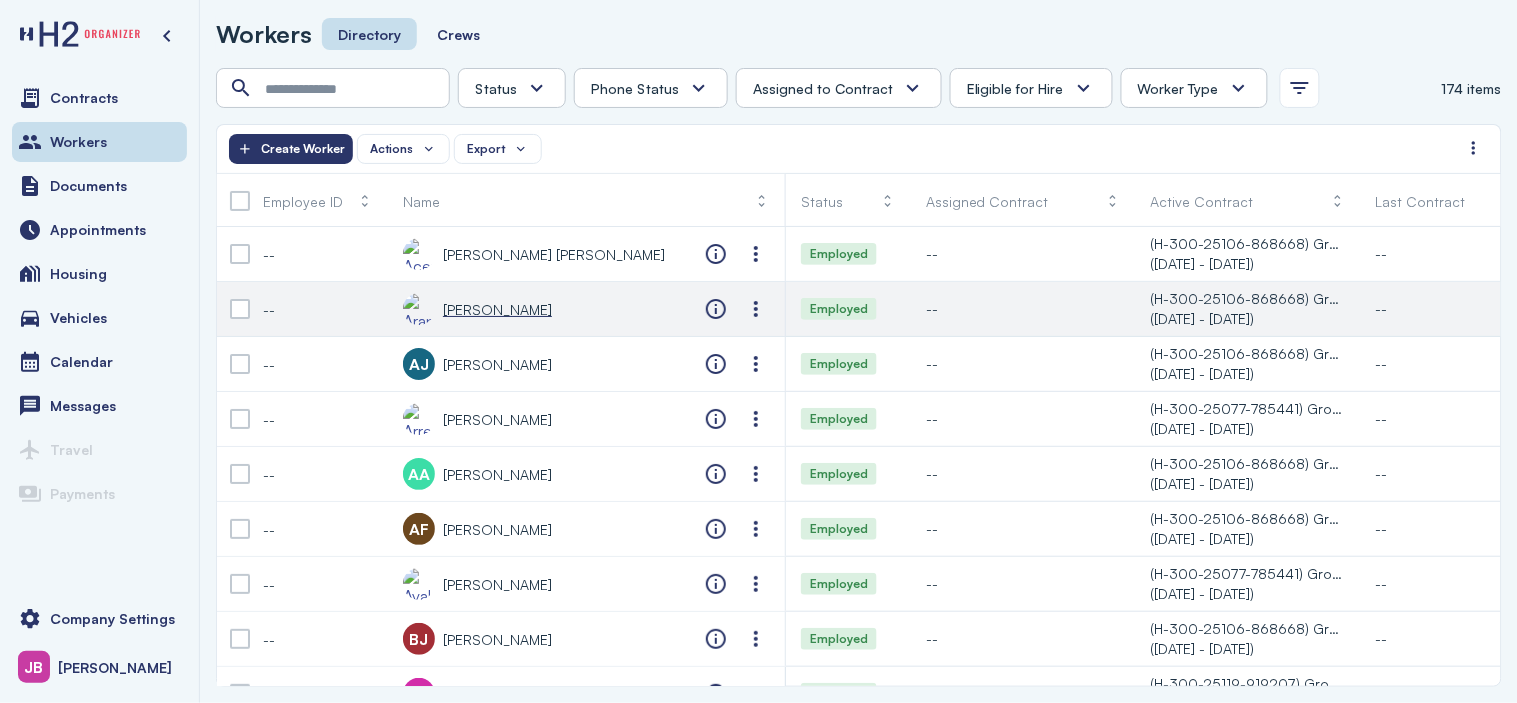click on "[PERSON_NAME]" at bounding box center (497, 309) 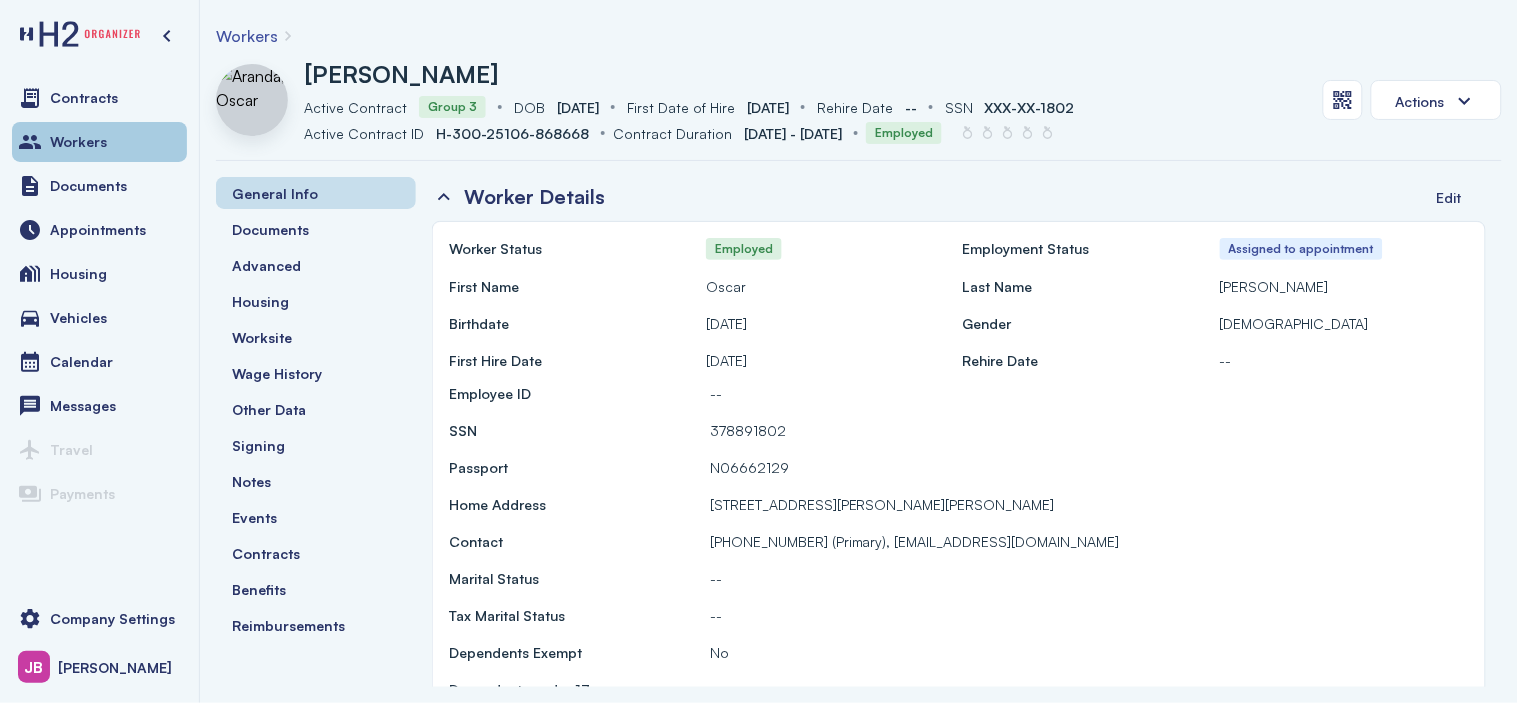 click on "Workers" at bounding box center [99, 142] 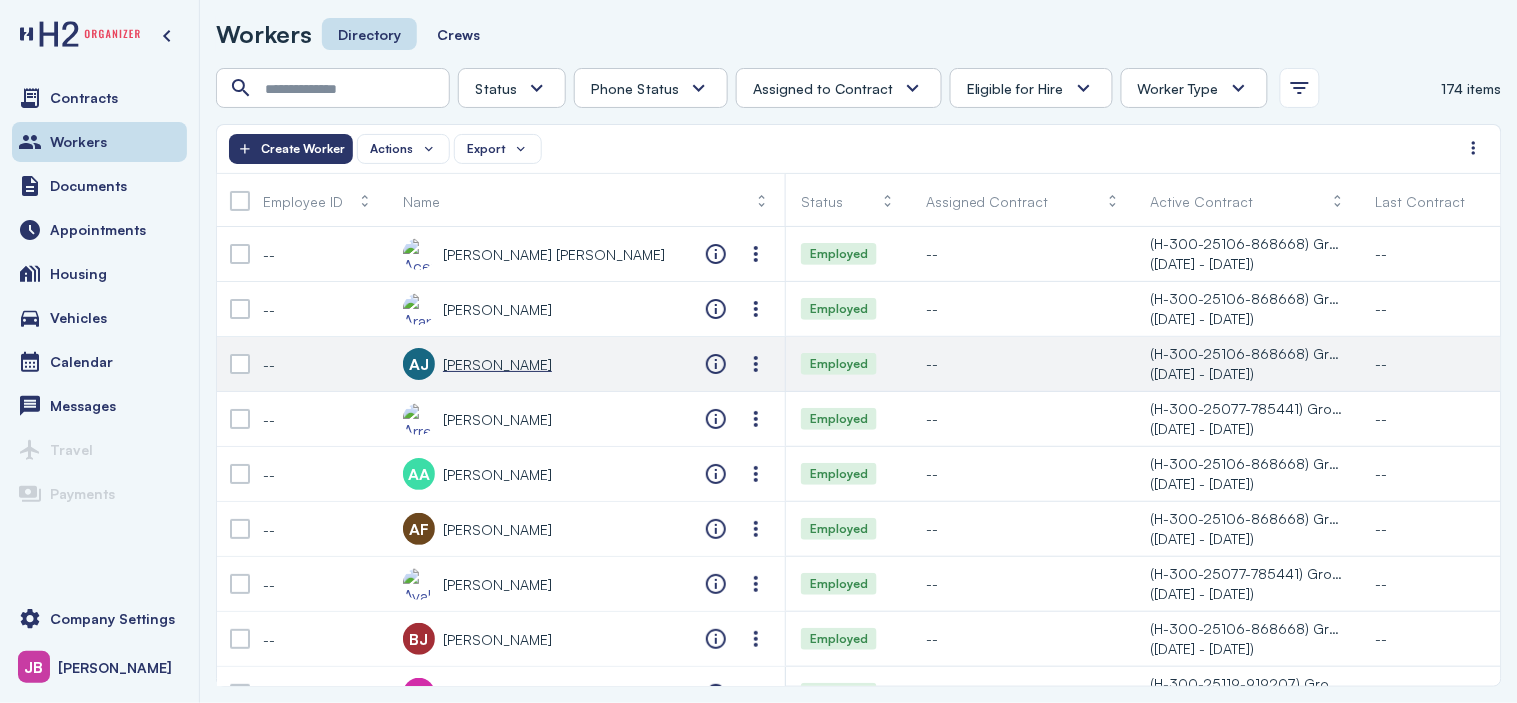 click on "[PERSON_NAME]" at bounding box center (497, 364) 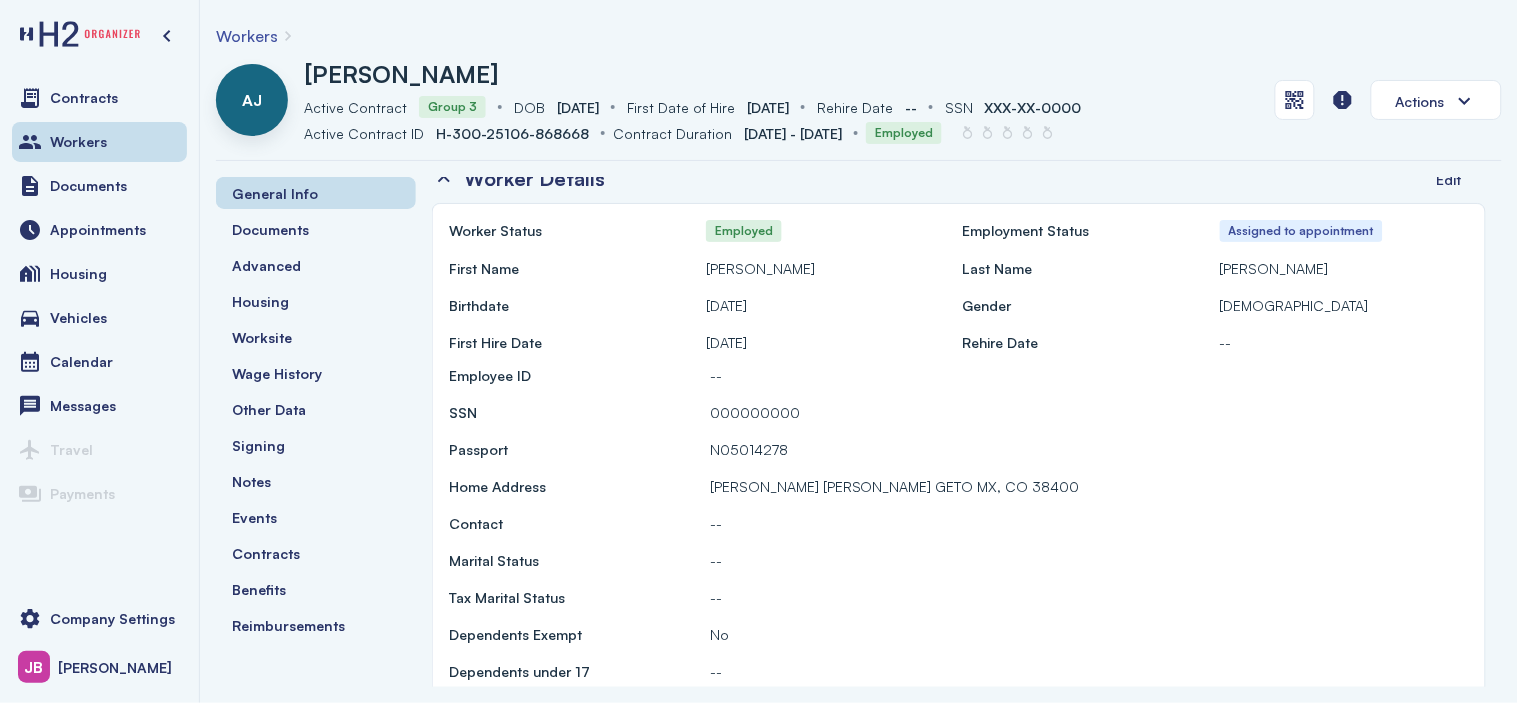 scroll, scrollTop: 0, scrollLeft: 0, axis: both 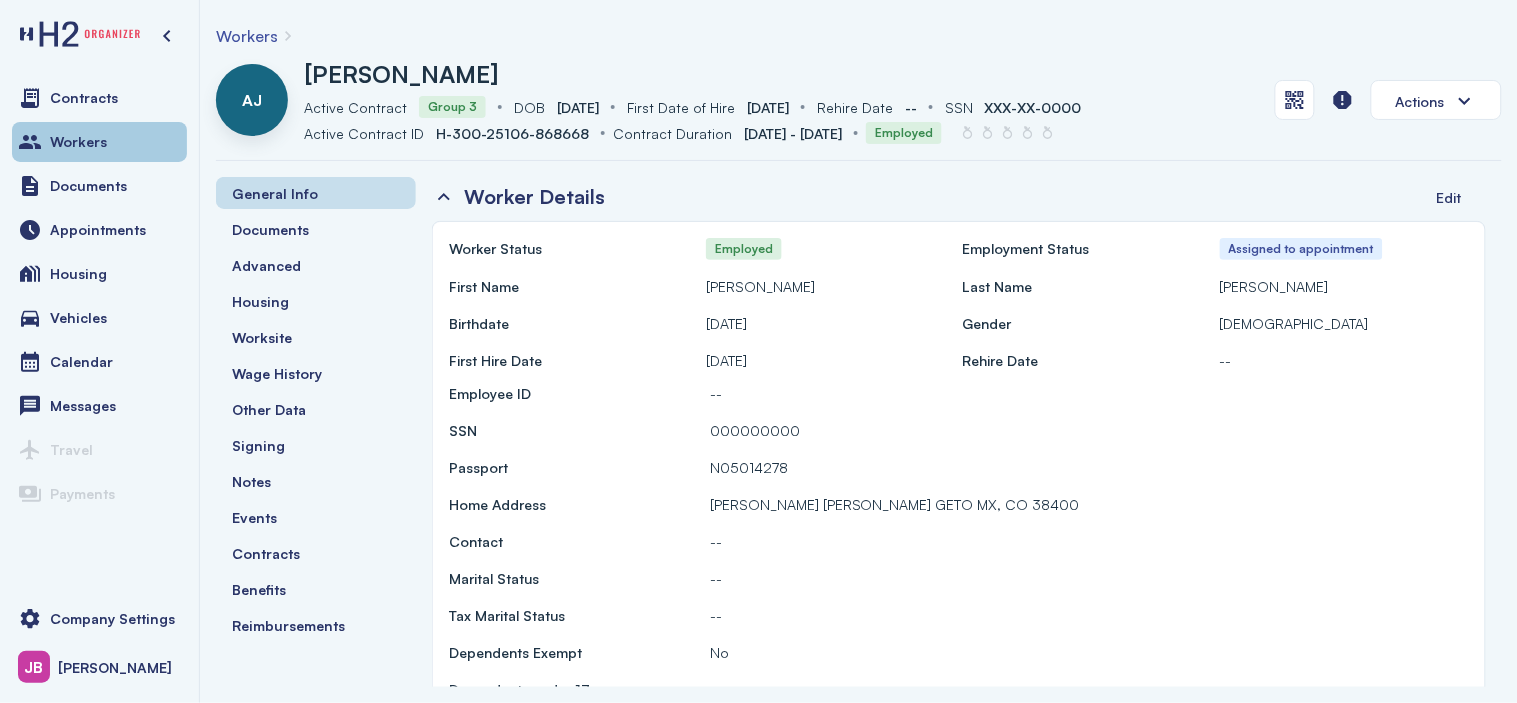 click on "Workers" at bounding box center [99, 142] 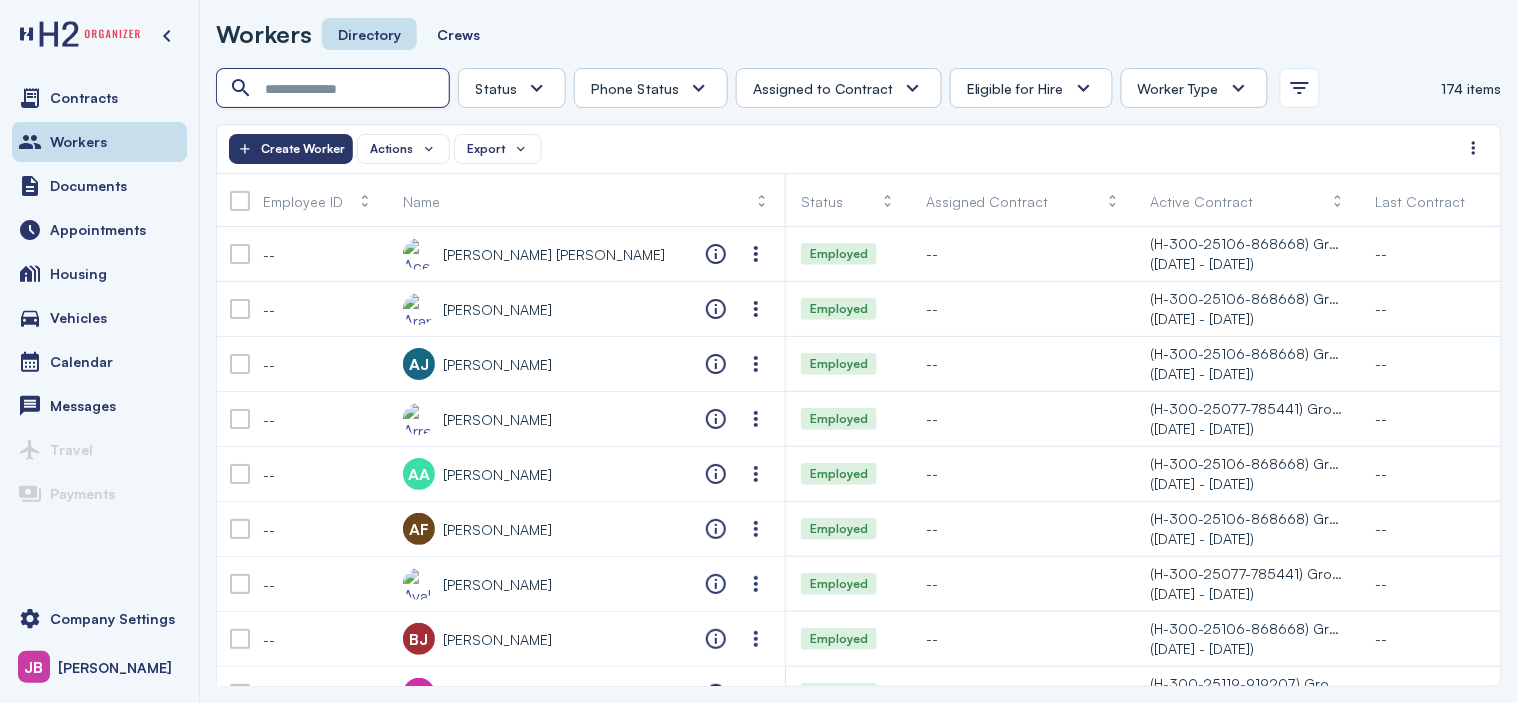 click at bounding box center (335, 89) 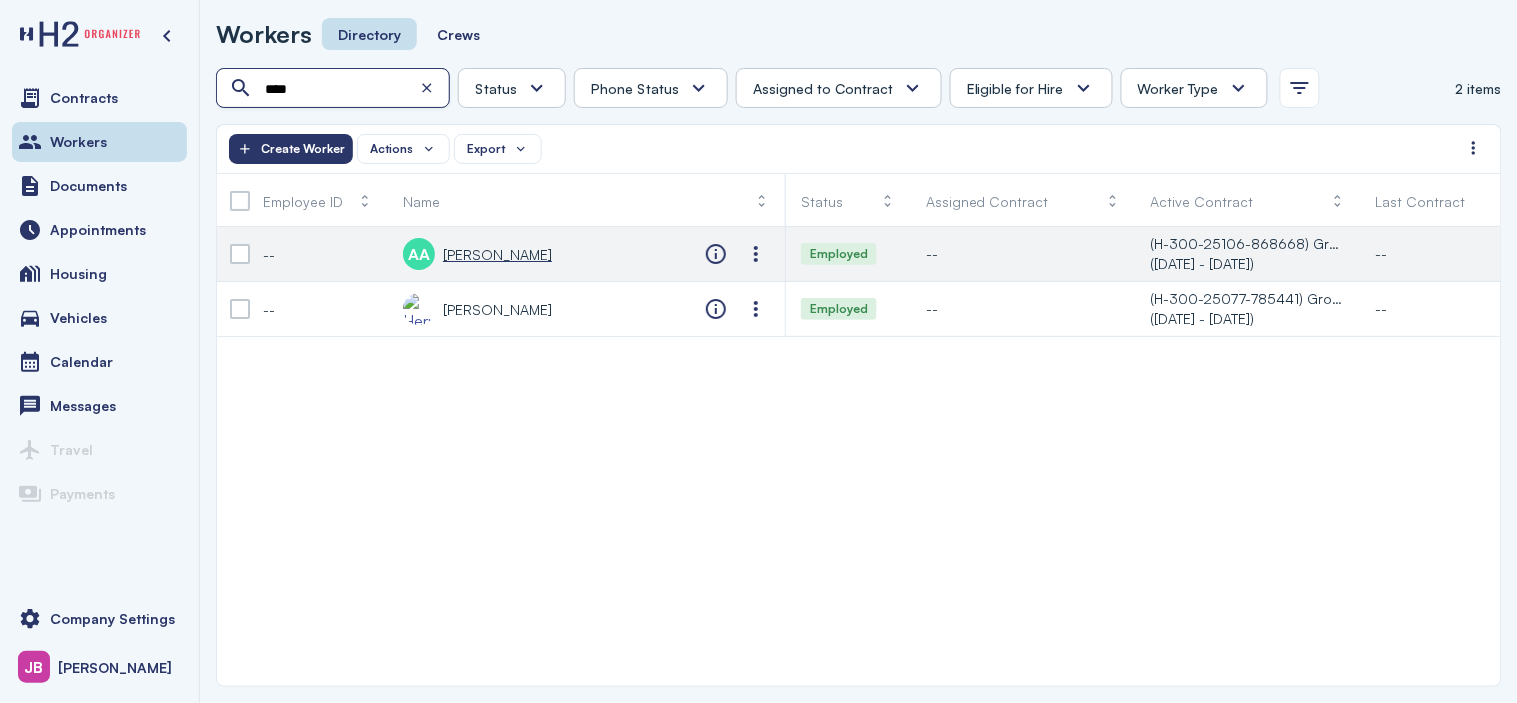 type on "****" 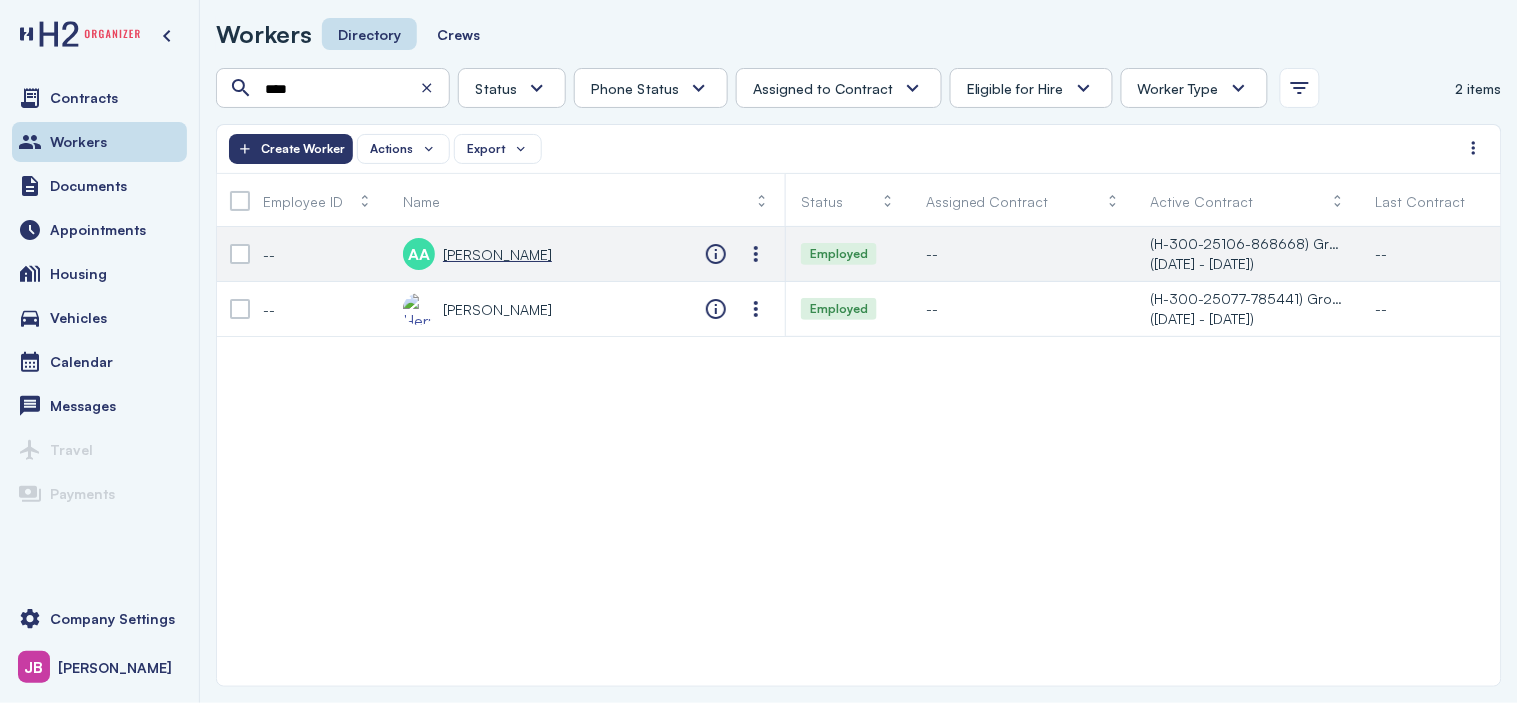 click on "[PERSON_NAME]" at bounding box center [497, 254] 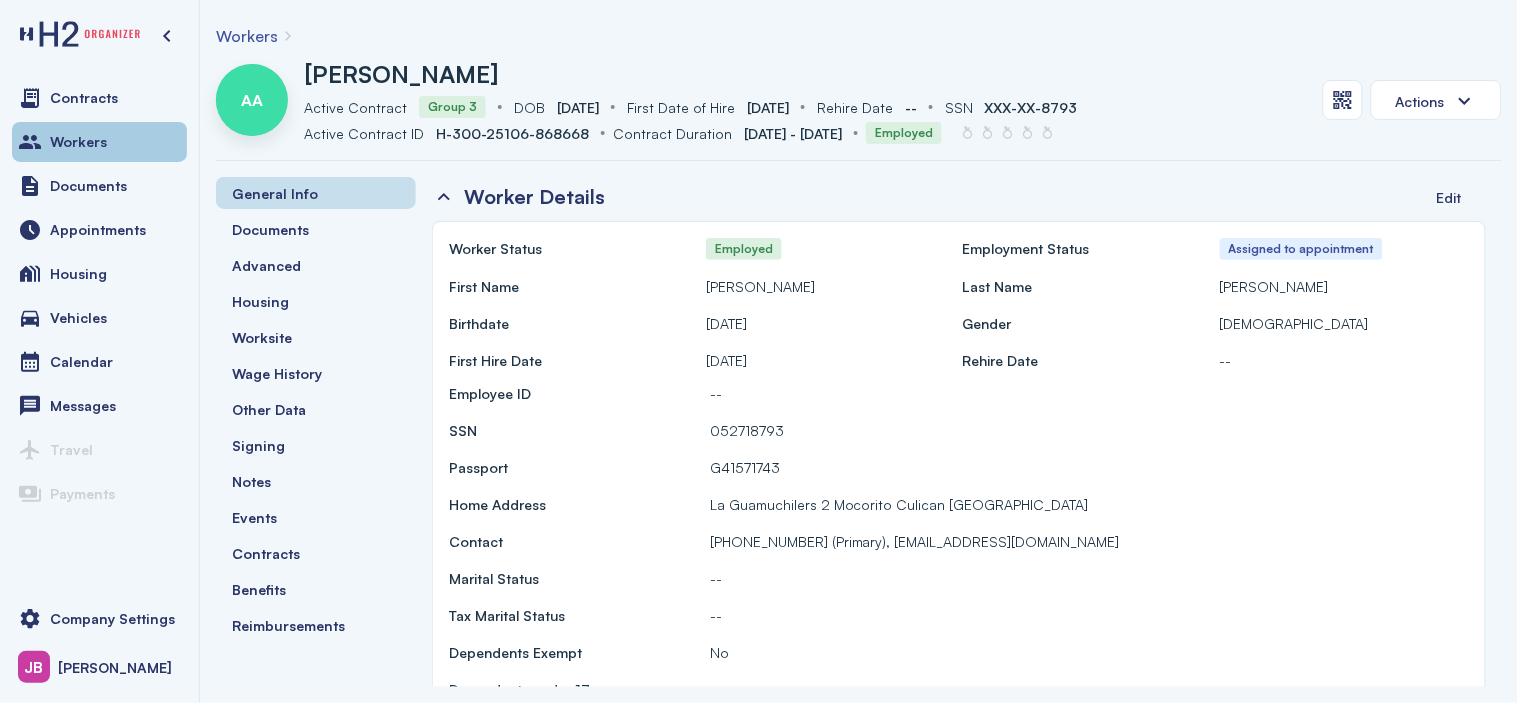 click on "Workers" at bounding box center (78, 142) 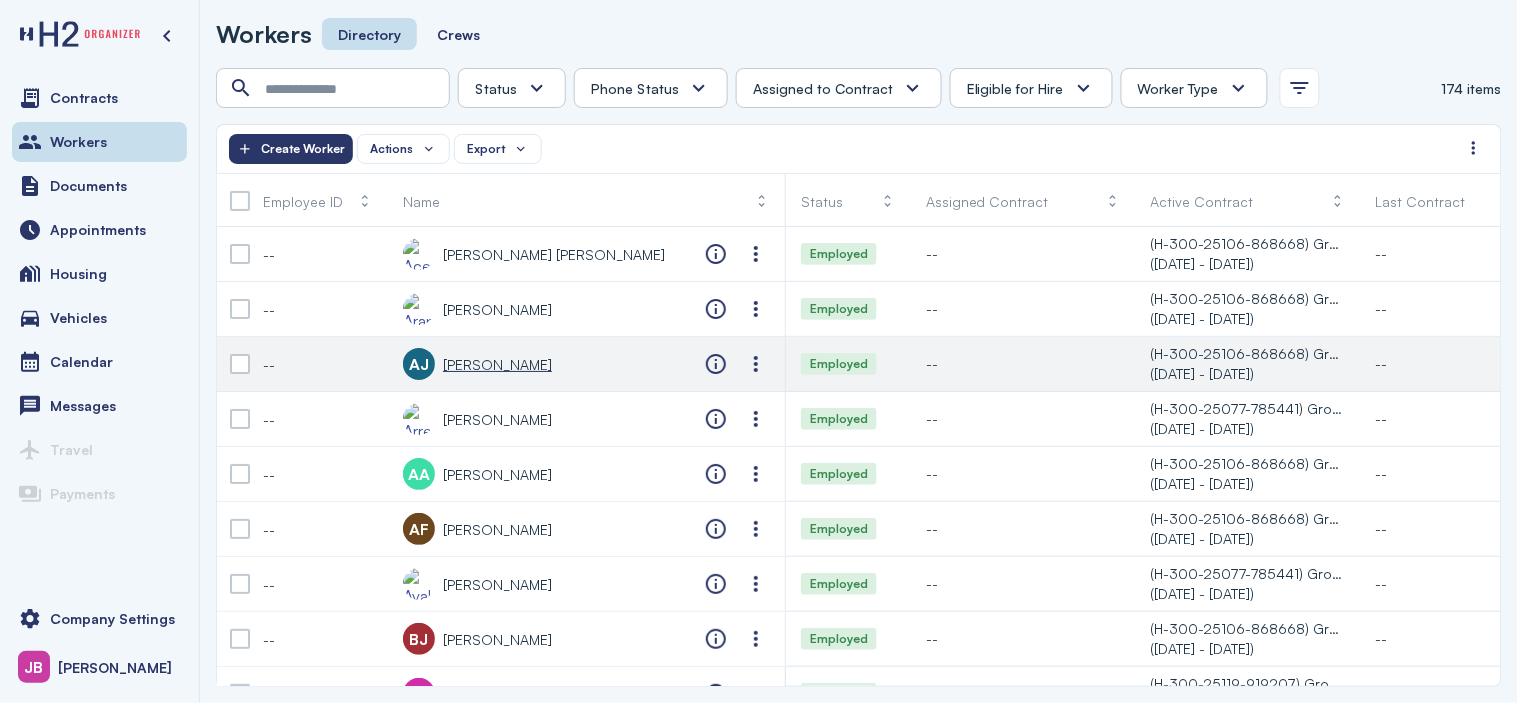 click on "[PERSON_NAME]" at bounding box center (497, 364) 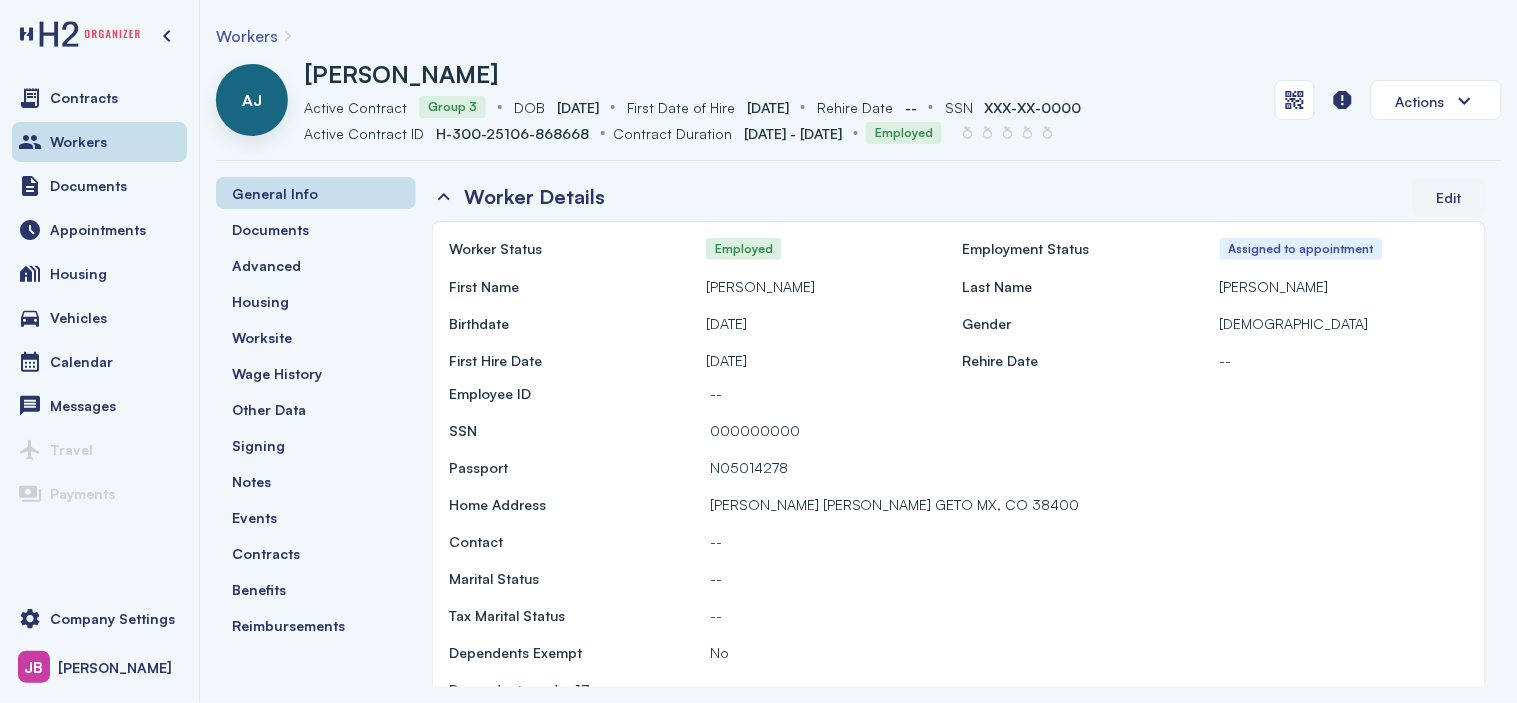click on "Edit" at bounding box center (1449, 197) 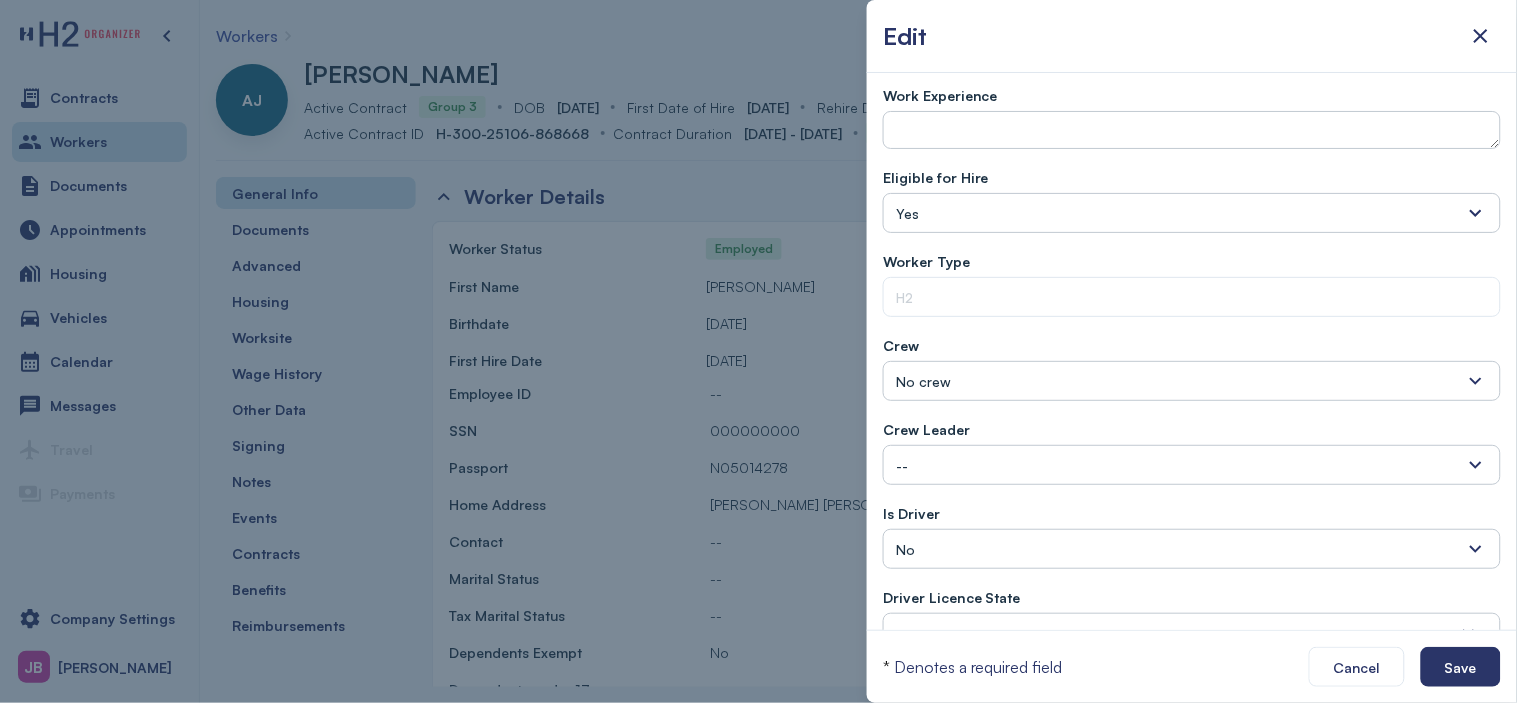 scroll, scrollTop: 761, scrollLeft: 0, axis: vertical 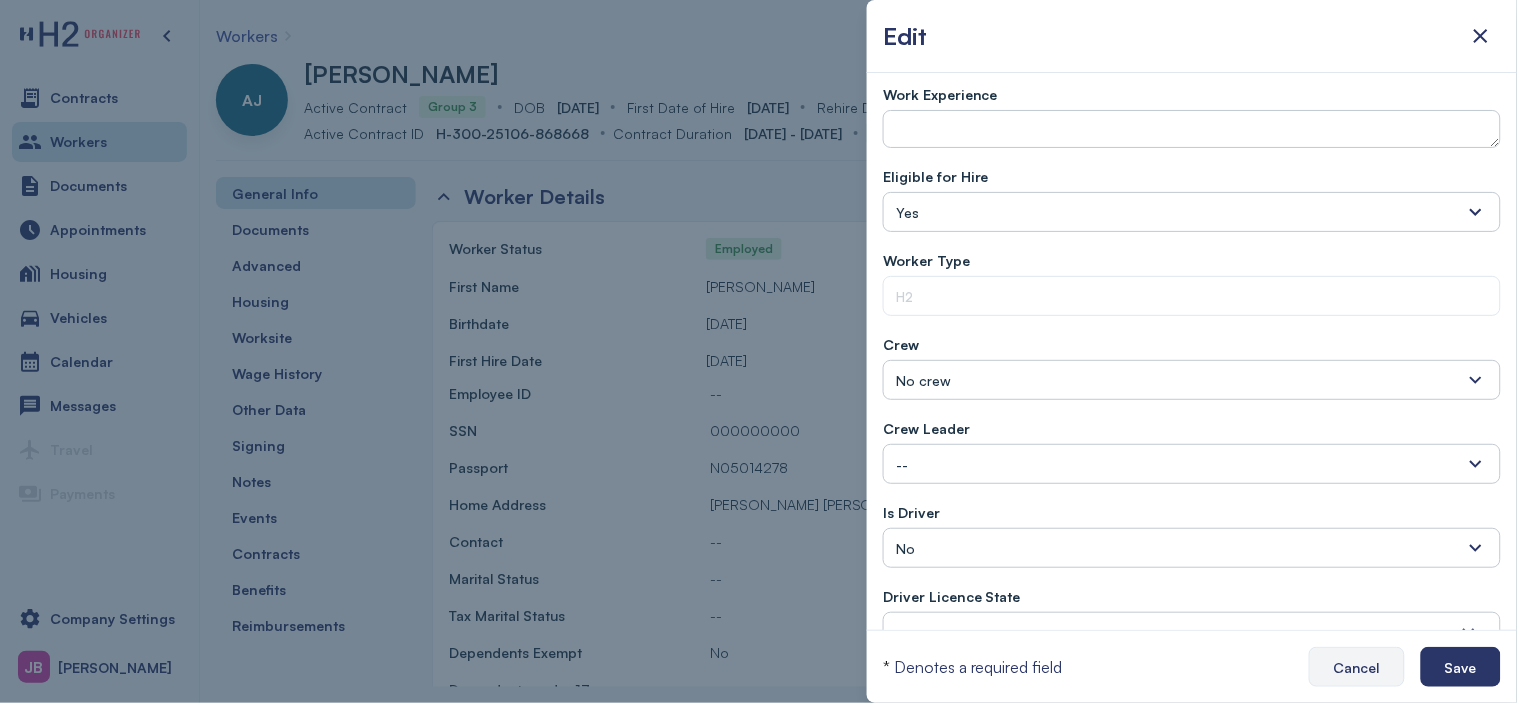 click on "Cancel" at bounding box center (1357, 667) 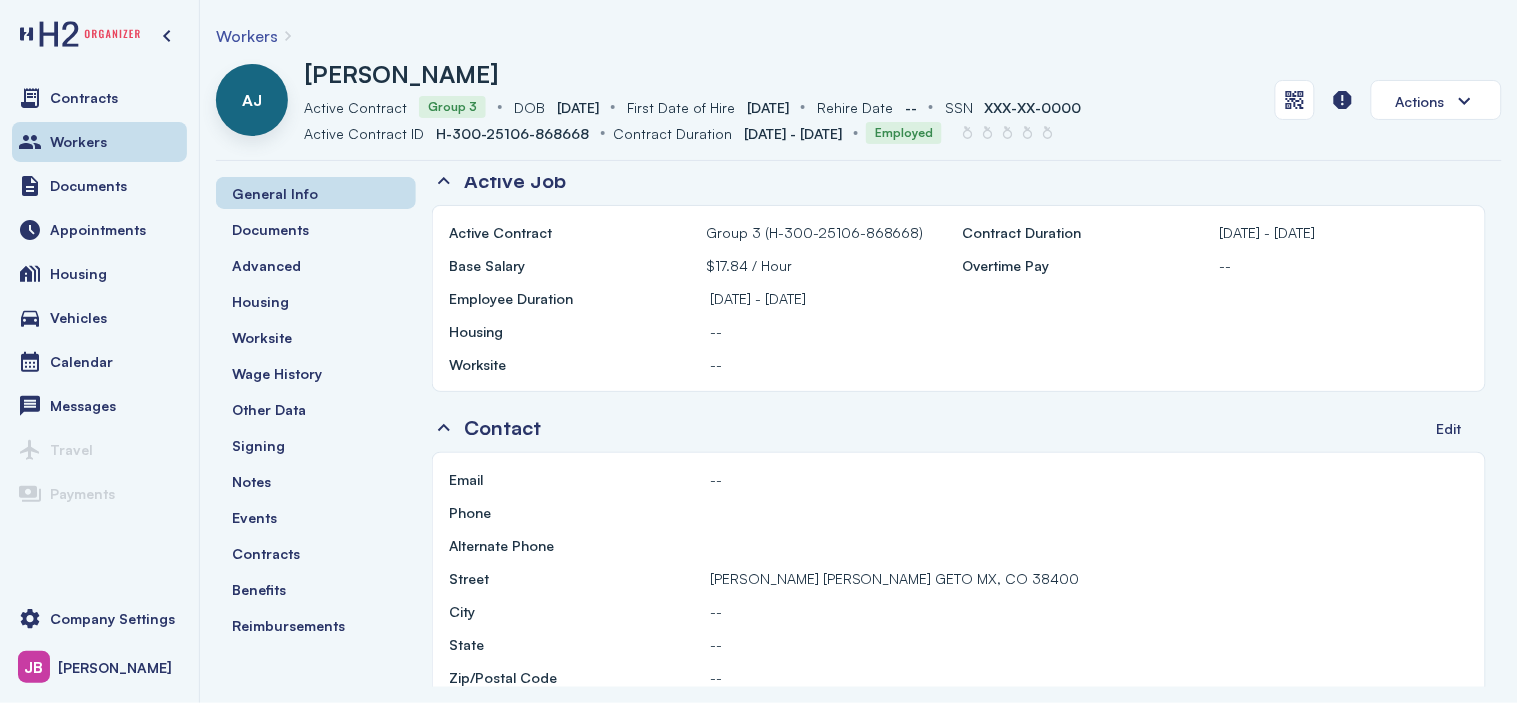 scroll, scrollTop: 950, scrollLeft: 0, axis: vertical 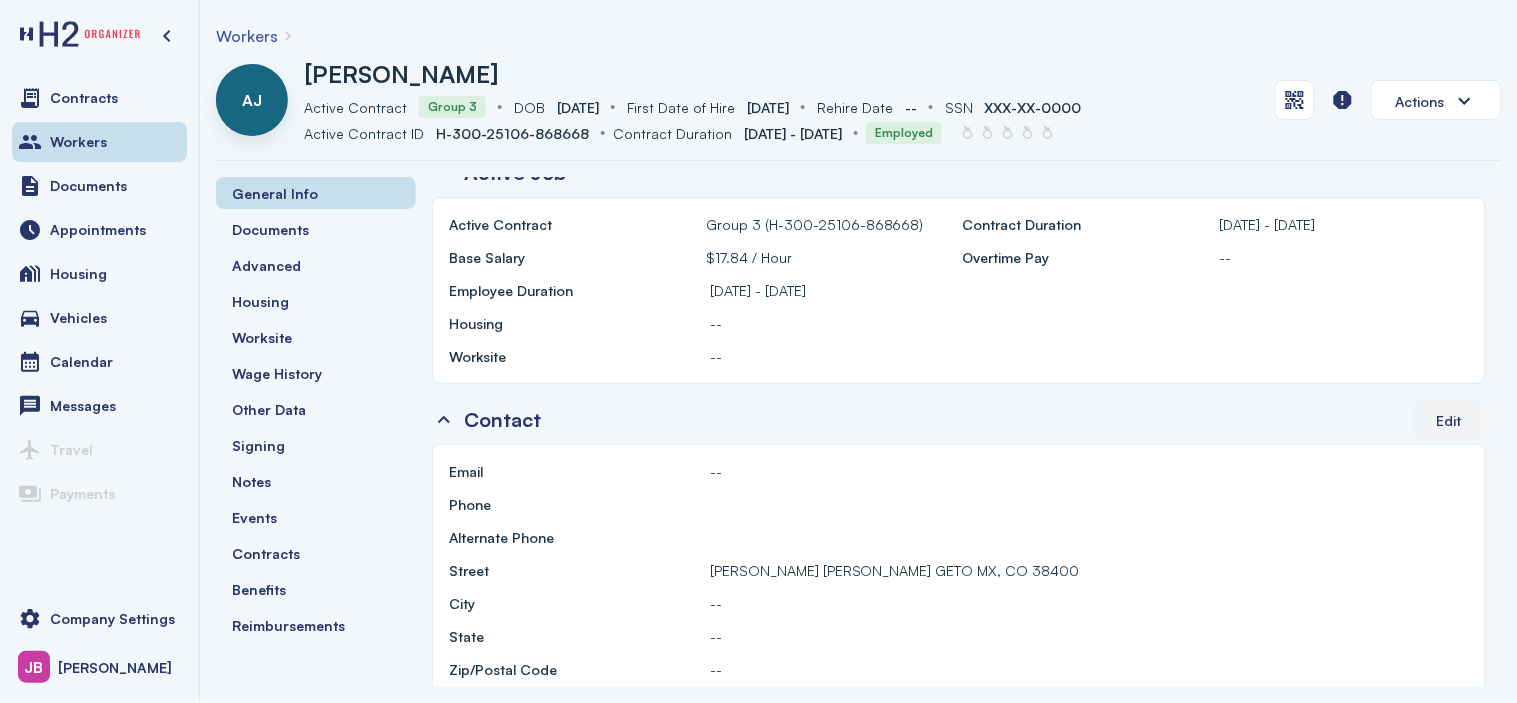 click on "Edit" at bounding box center [1449, 420] 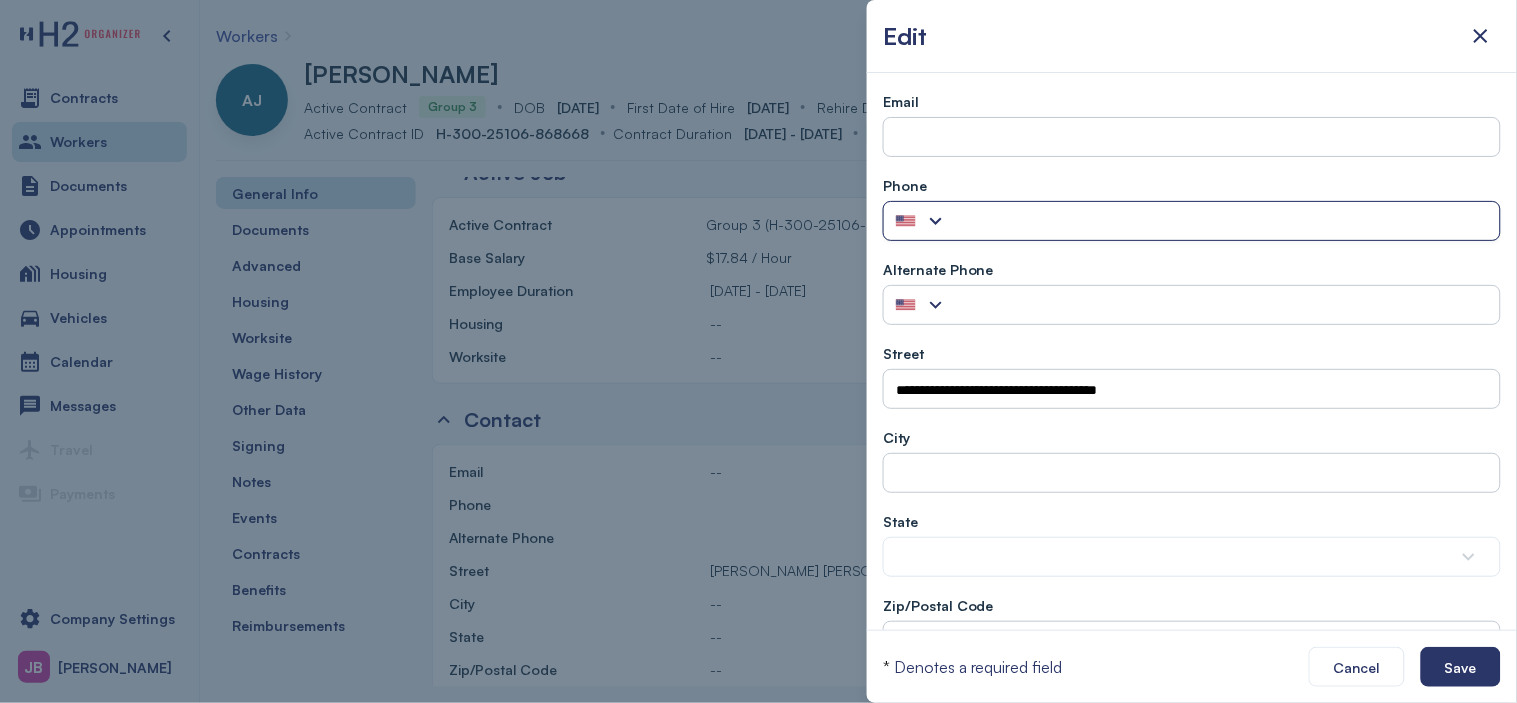 click at bounding box center [936, 221] 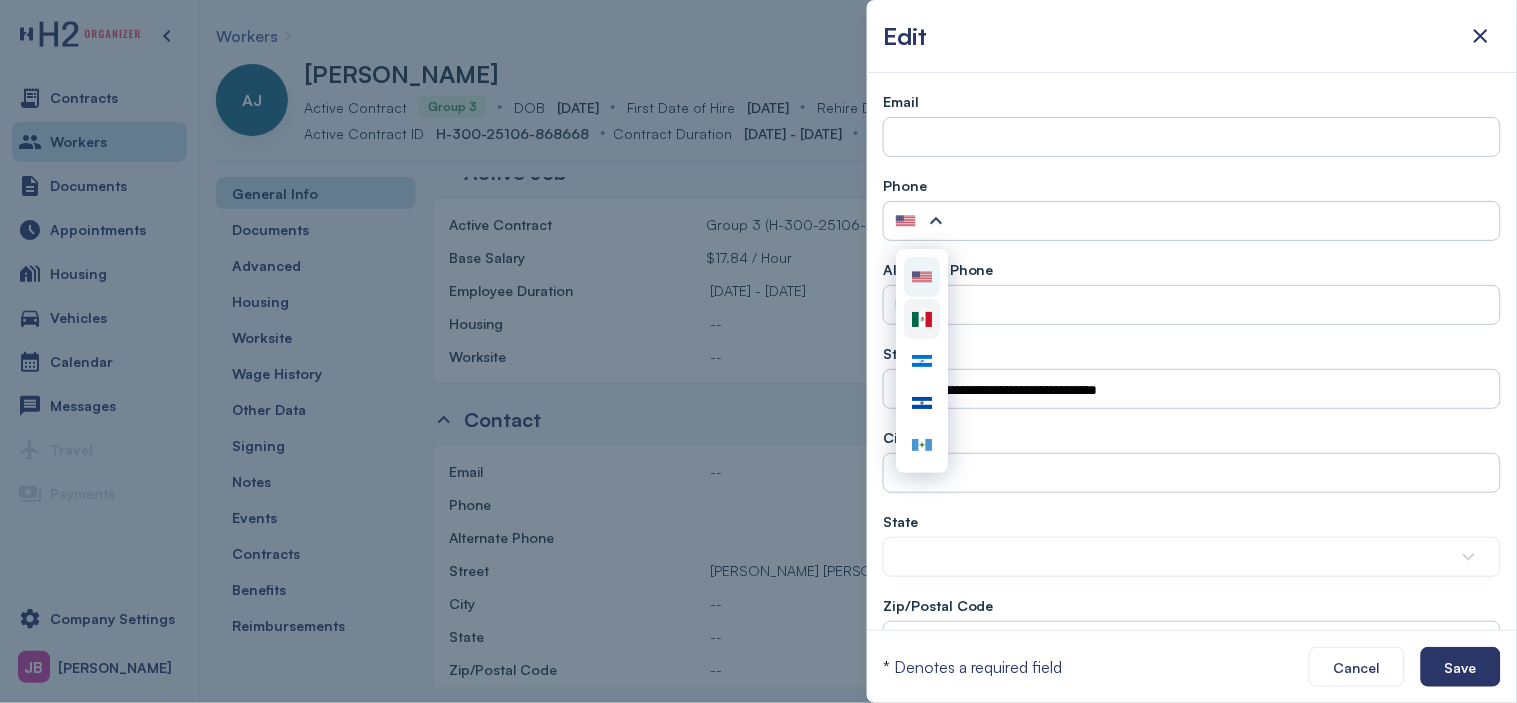 click at bounding box center [922, 319] 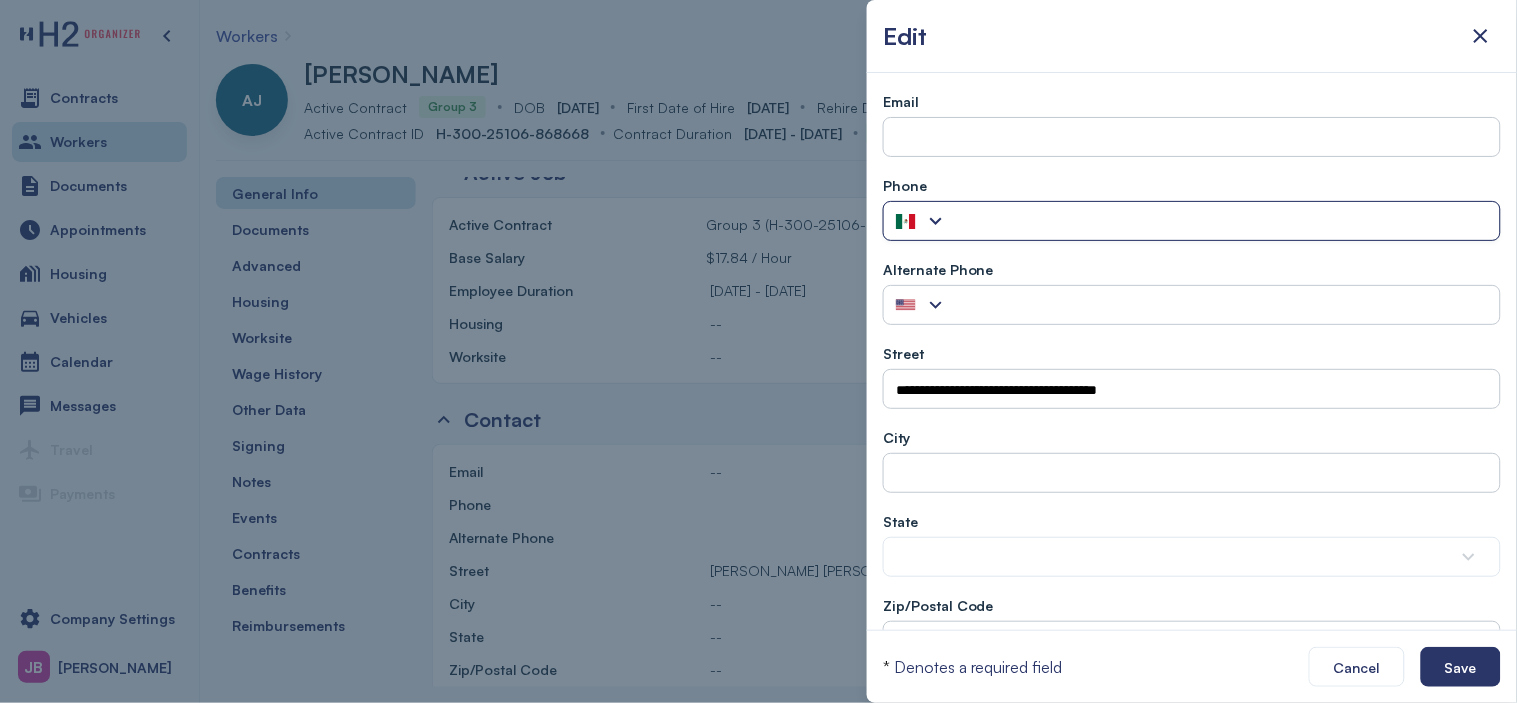 click at bounding box center (1224, 222) 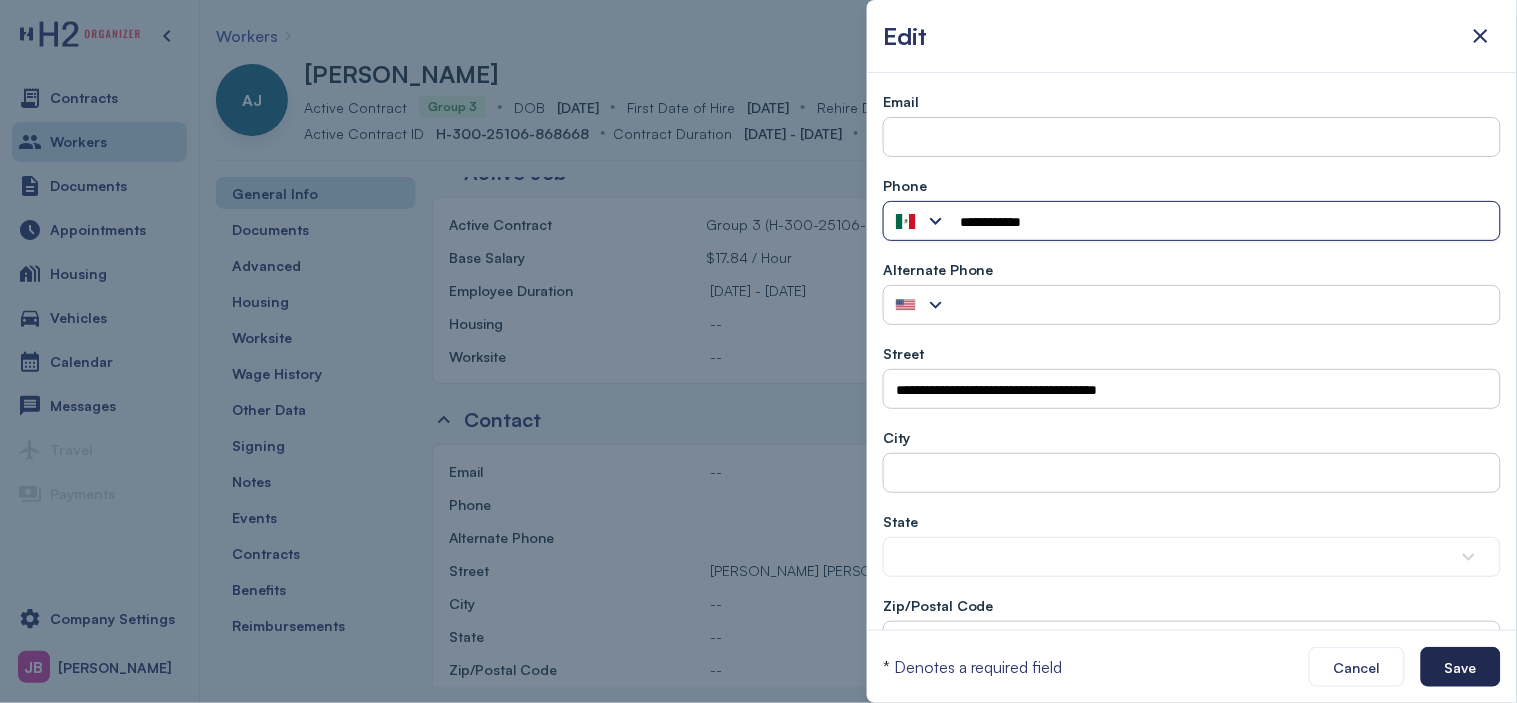 type on "**********" 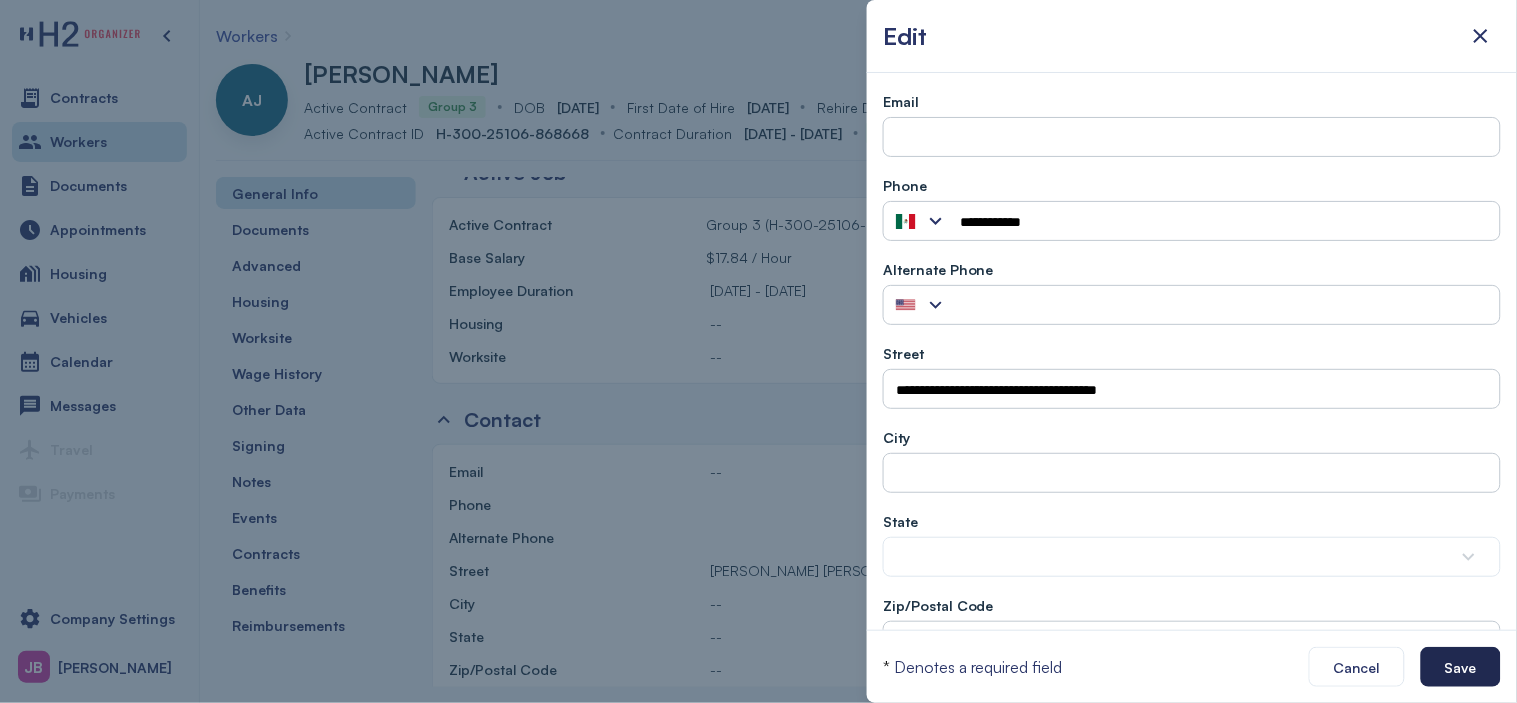 click on "Save" at bounding box center [1461, 667] 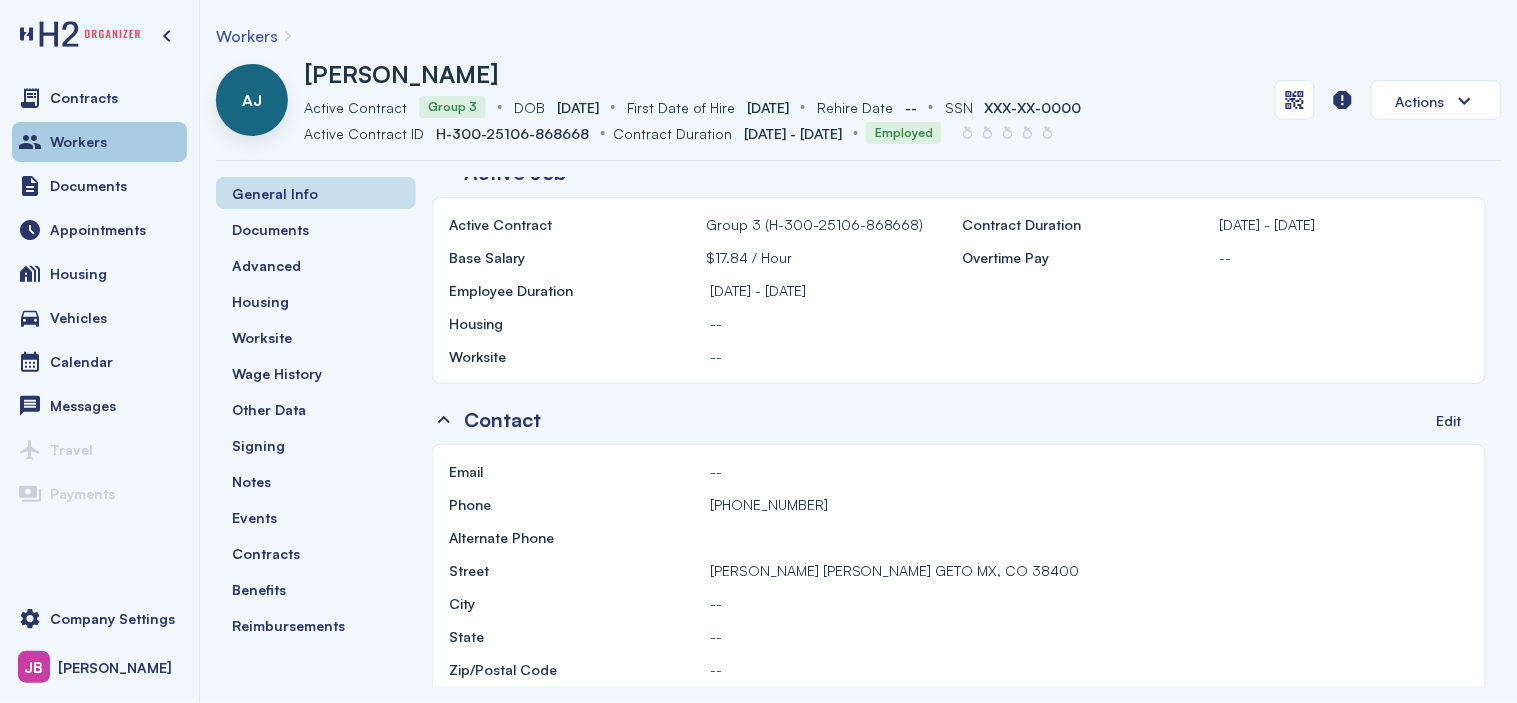 click on "Workers" at bounding box center [78, 142] 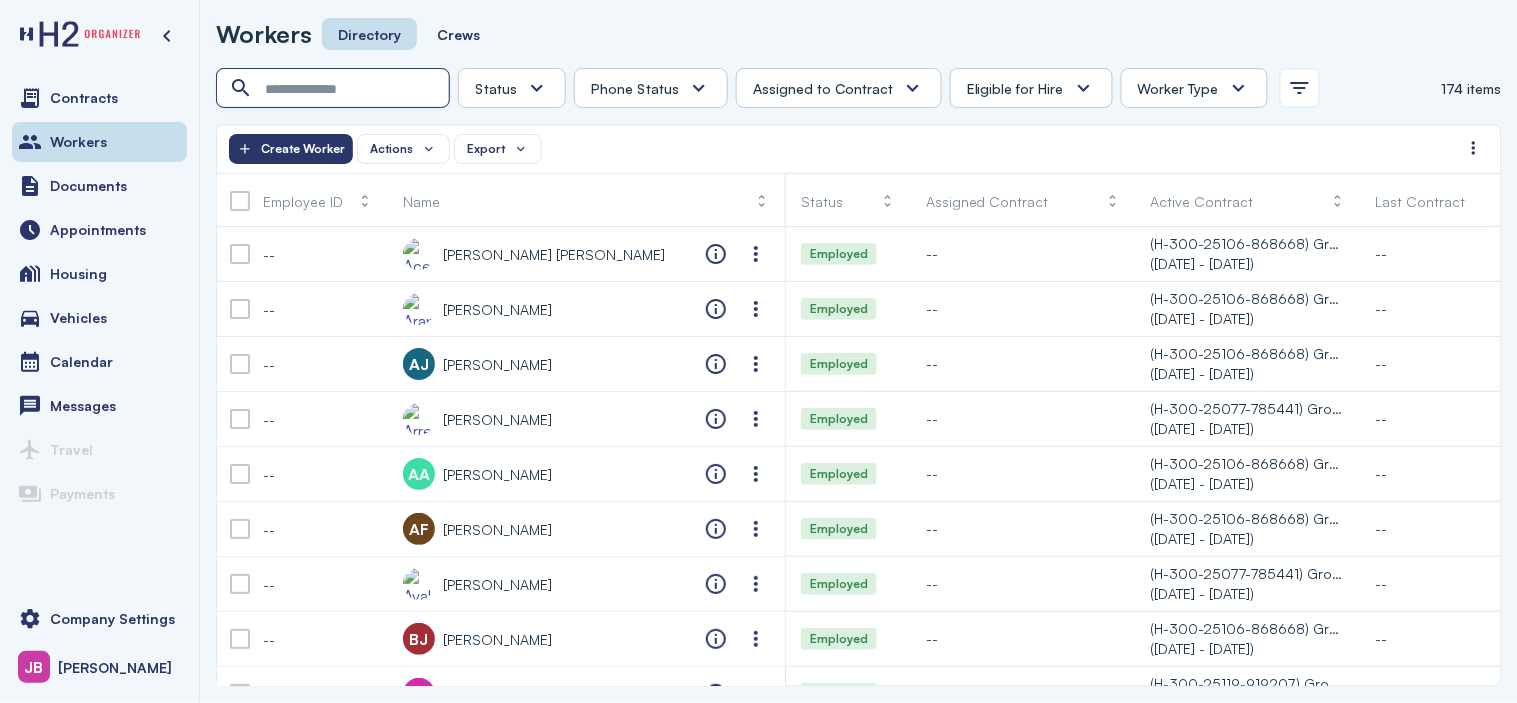 click at bounding box center [335, 89] 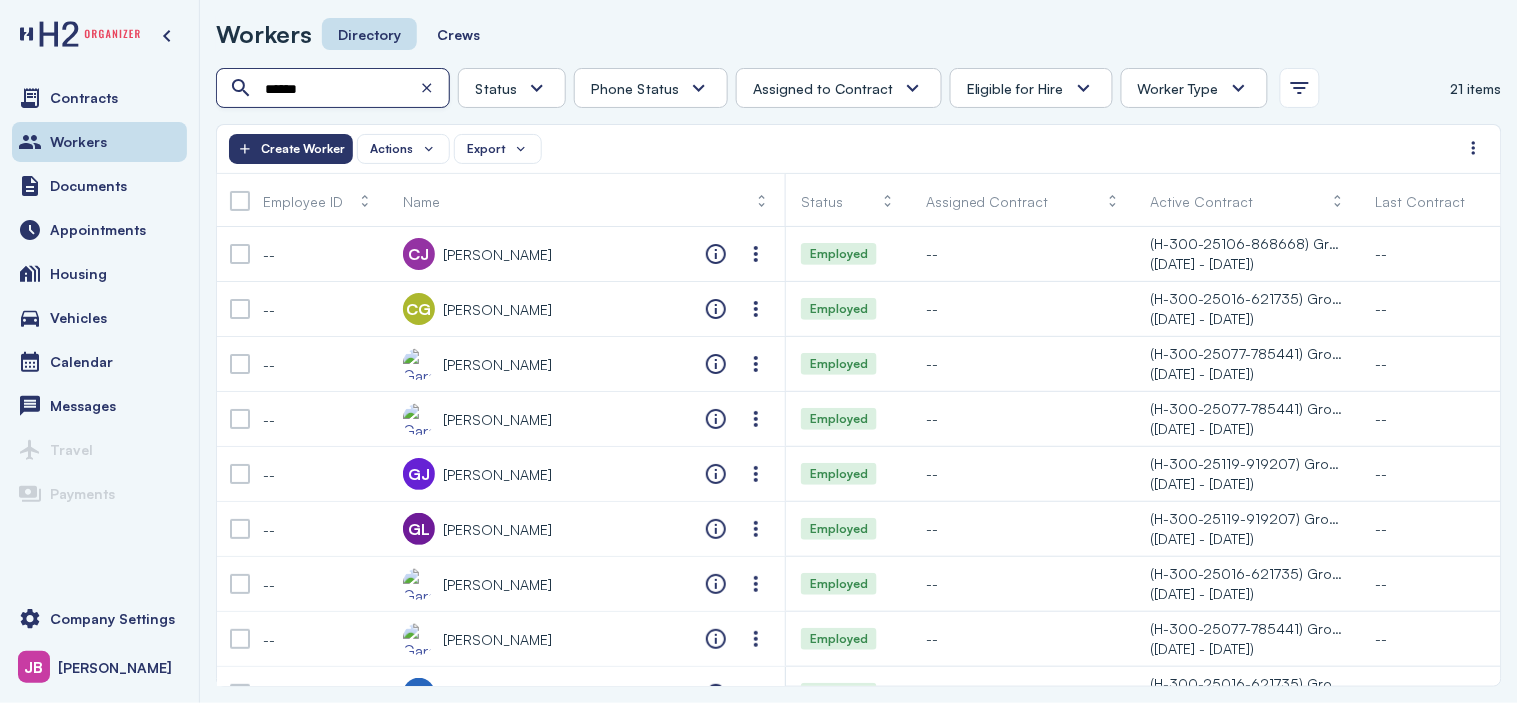 type on "******" 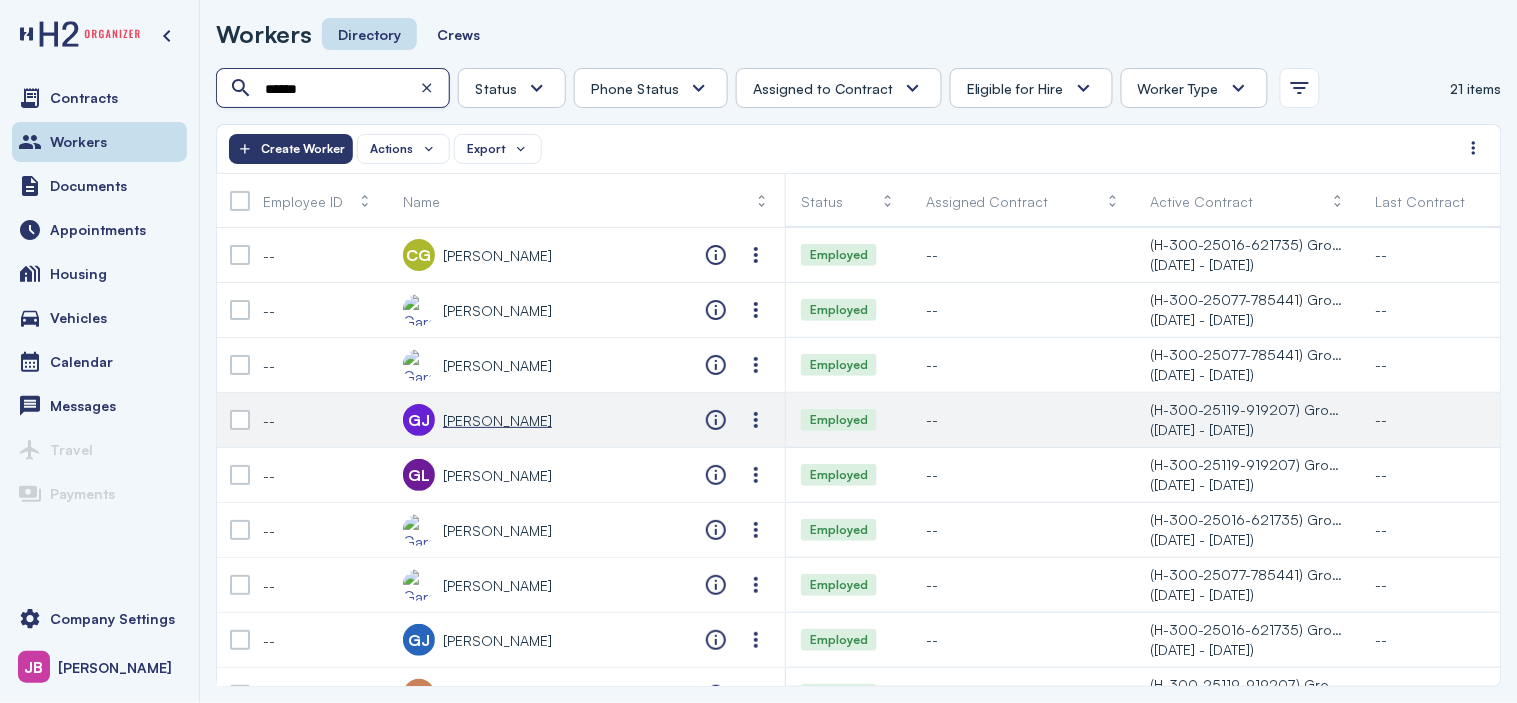 scroll, scrollTop: 86, scrollLeft: 0, axis: vertical 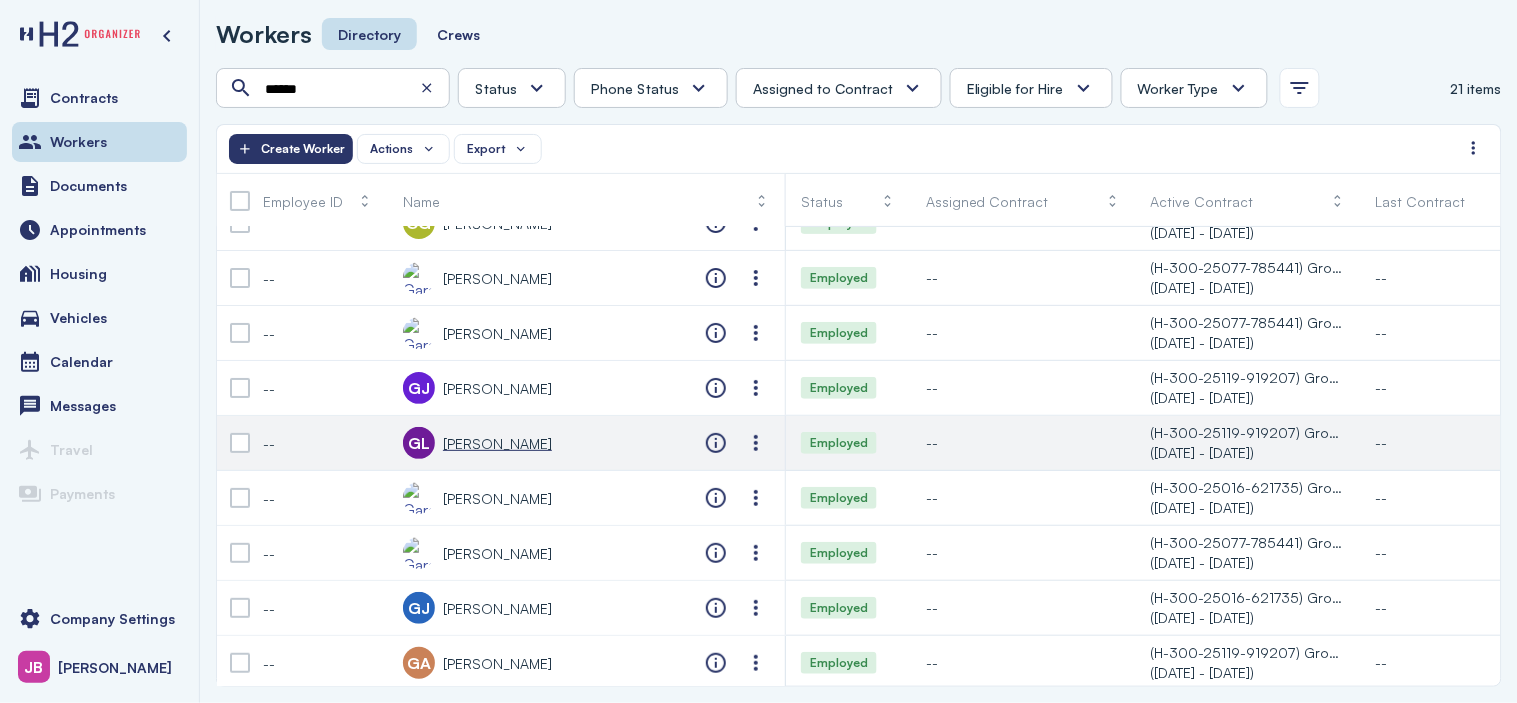 click on "[PERSON_NAME]" at bounding box center [497, 443] 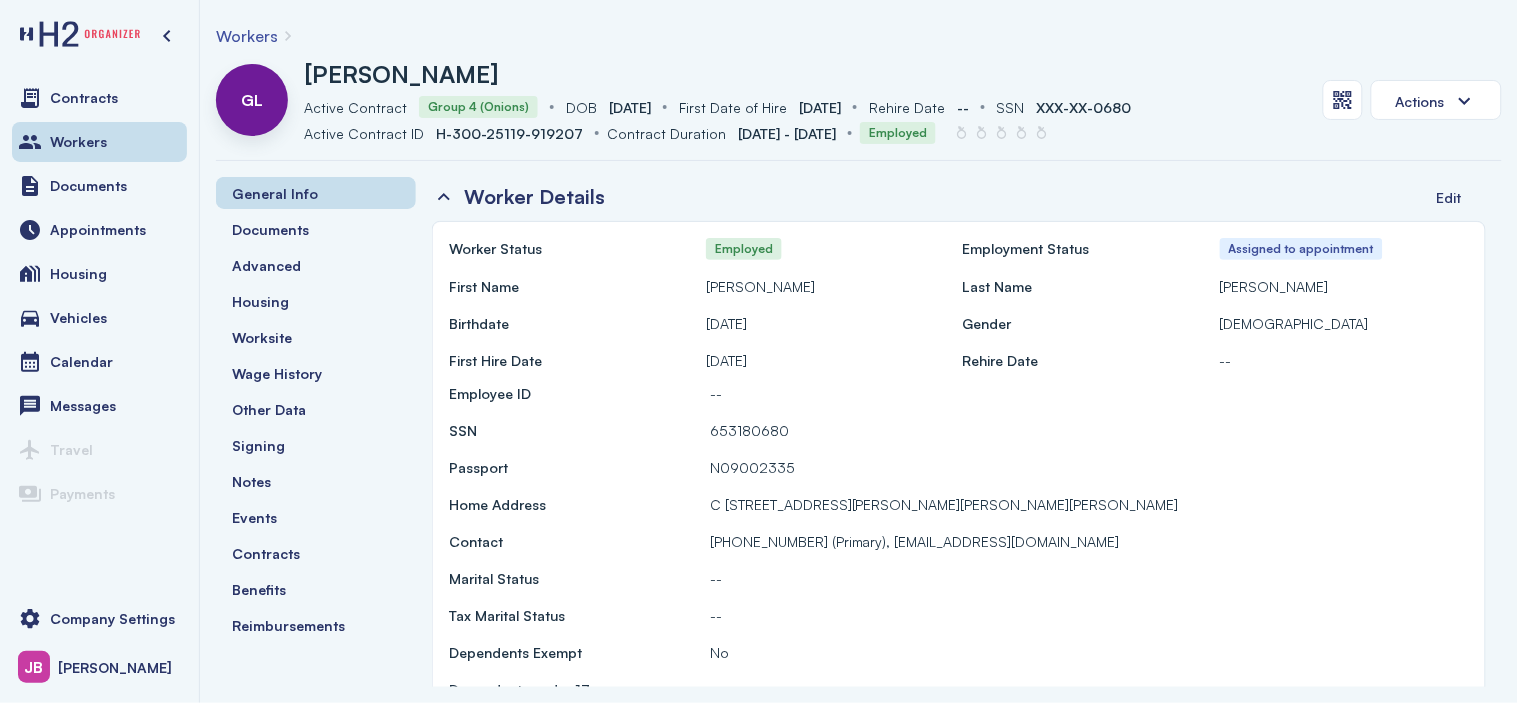 click on "[PHONE_NUMBER] (Primary), [EMAIL_ADDRESS][DOMAIN_NAME]" at bounding box center (915, 541) 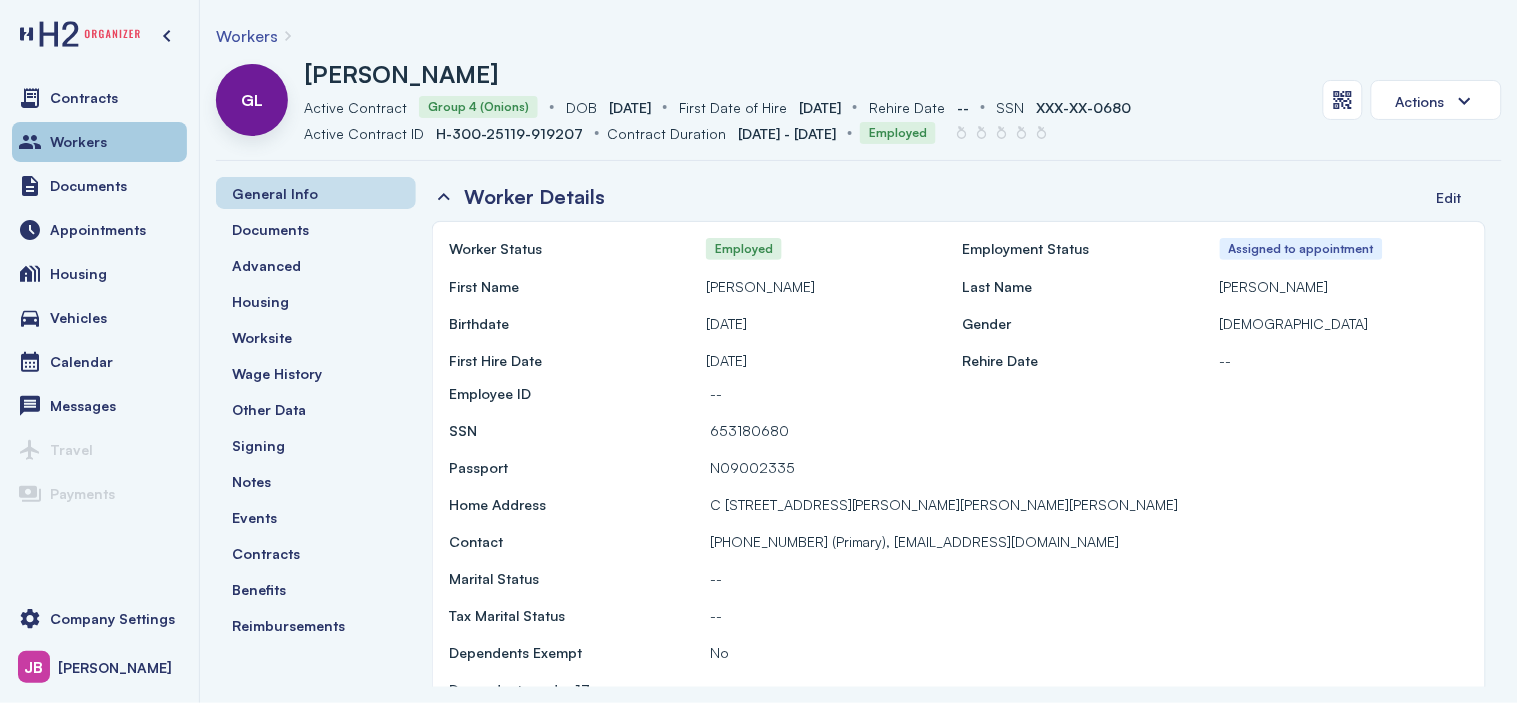 click on "Workers" at bounding box center (99, 142) 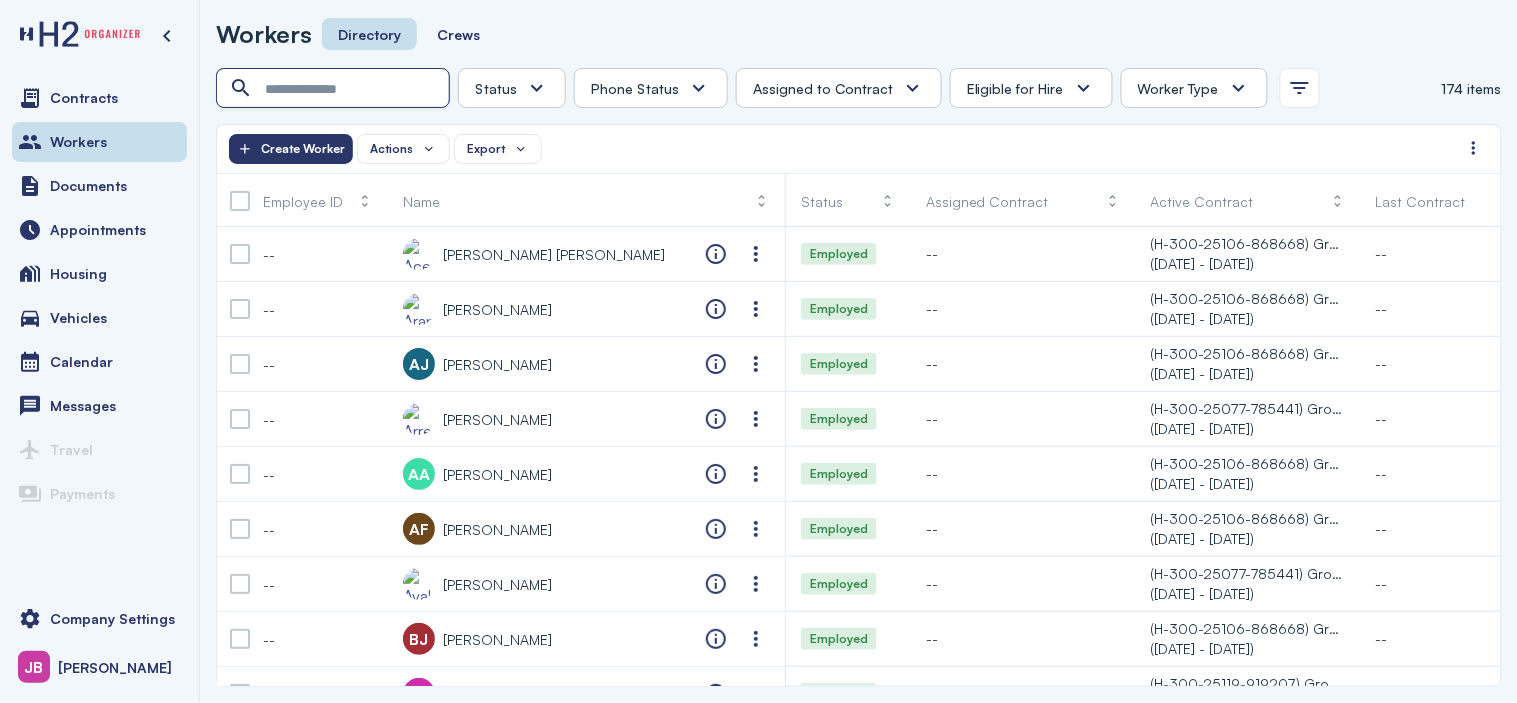 click at bounding box center (335, 89) 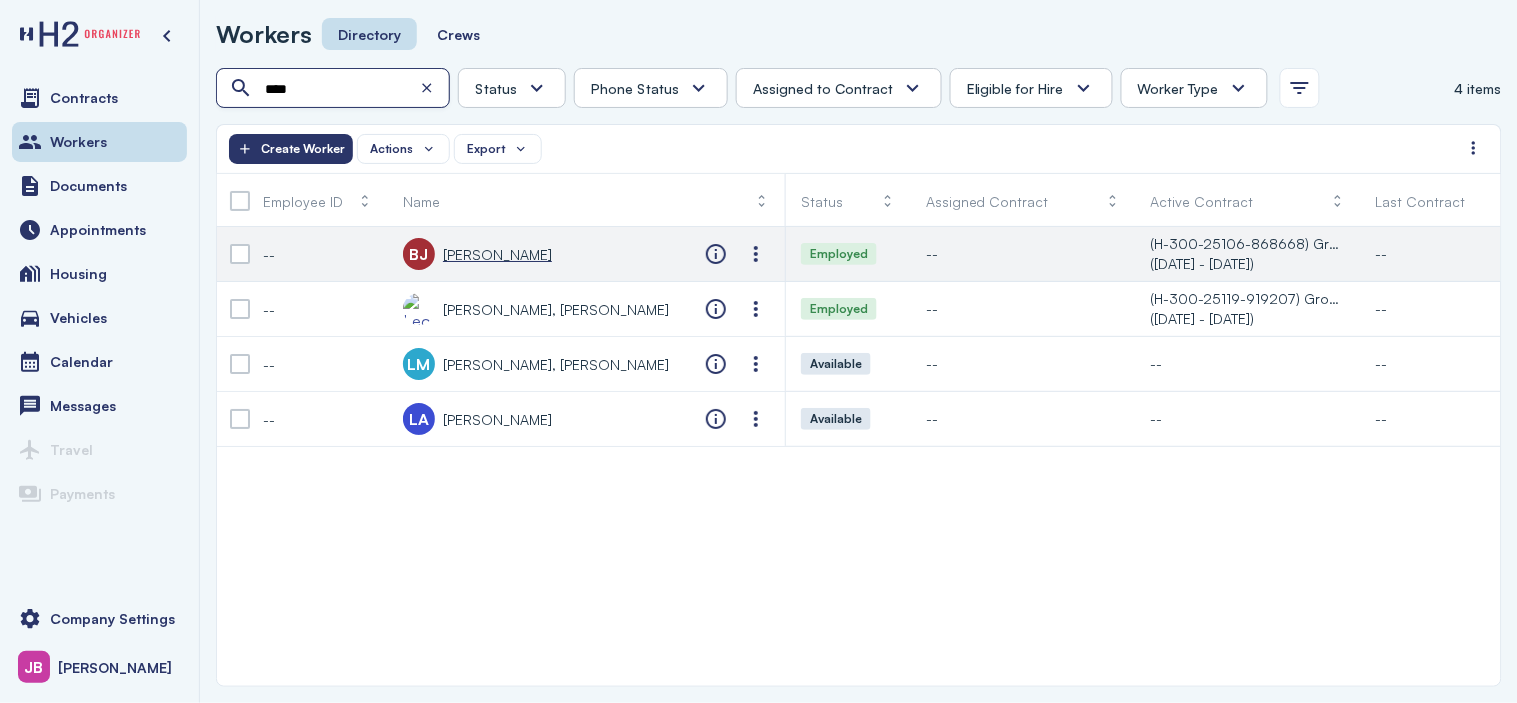 type on "****" 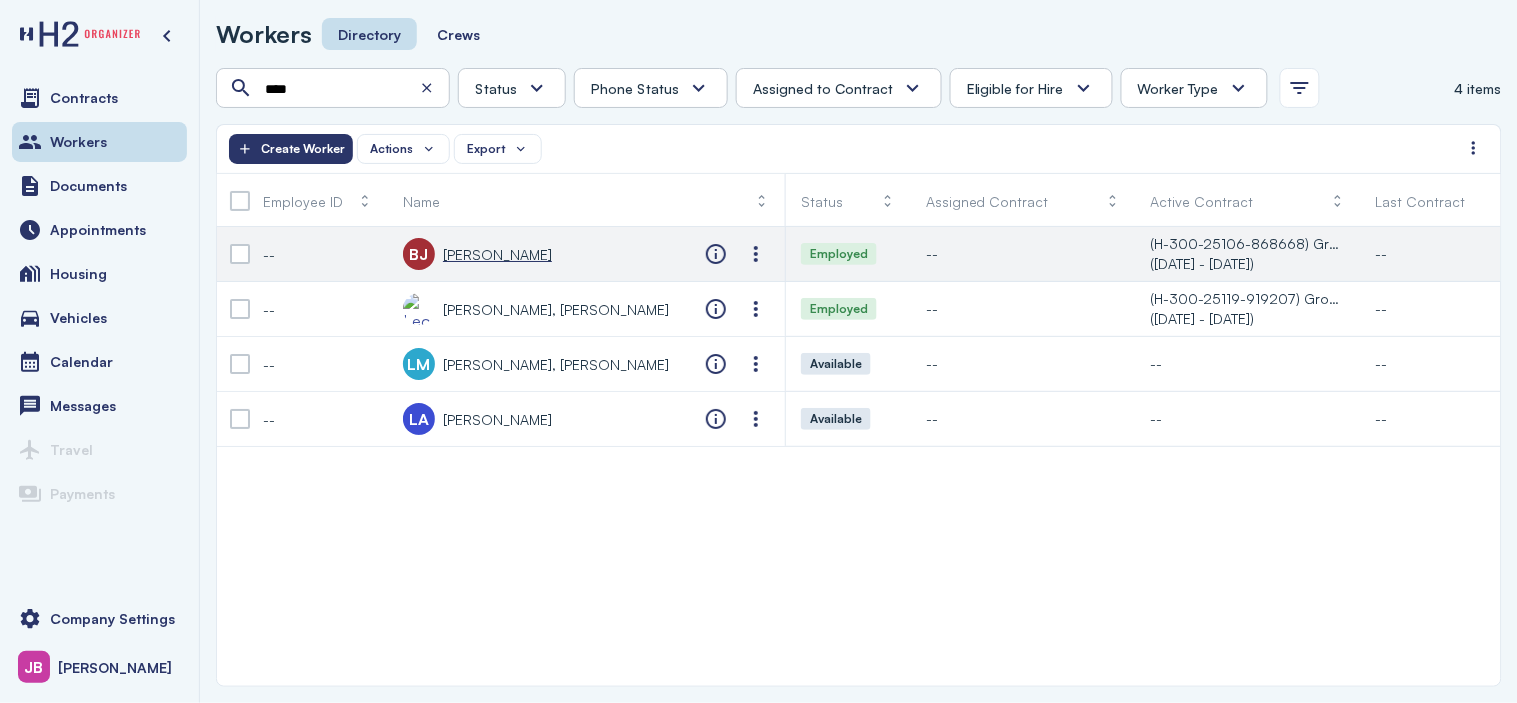 click on "[PERSON_NAME]" at bounding box center (497, 254) 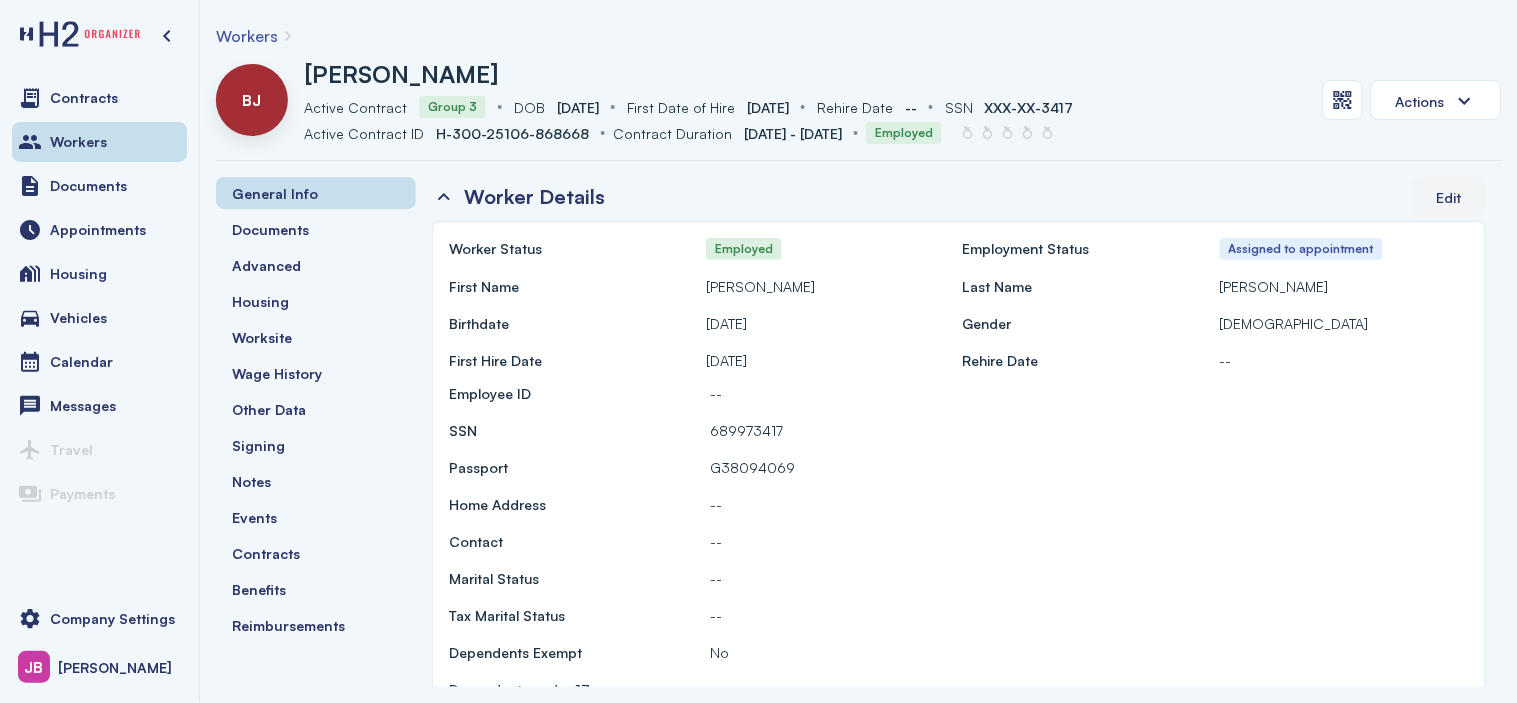 click on "Edit" at bounding box center [1449, 197] 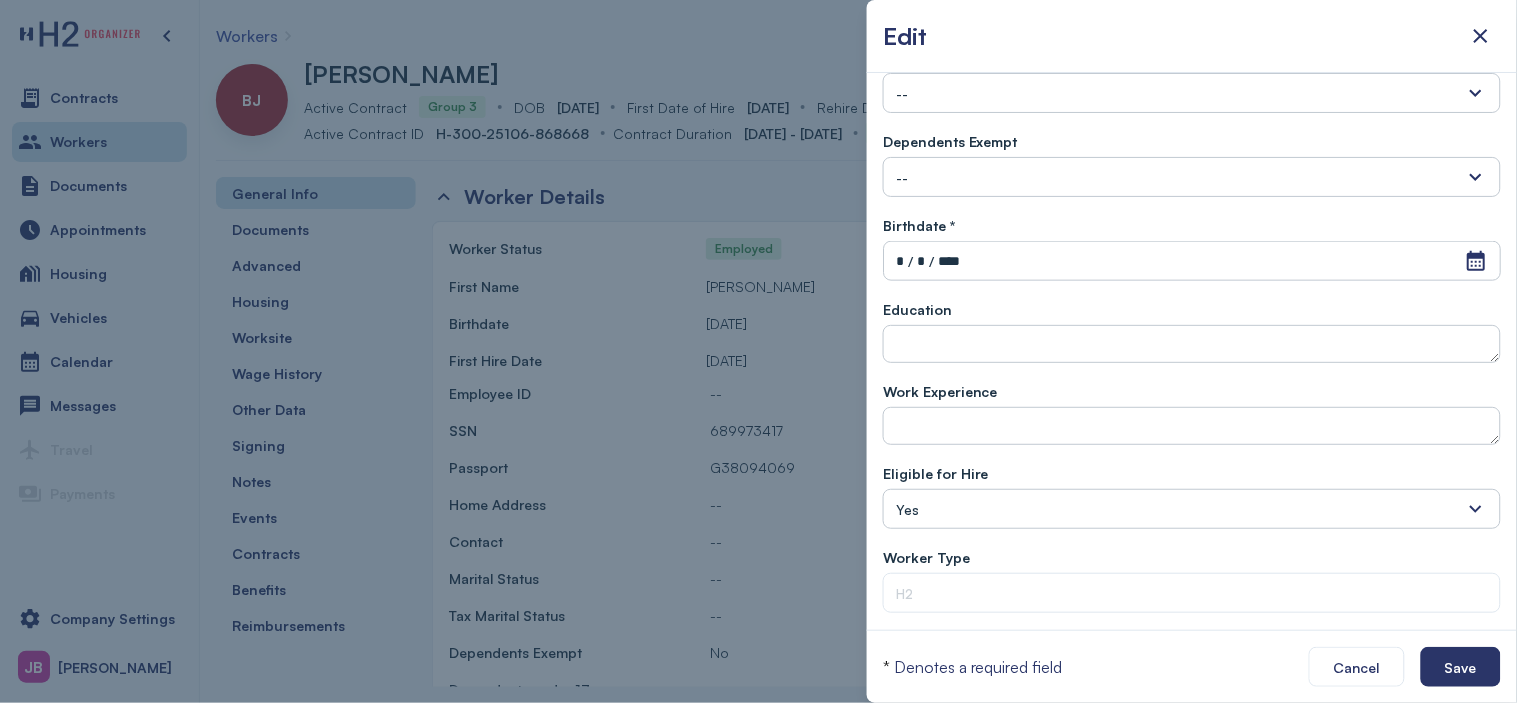scroll, scrollTop: 461, scrollLeft: 0, axis: vertical 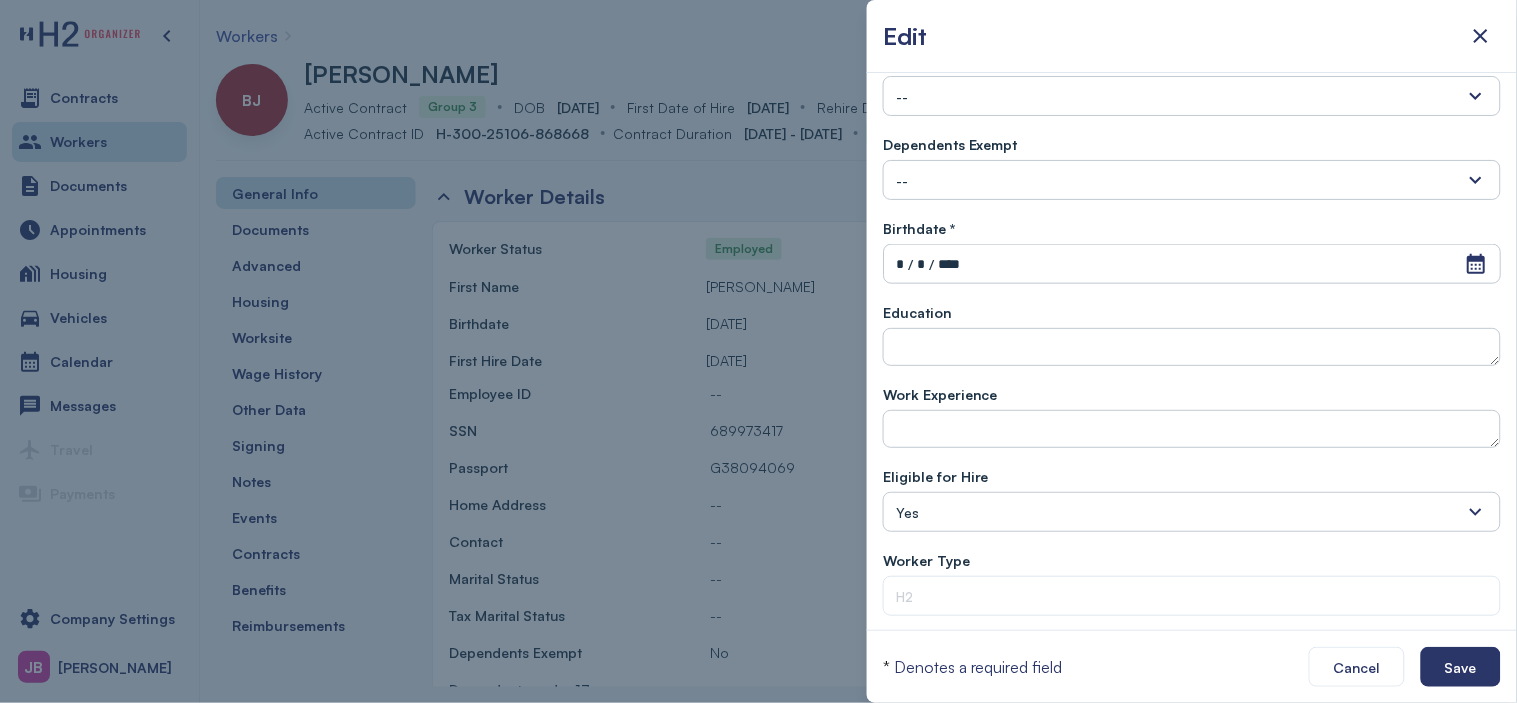 click at bounding box center (758, 351) 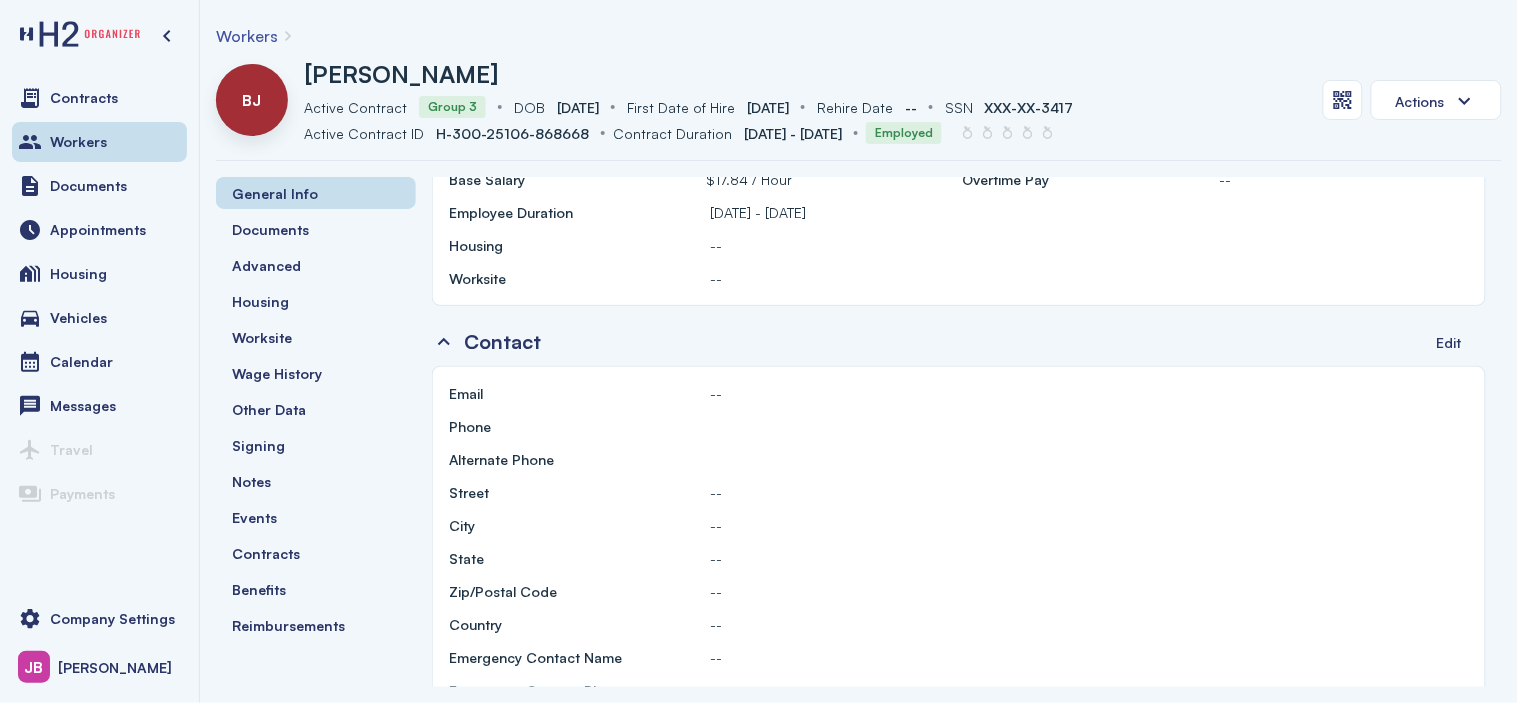 scroll, scrollTop: 1043, scrollLeft: 0, axis: vertical 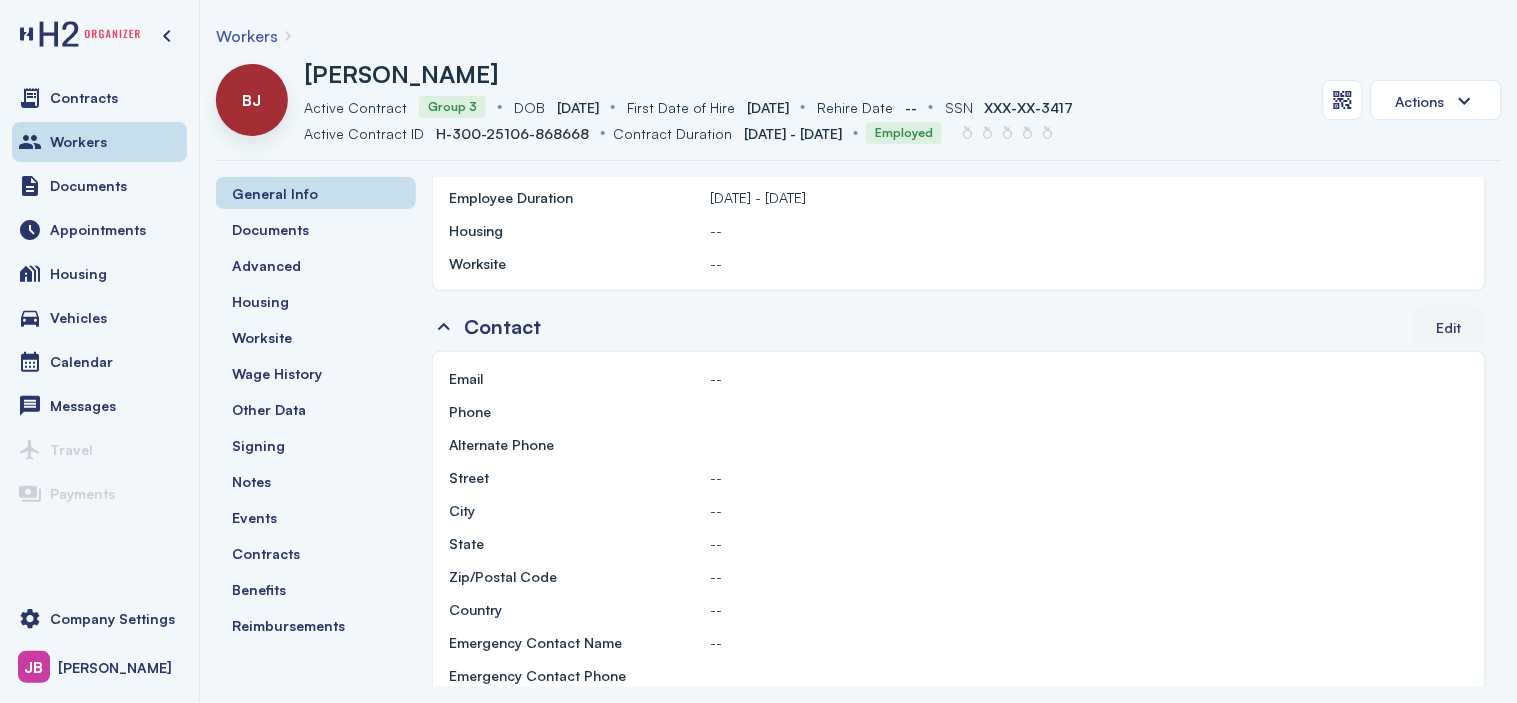 click on "Edit" at bounding box center [1449, 327] 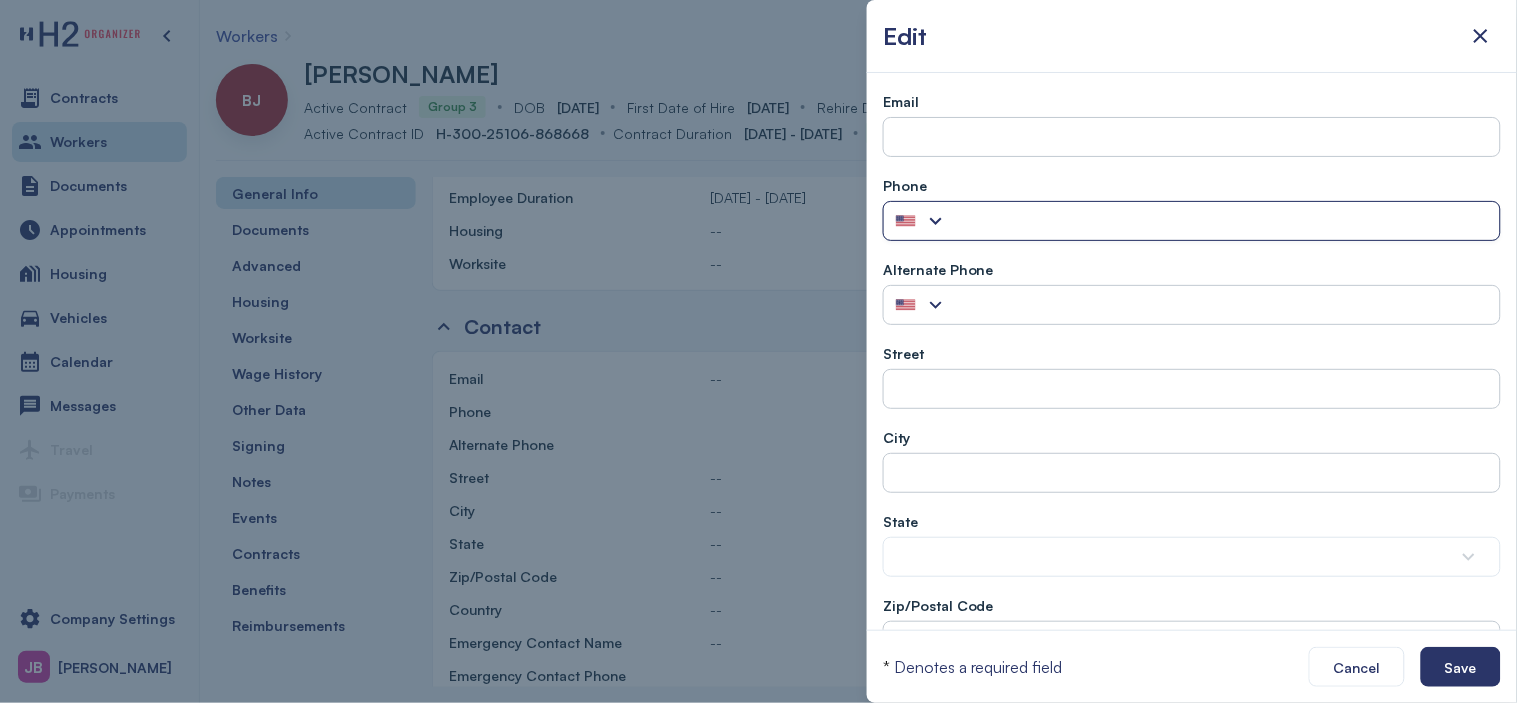 click at bounding box center [1224, 222] 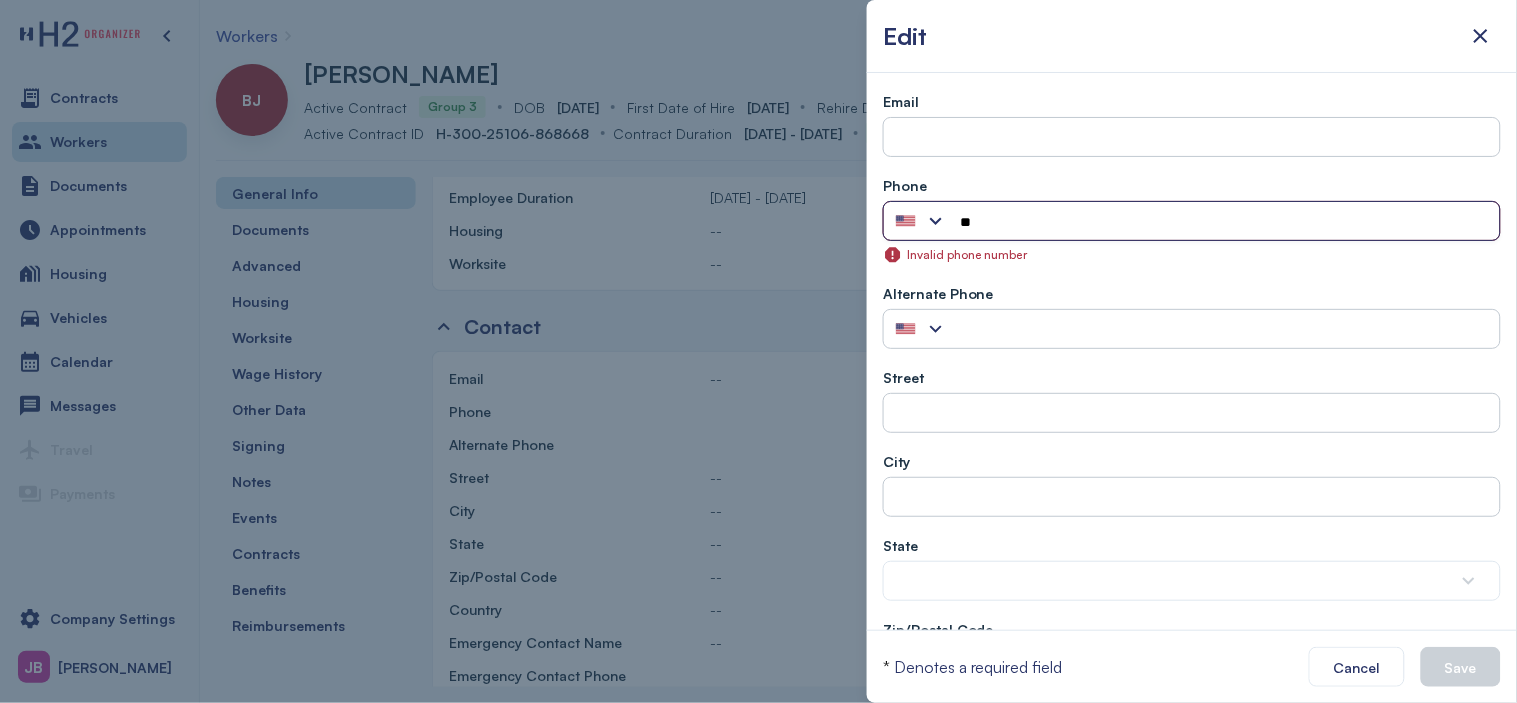type on "*" 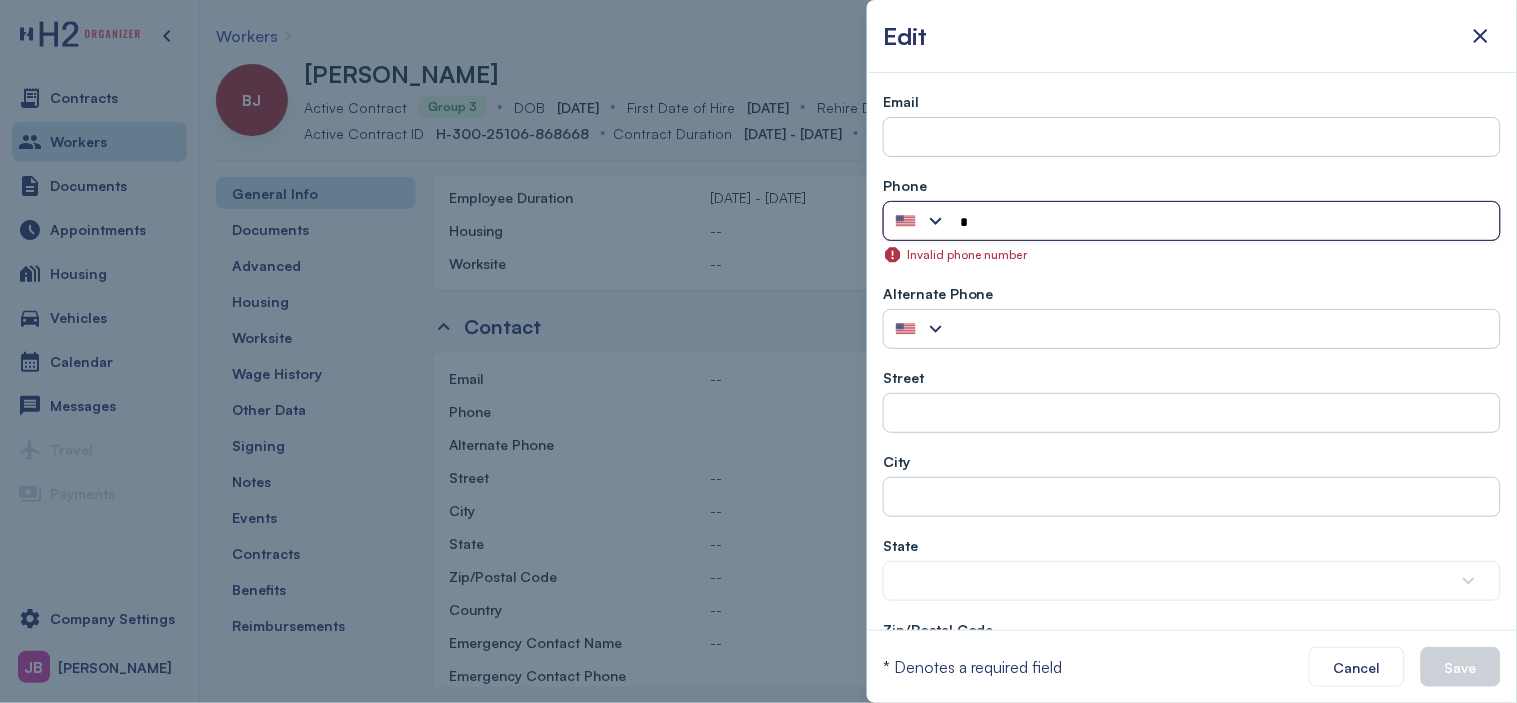 type 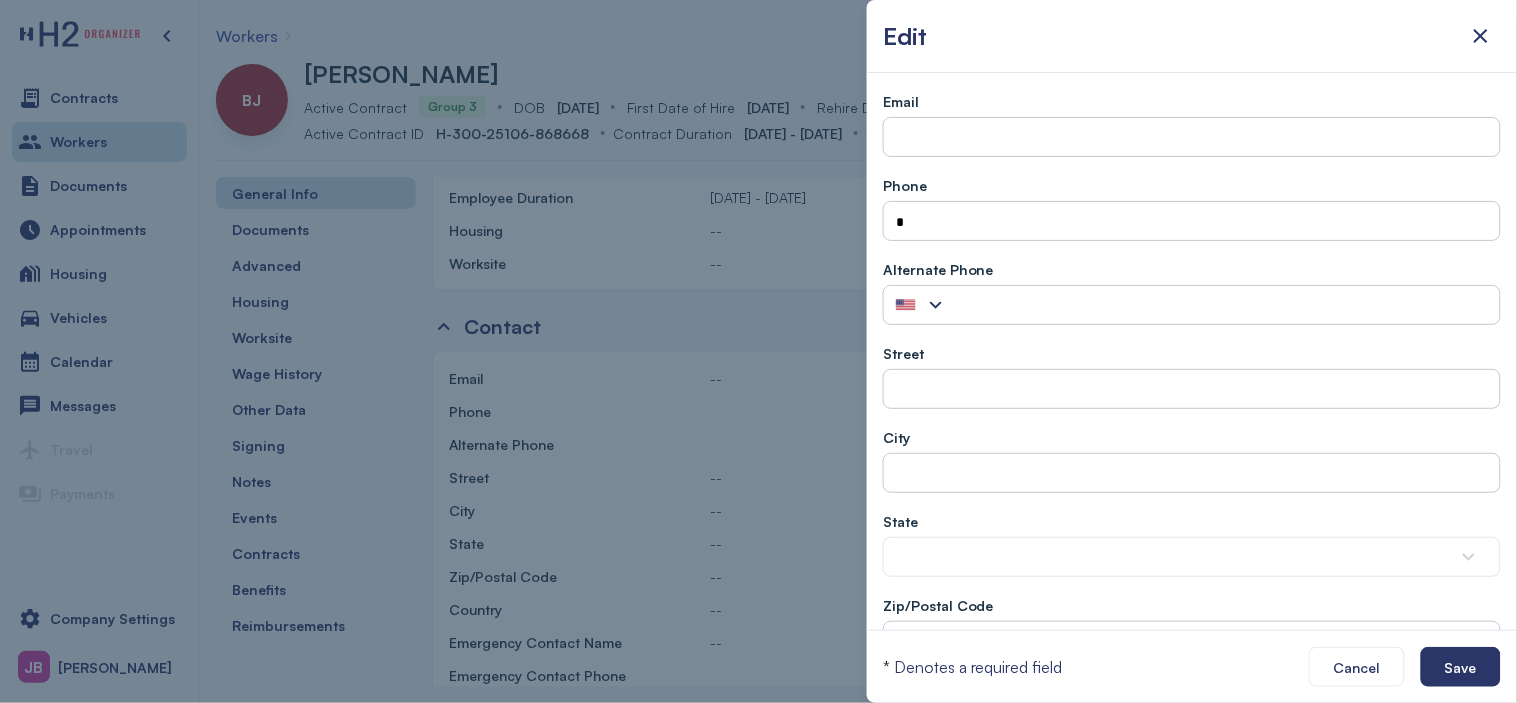 type on "**" 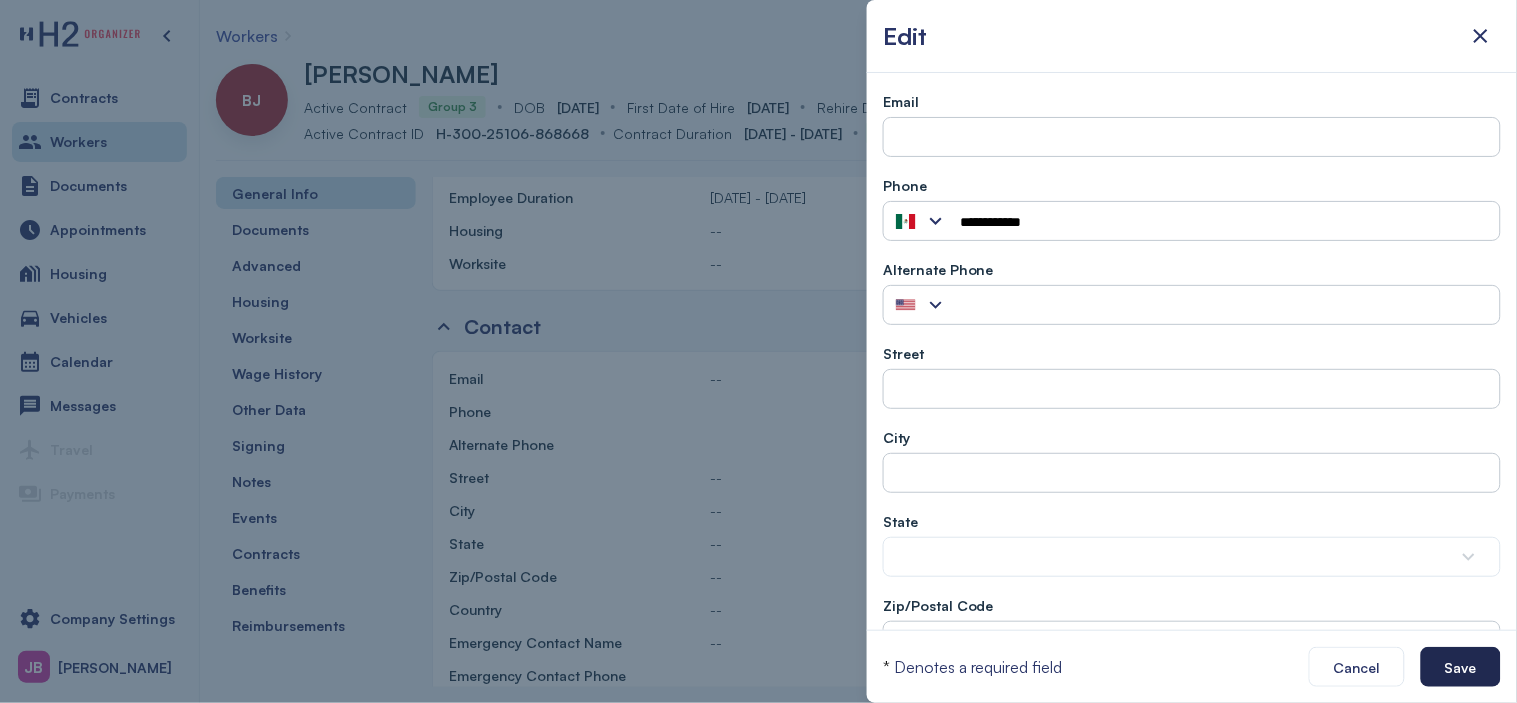 type on "**********" 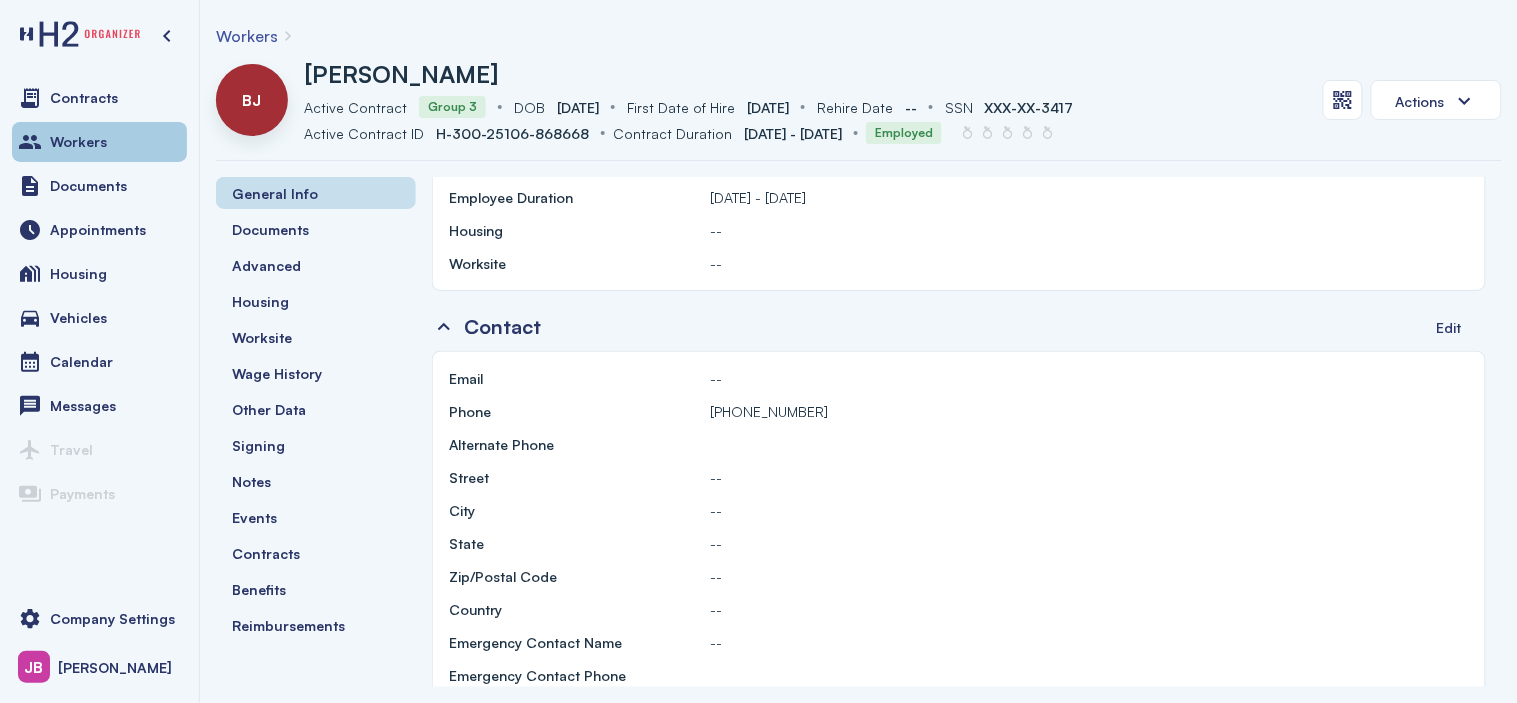 click on "Workers" at bounding box center [78, 142] 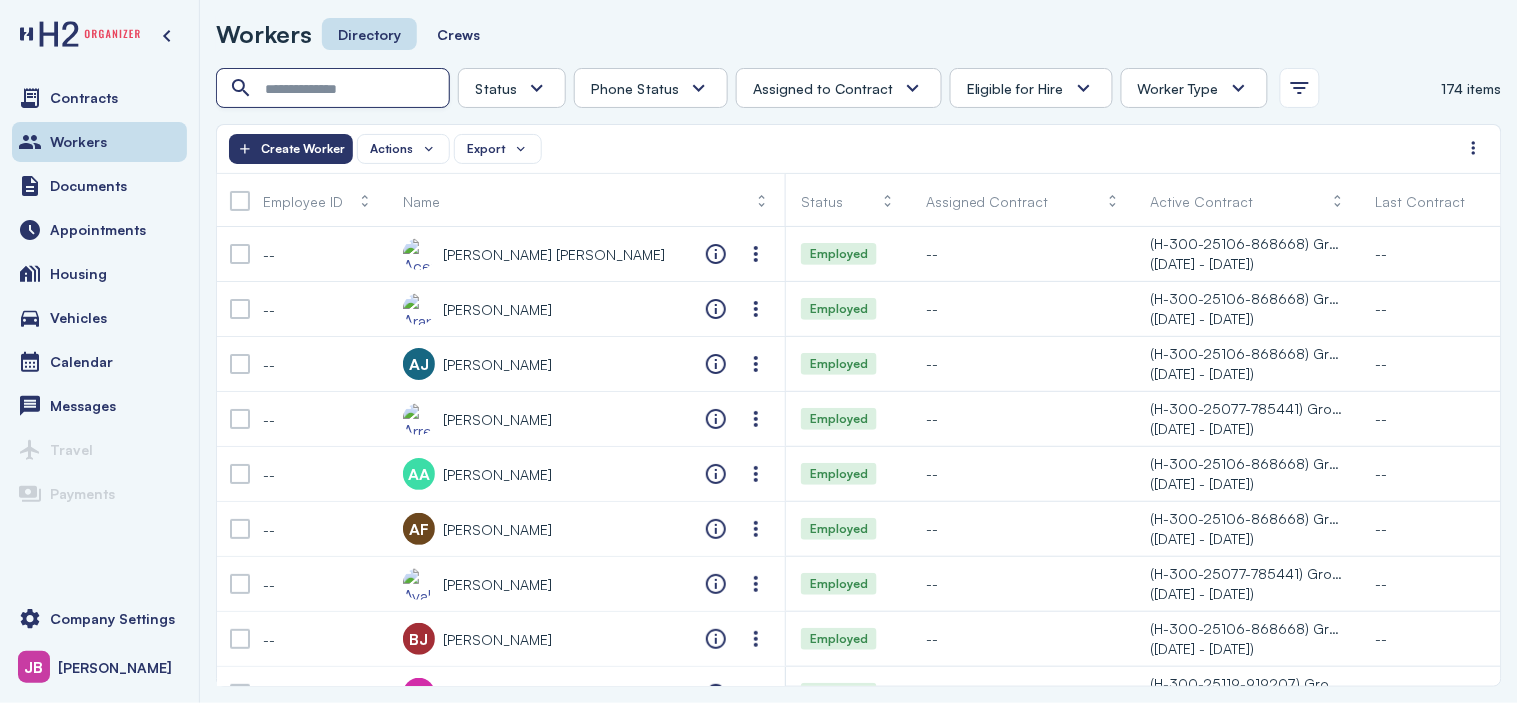 click at bounding box center [335, 89] 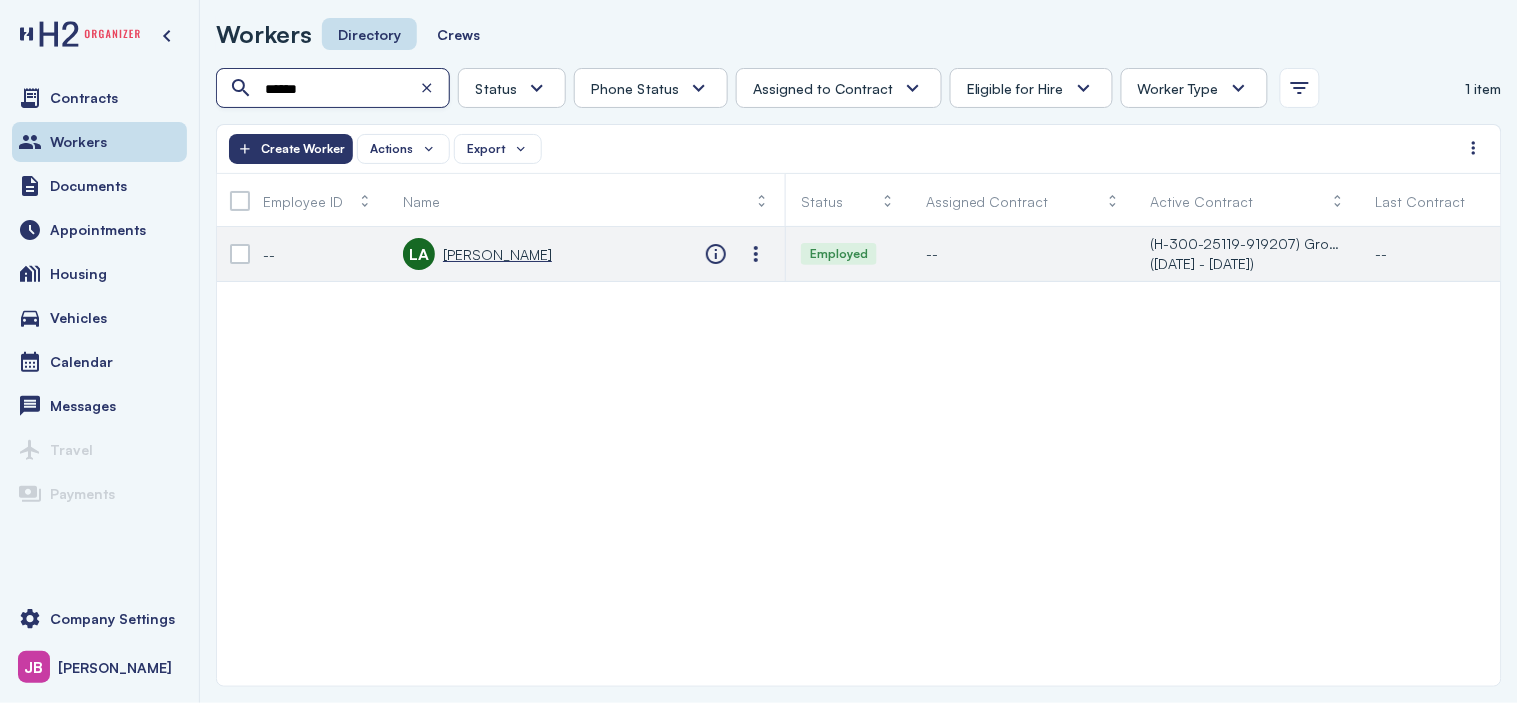 type on "******" 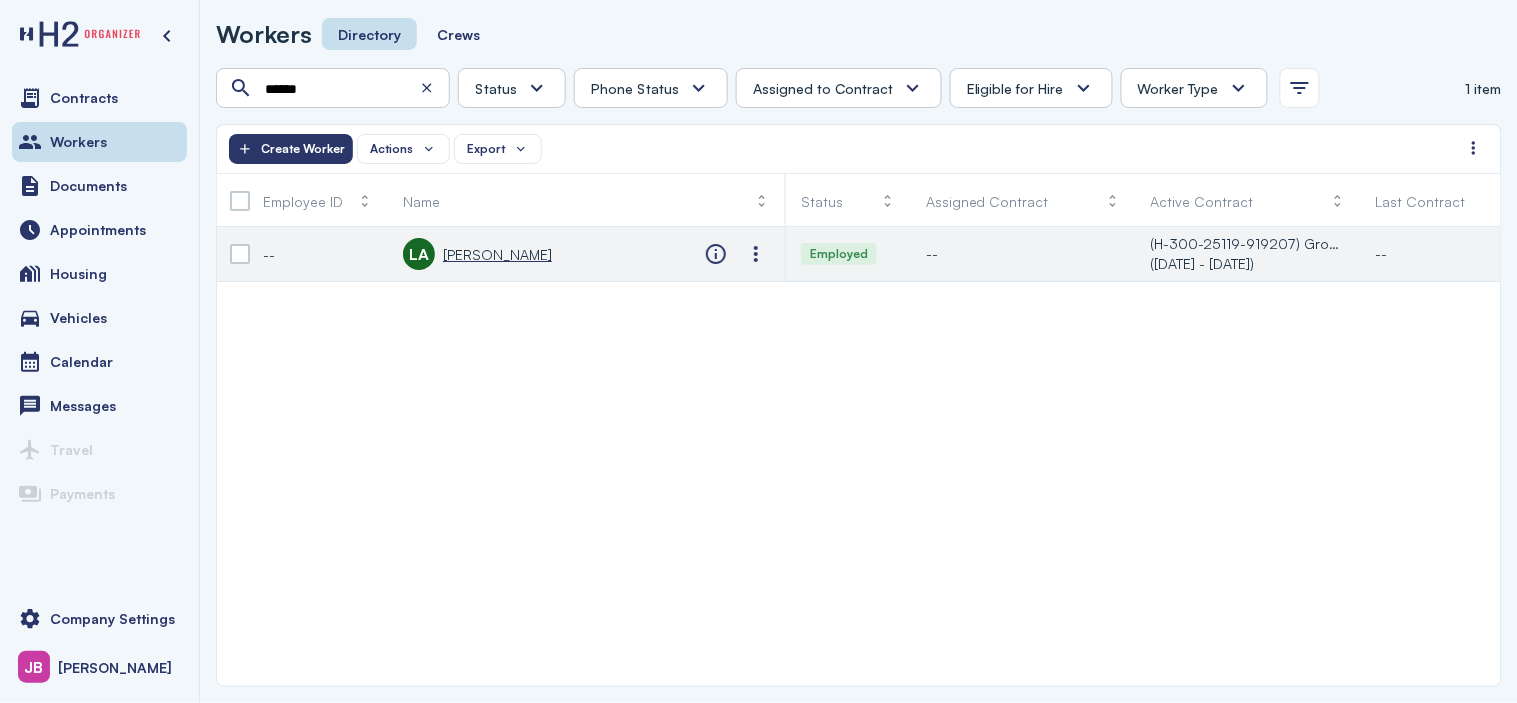 click on "[PERSON_NAME]" at bounding box center (497, 254) 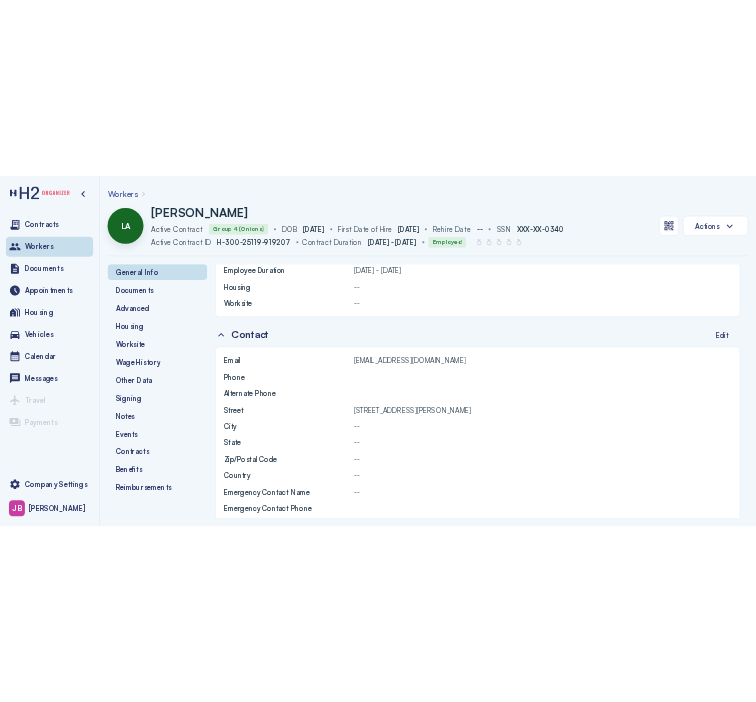 scroll, scrollTop: 1074, scrollLeft: 0, axis: vertical 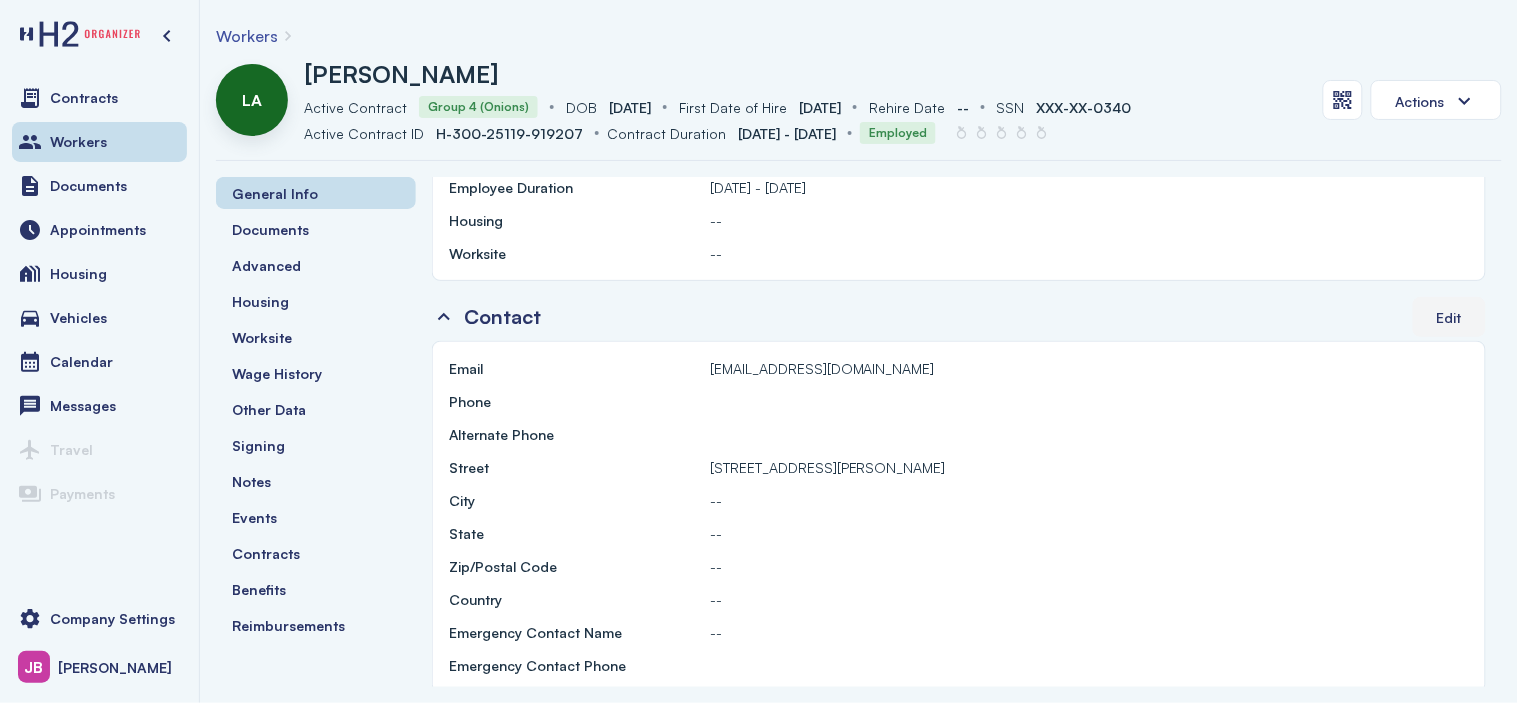 click on "Edit" at bounding box center [1449, 317] 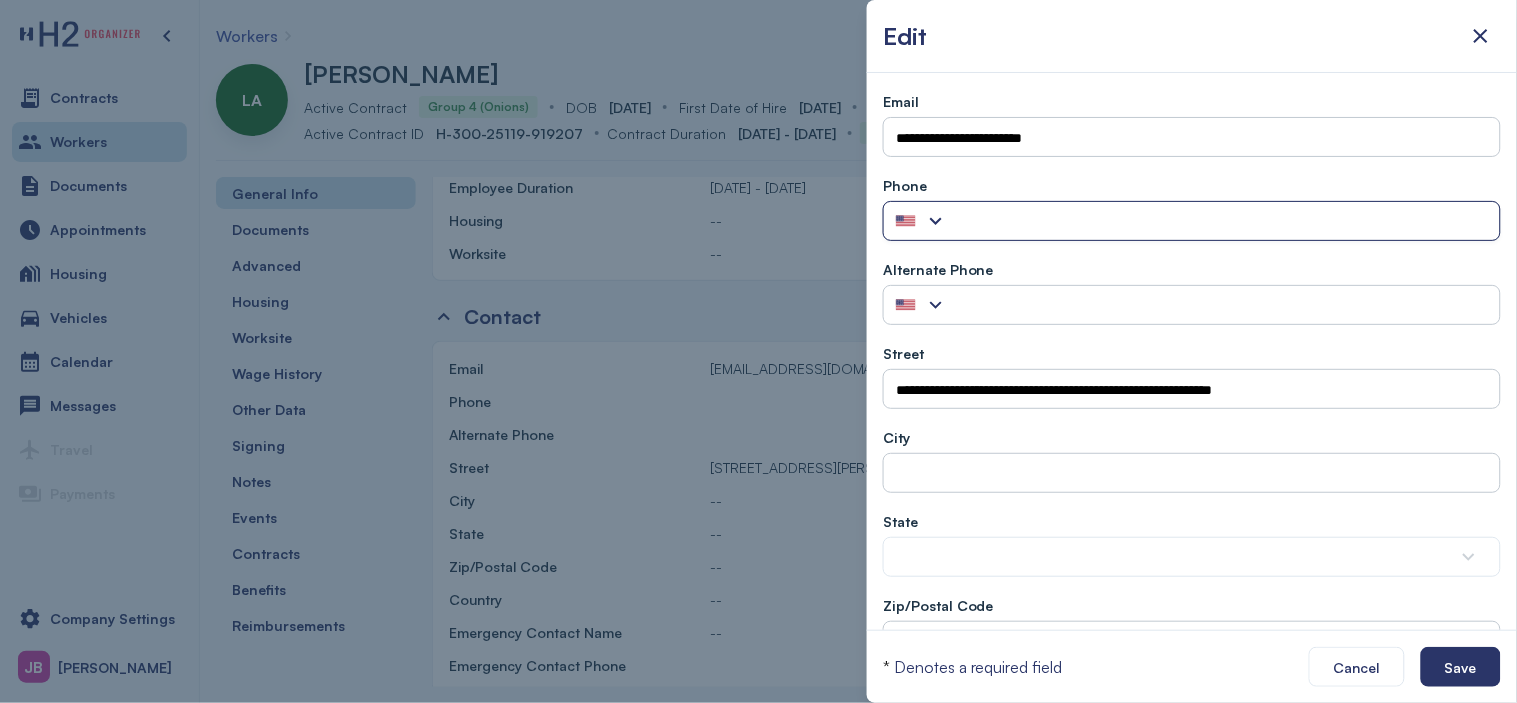click at bounding box center (1224, 222) 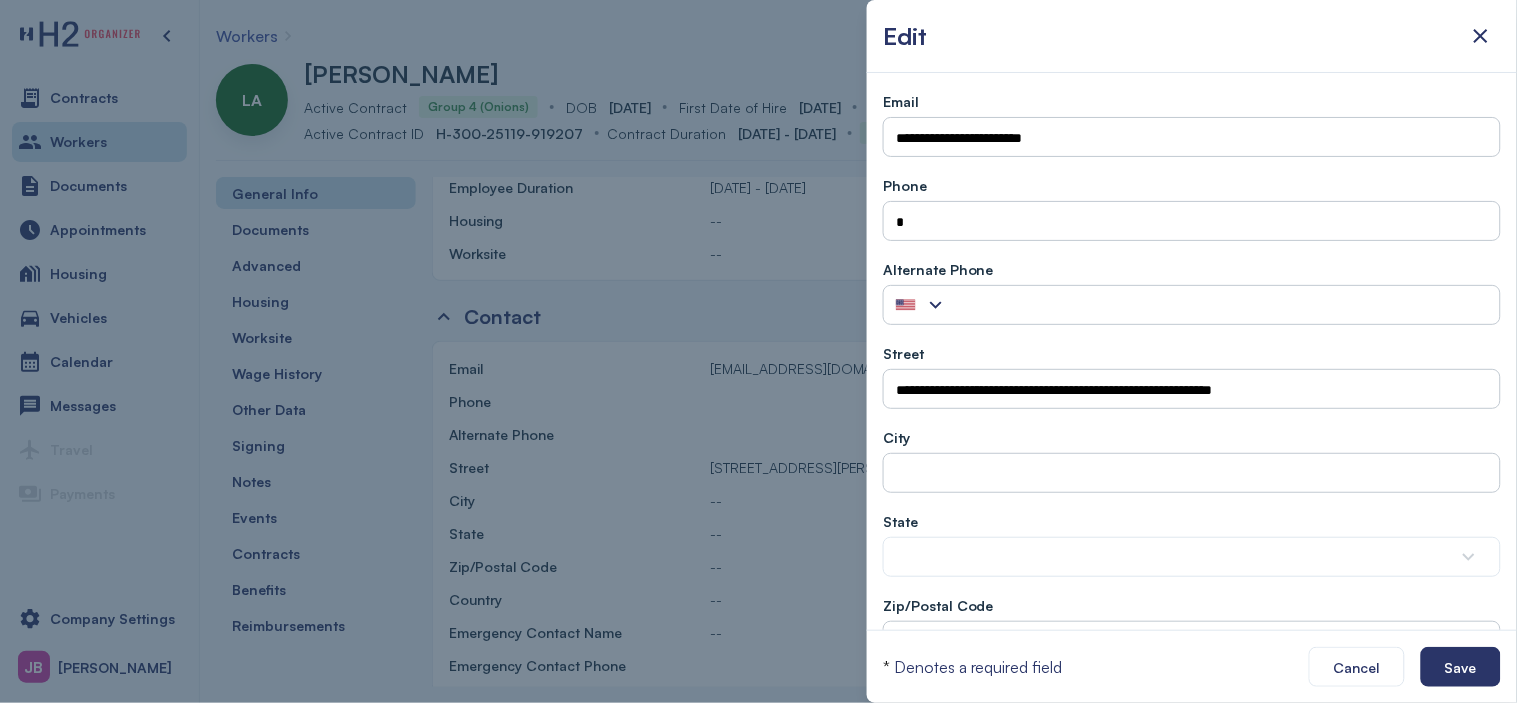 type on "**" 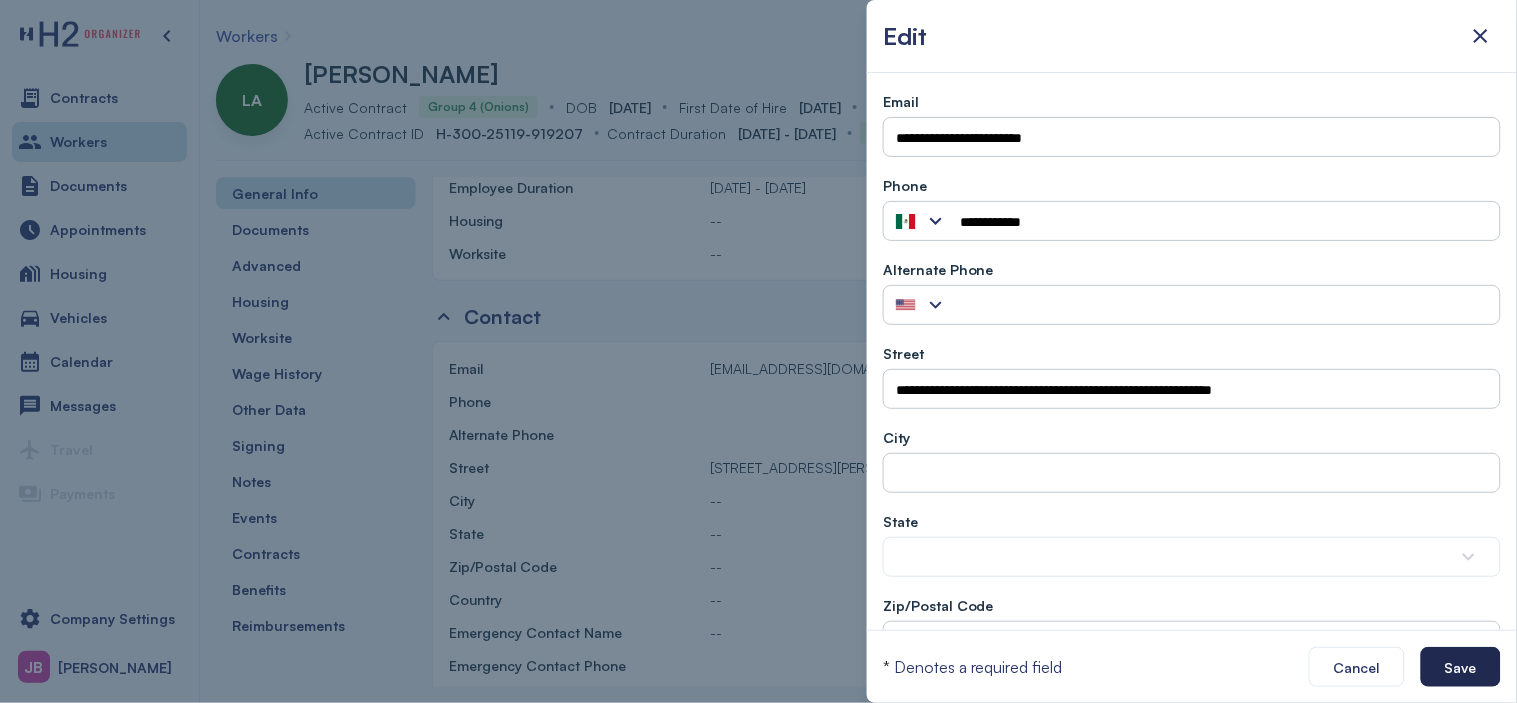 type on "**********" 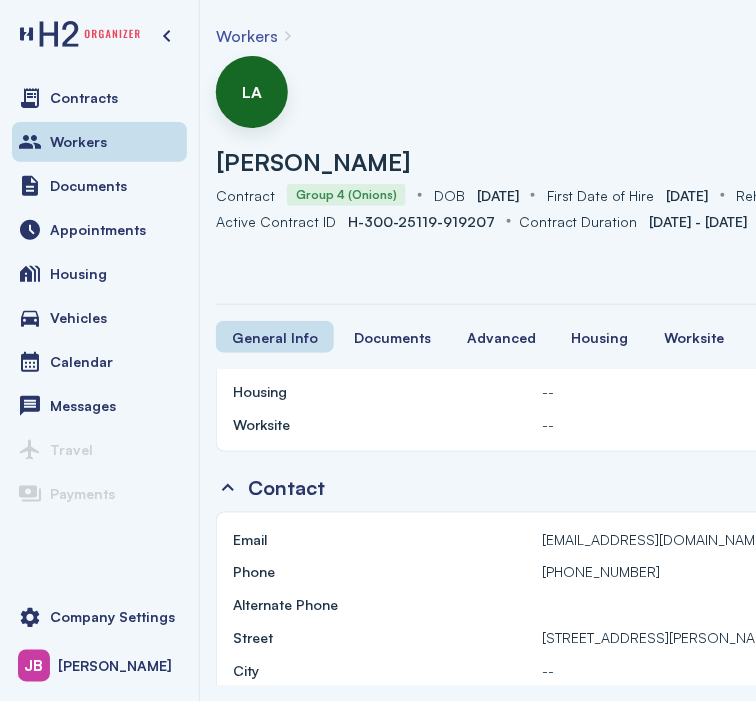 scroll, scrollTop: 1198, scrollLeft: 0, axis: vertical 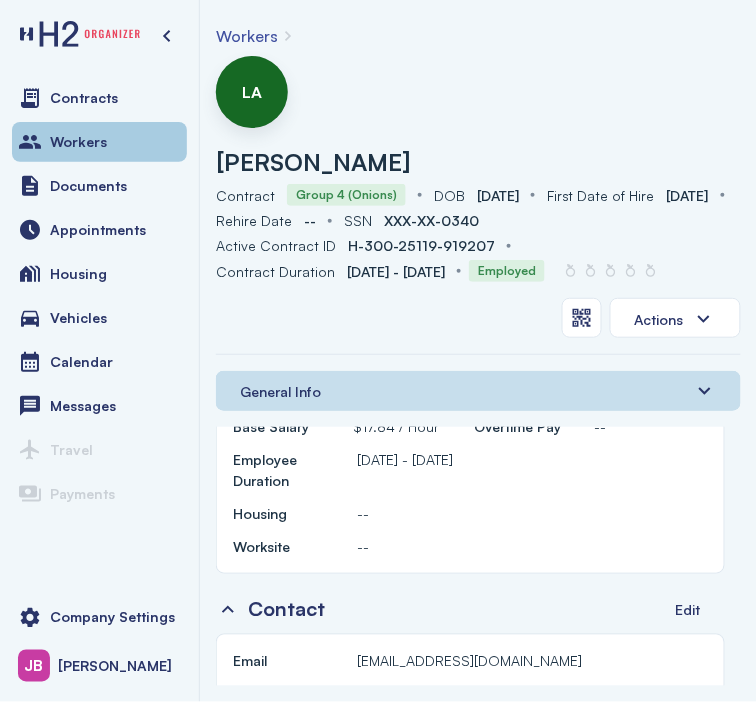 click on "Workers" at bounding box center [78, 142] 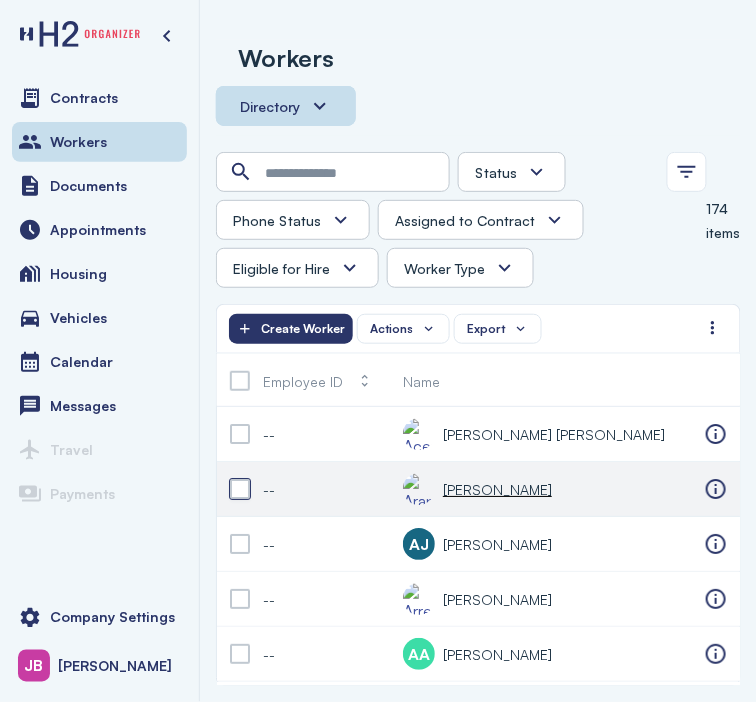 click at bounding box center [240, 489] 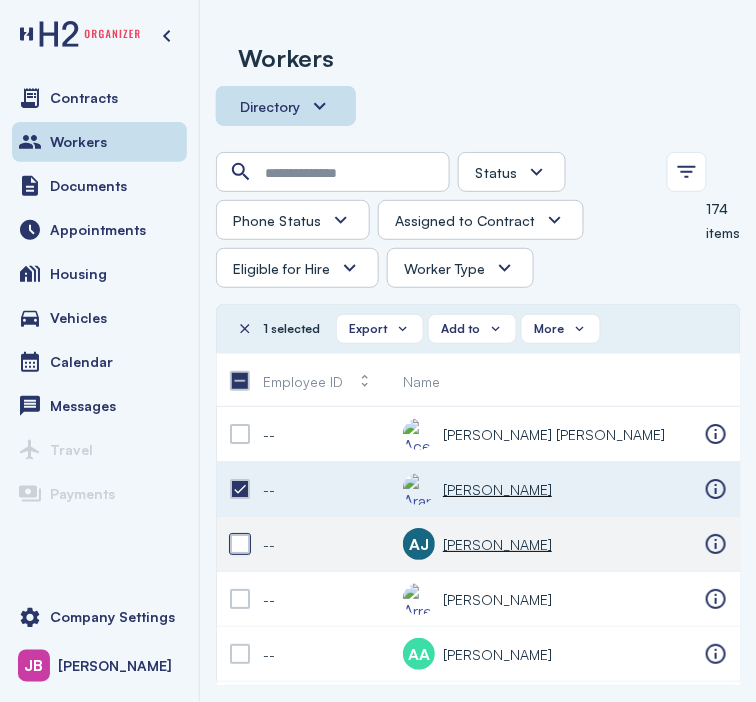 click at bounding box center [240, 544] 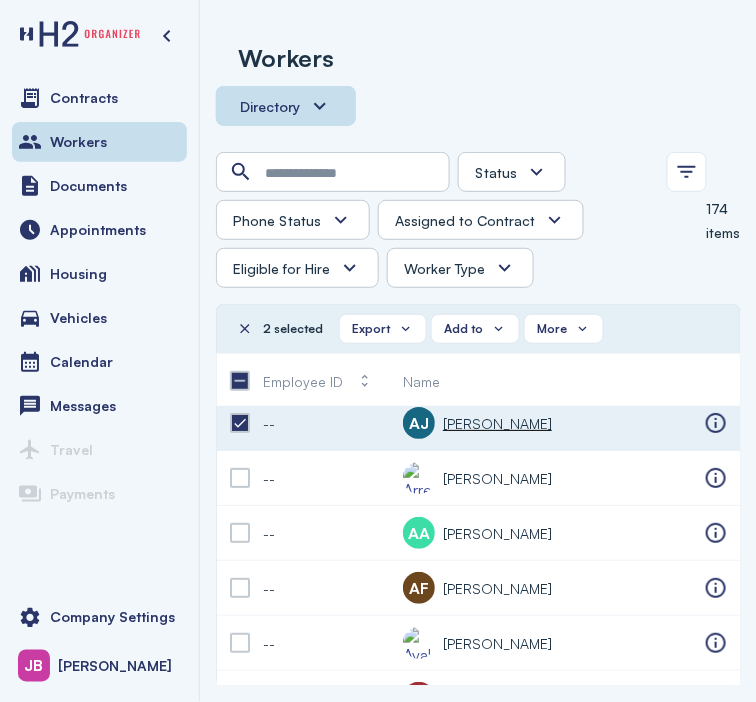 scroll, scrollTop: 118, scrollLeft: 0, axis: vertical 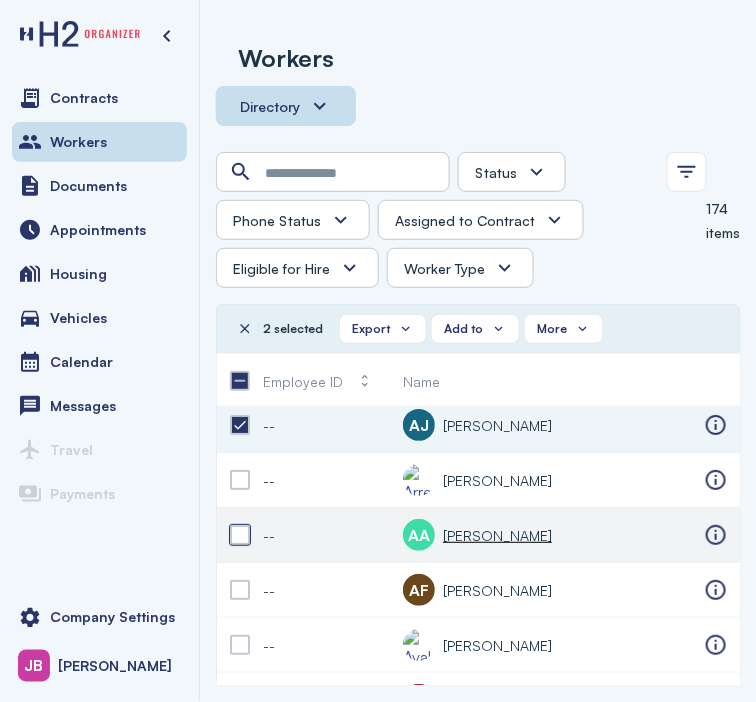 click at bounding box center (240, 535) 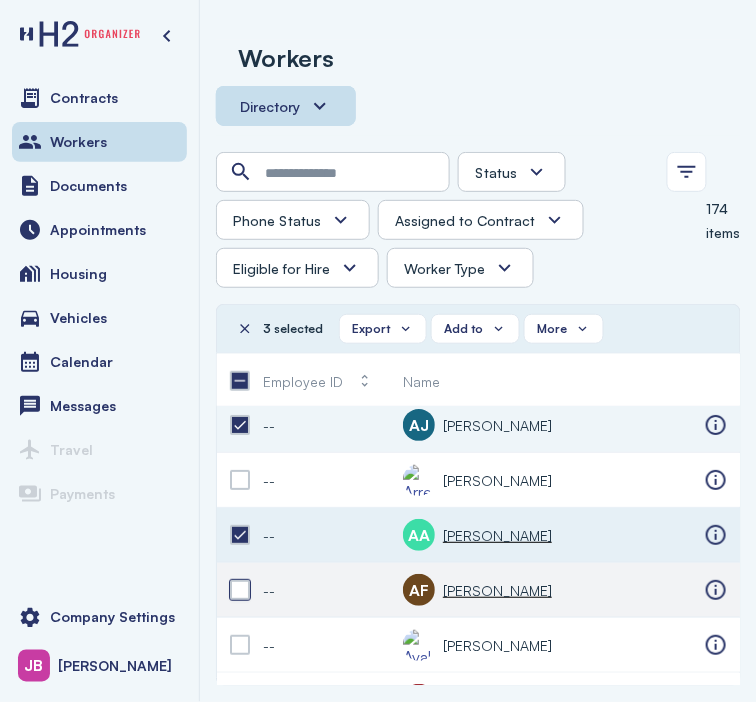 click at bounding box center [240, 590] 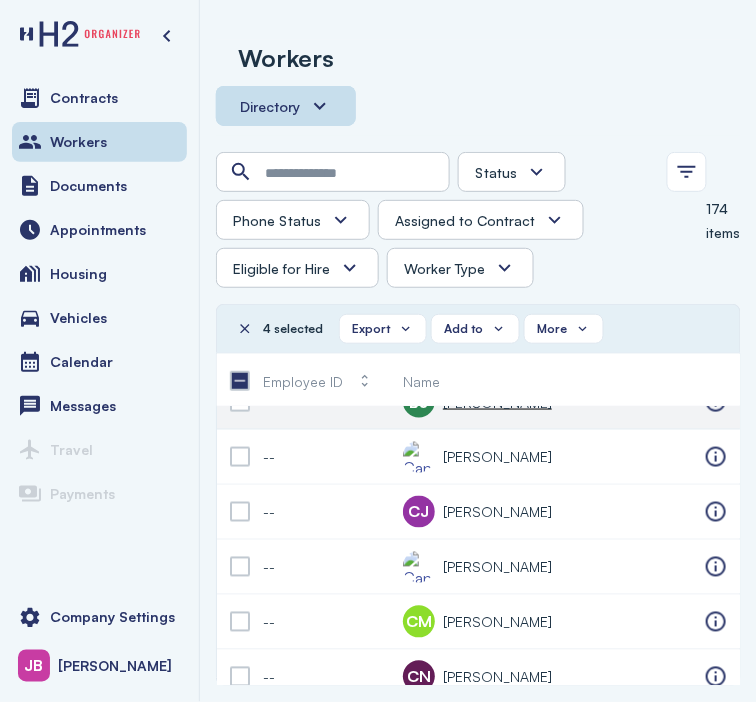 scroll, scrollTop: 544, scrollLeft: 0, axis: vertical 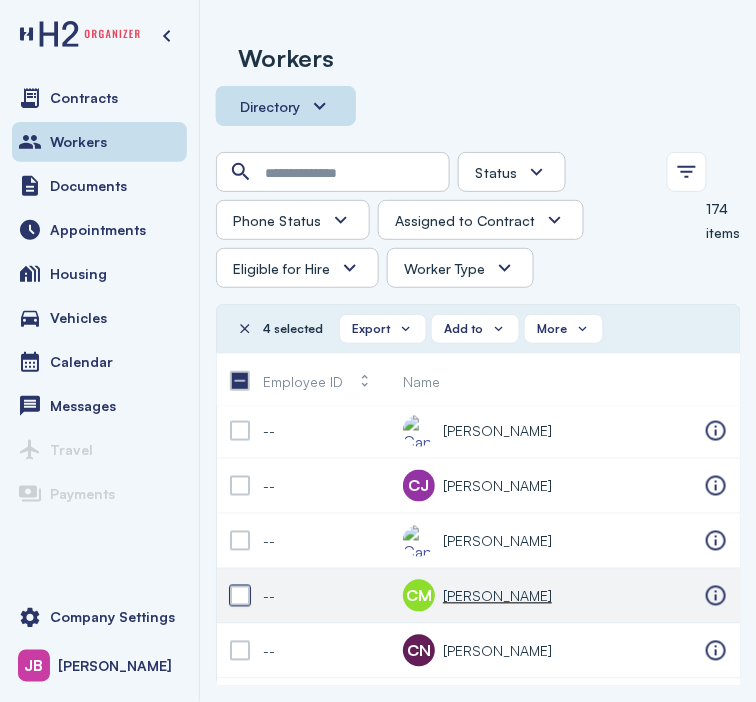 click at bounding box center (240, 596) 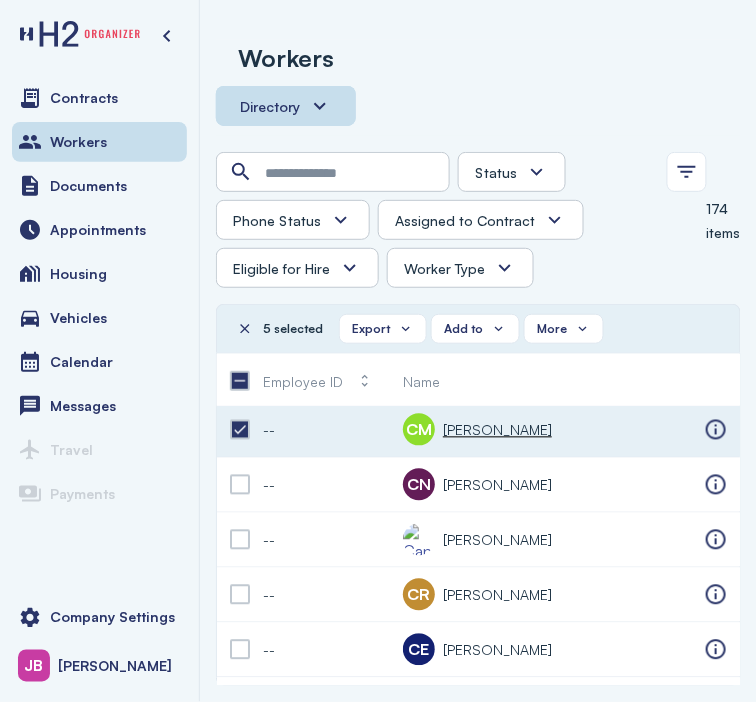 scroll, scrollTop: 708, scrollLeft: 0, axis: vertical 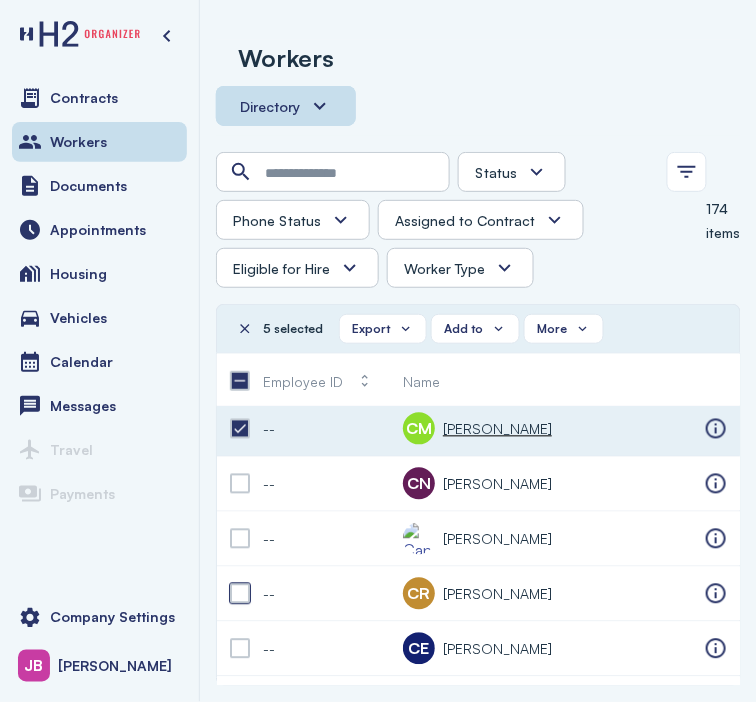 click at bounding box center (240, 594) 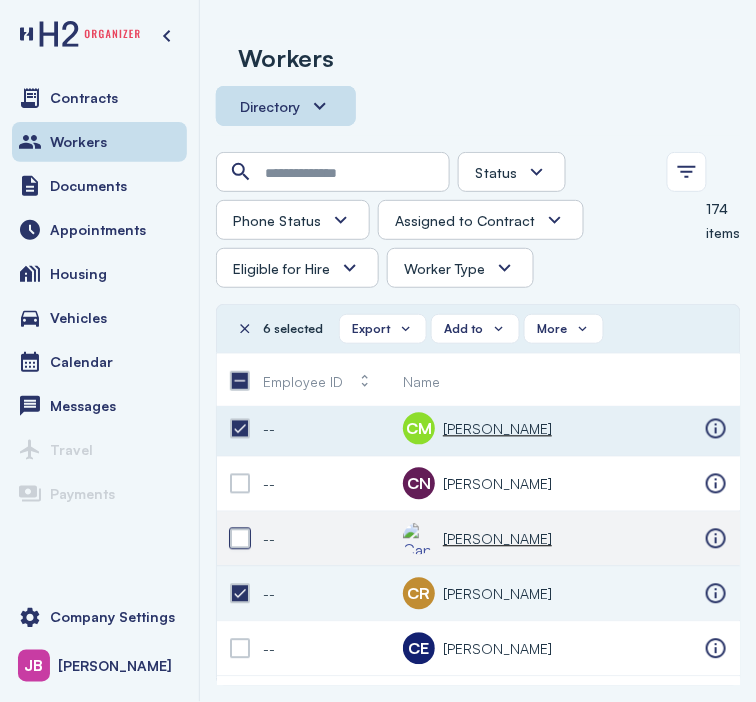 click at bounding box center [240, 539] 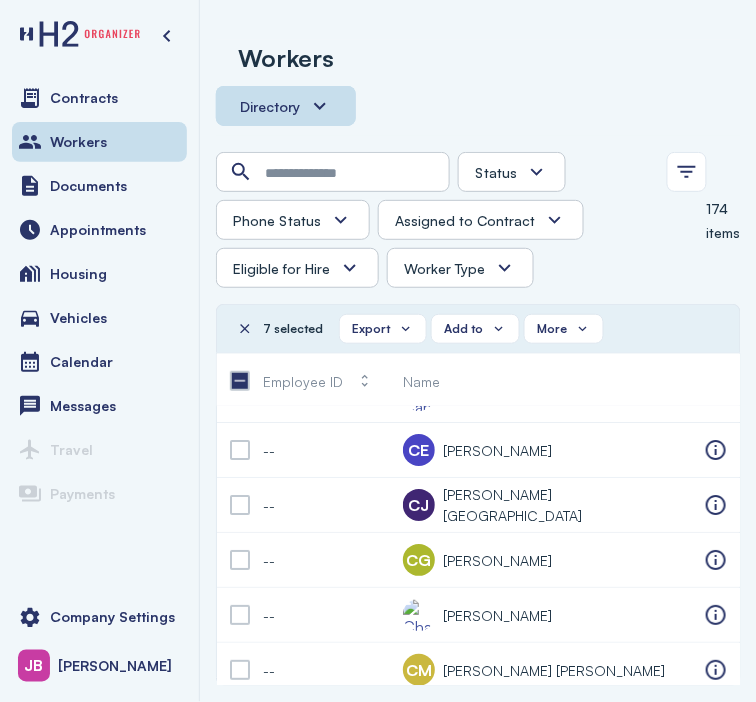 scroll, scrollTop: 1142, scrollLeft: 0, axis: vertical 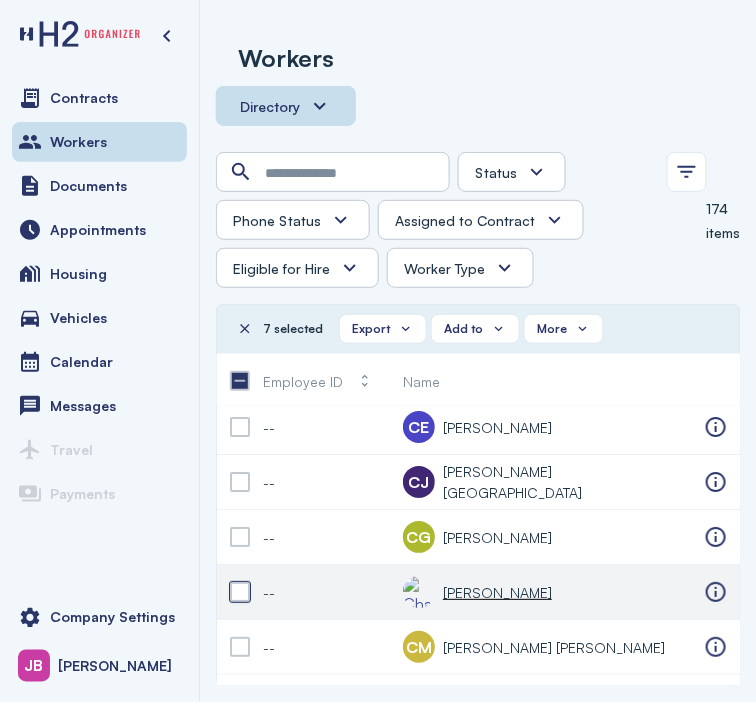 click at bounding box center [240, 592] 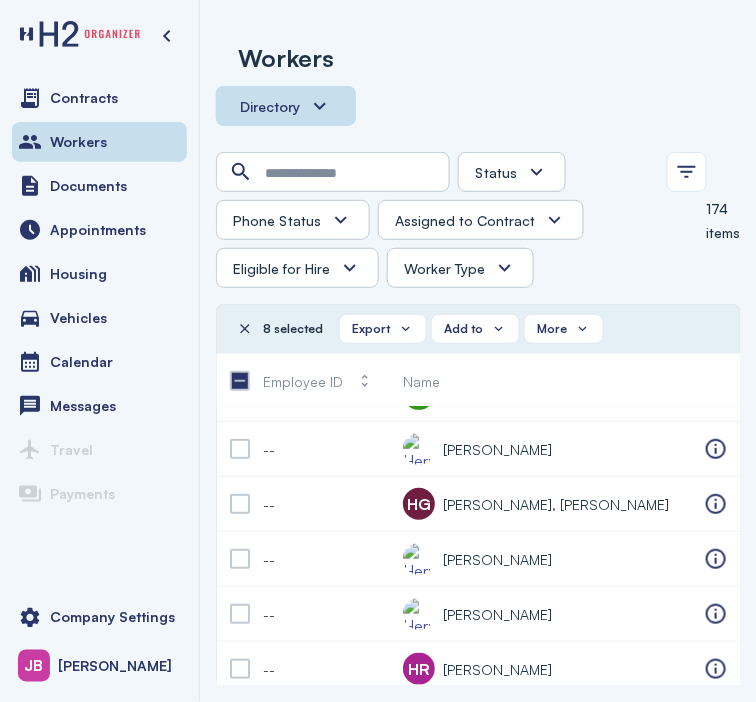scroll, scrollTop: 3620, scrollLeft: 0, axis: vertical 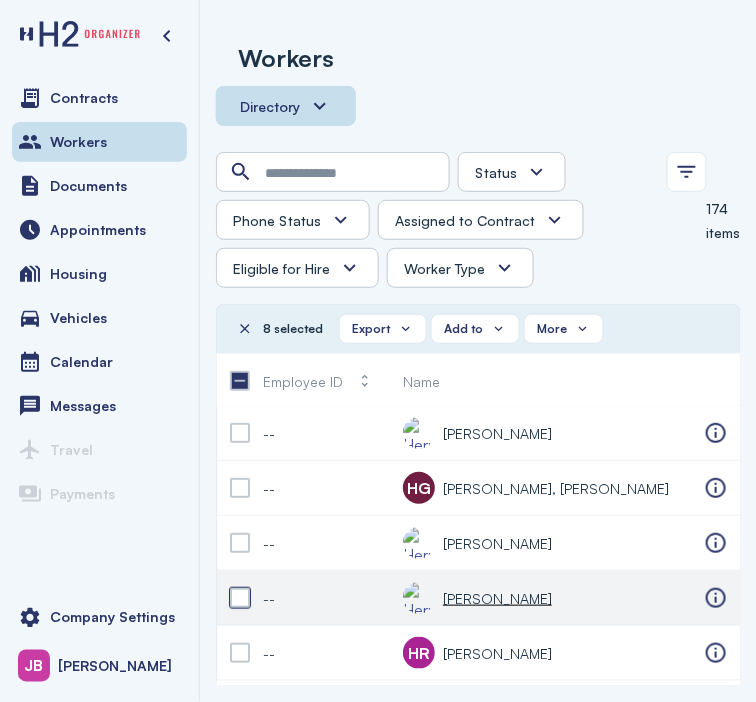 click at bounding box center [240, 598] 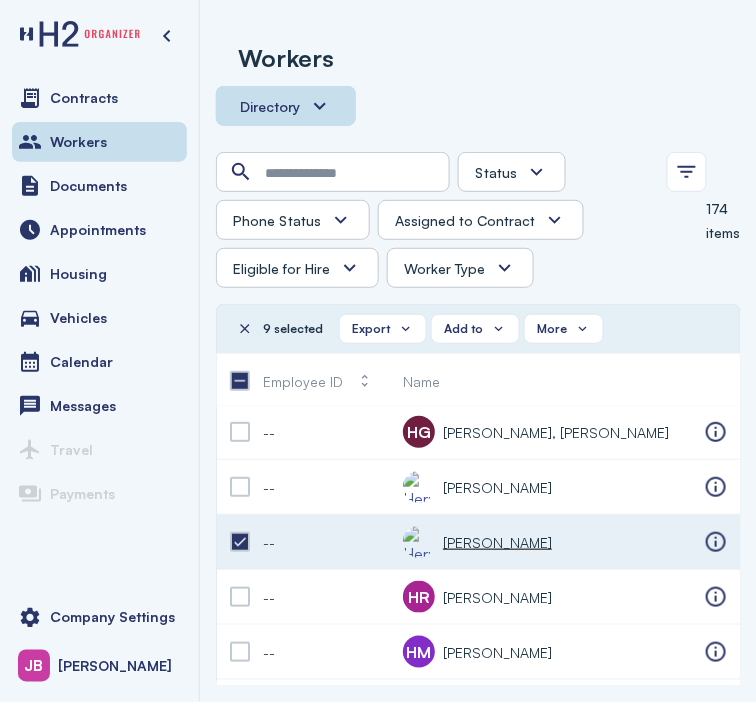 scroll, scrollTop: 3668, scrollLeft: 0, axis: vertical 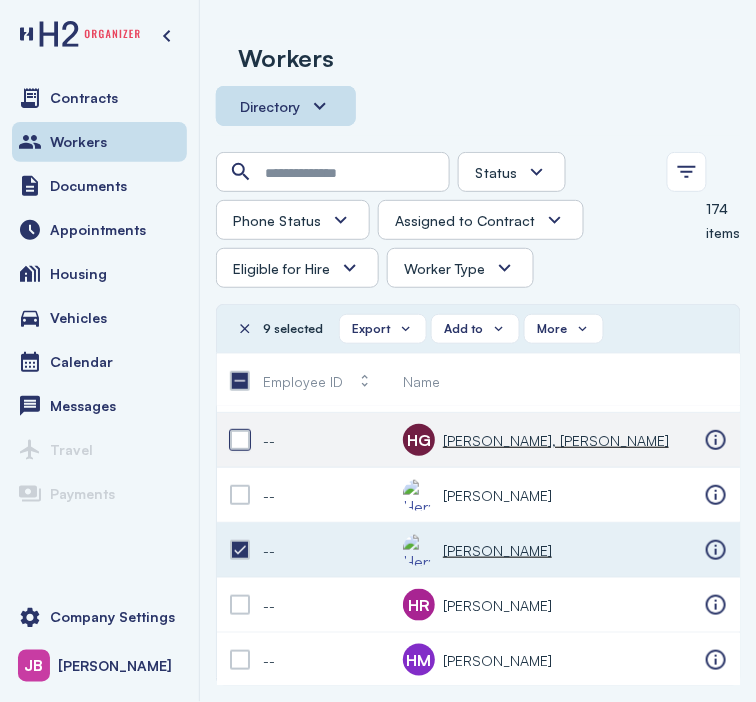 click at bounding box center [240, 440] 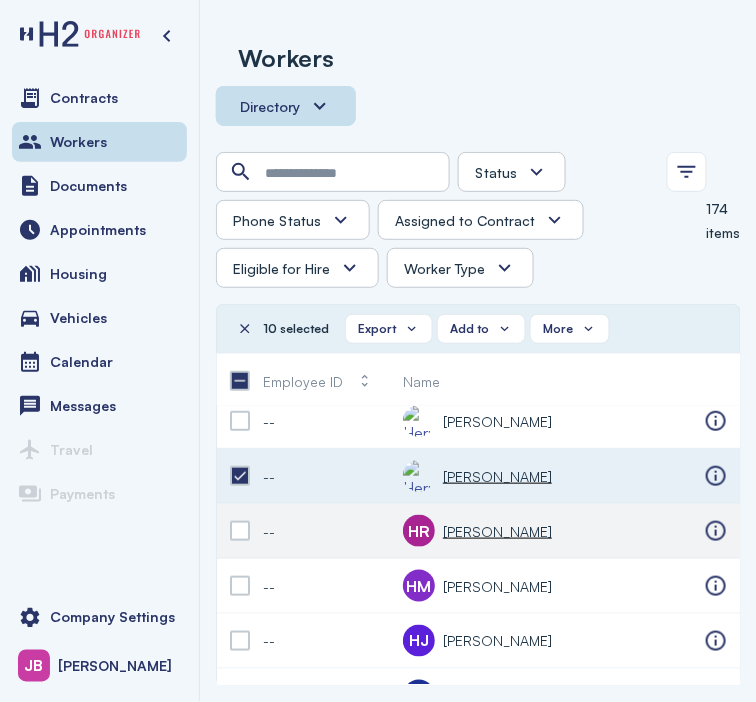 scroll, scrollTop: 3750, scrollLeft: 0, axis: vertical 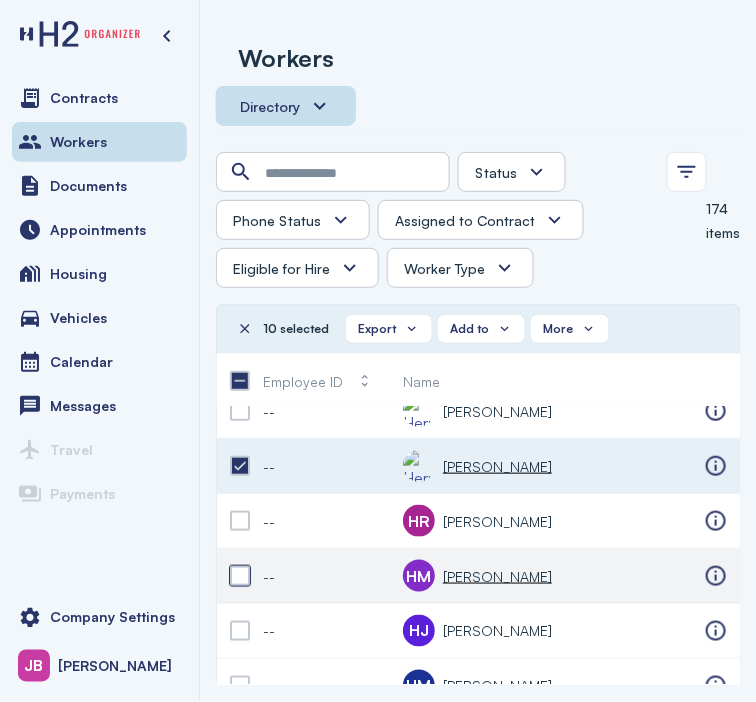 click at bounding box center (240, 576) 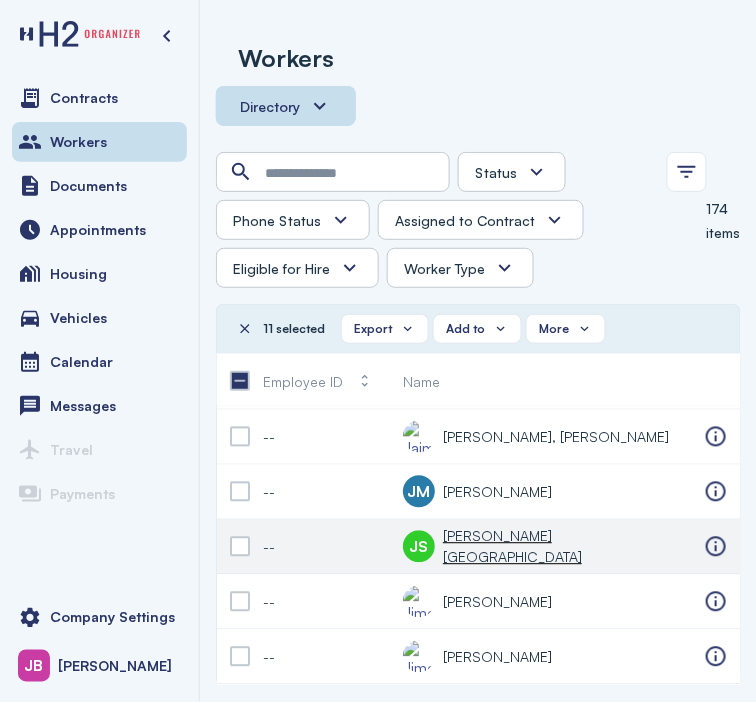 scroll, scrollTop: 4158, scrollLeft: 0, axis: vertical 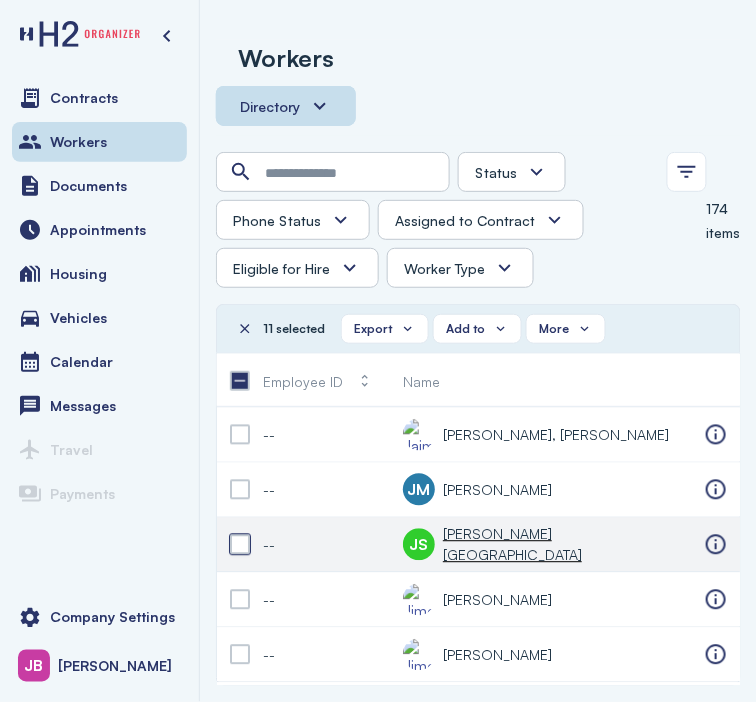 click at bounding box center (240, 545) 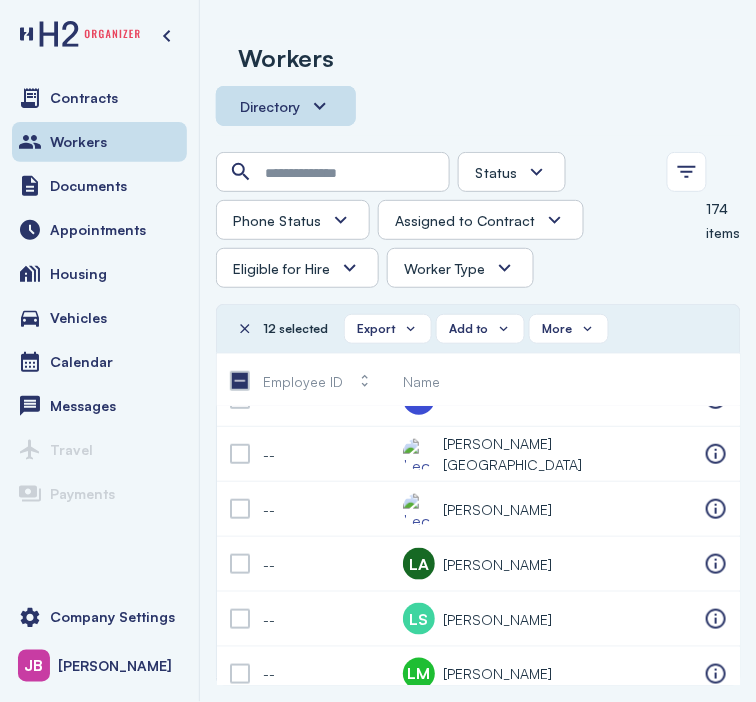 scroll, scrollTop: 4847, scrollLeft: 0, axis: vertical 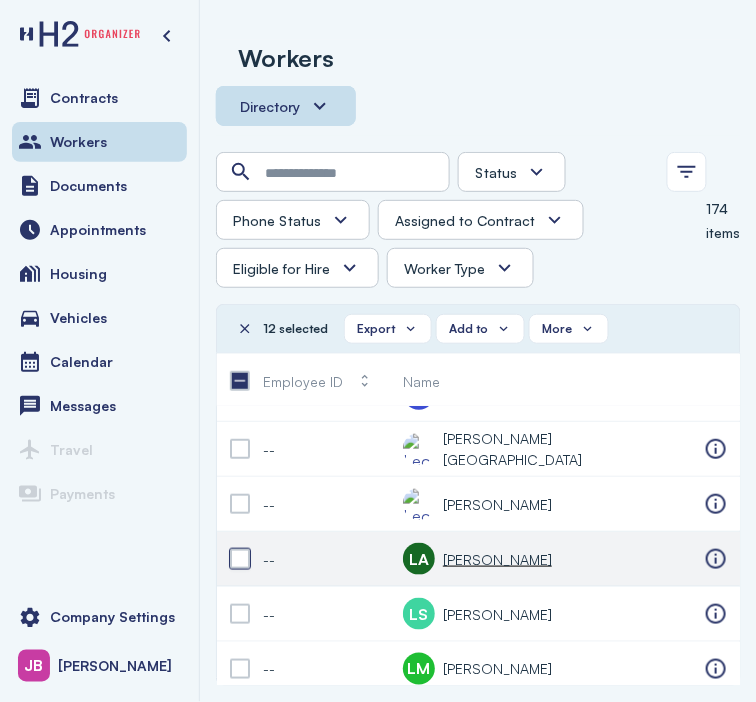 click at bounding box center [240, 559] 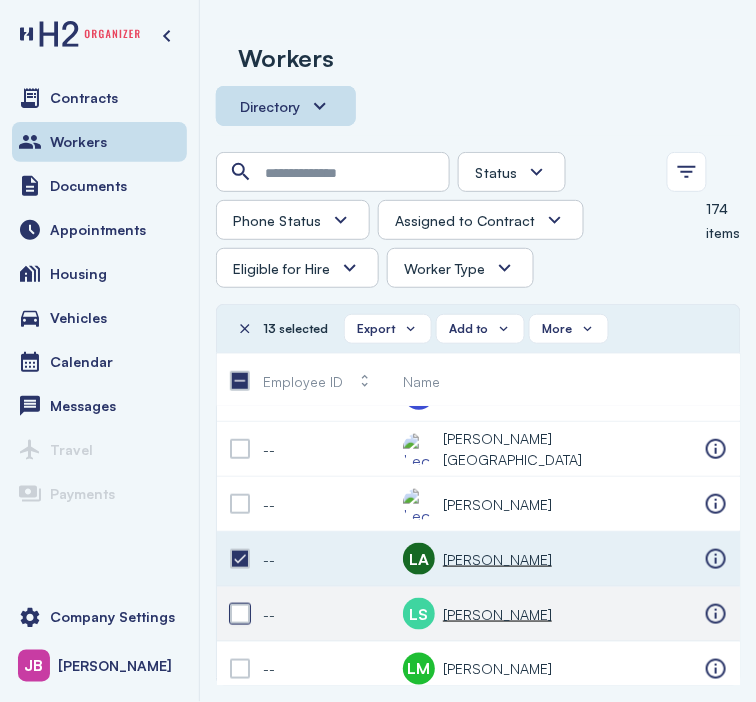 click at bounding box center (240, 614) 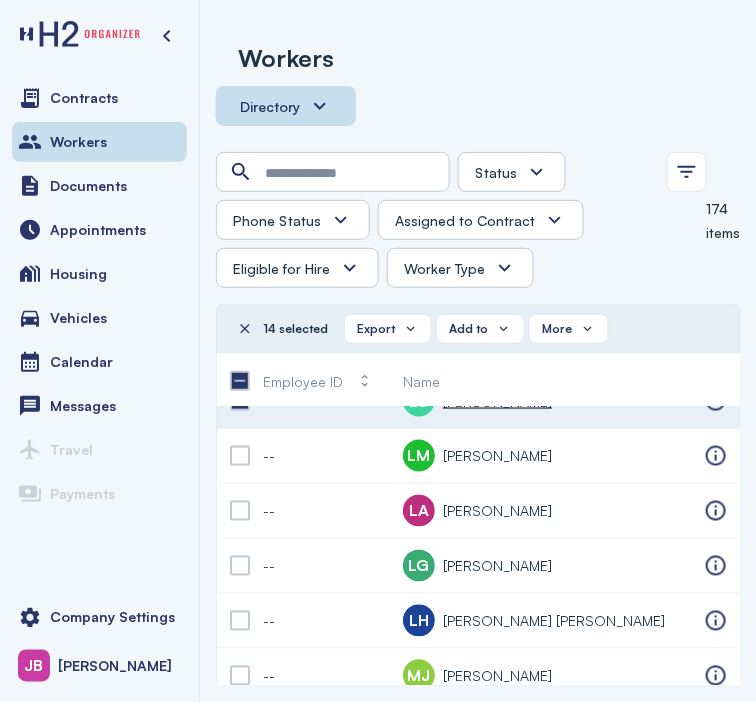 scroll, scrollTop: 5127, scrollLeft: 0, axis: vertical 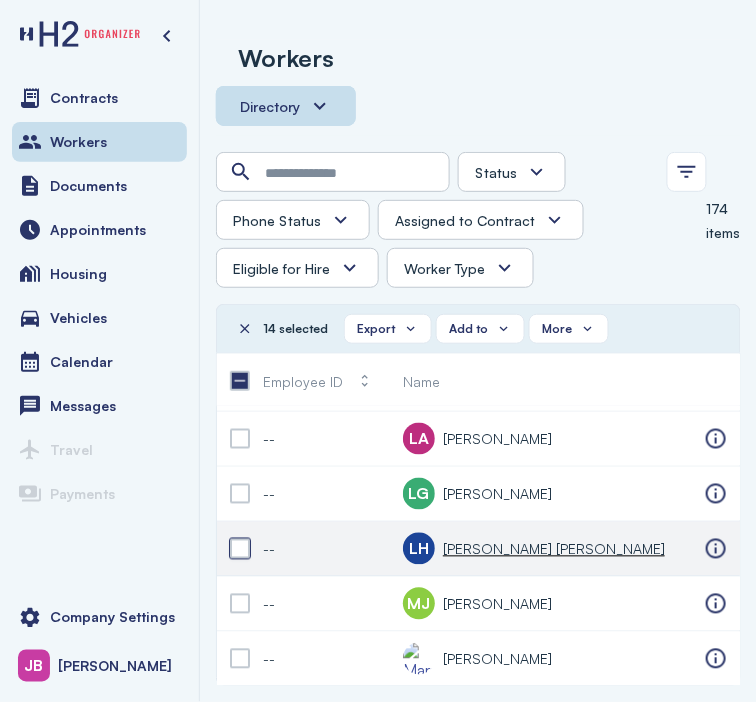 click at bounding box center (240, 549) 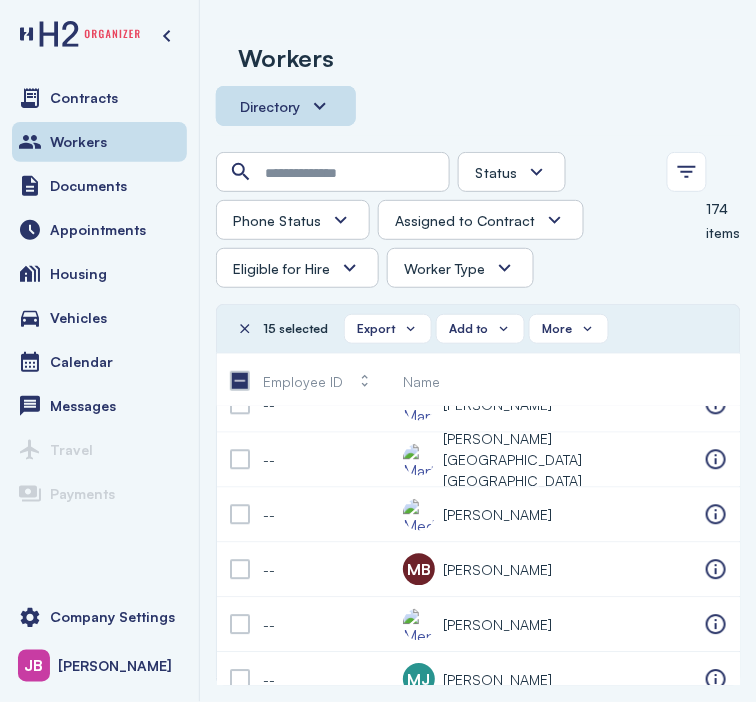 scroll, scrollTop: 5385, scrollLeft: 0, axis: vertical 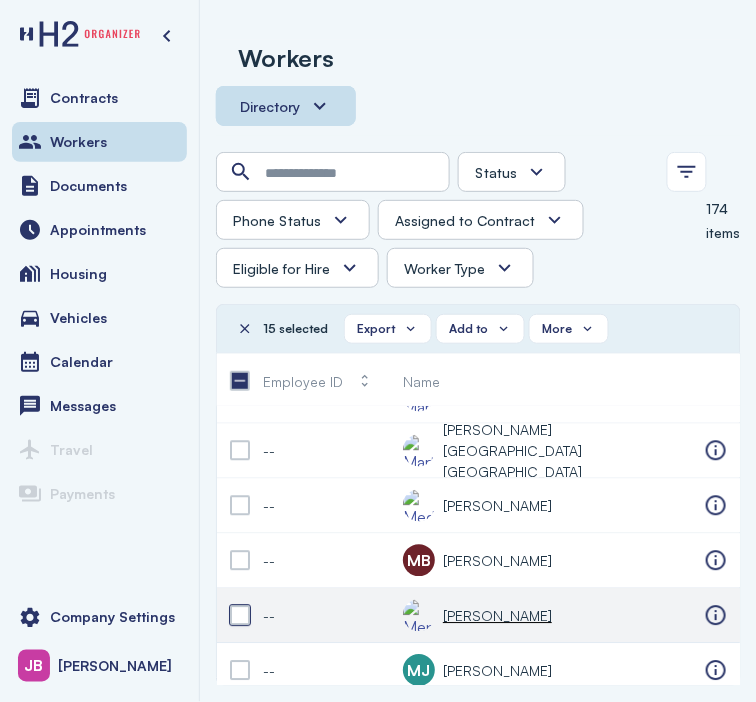 click at bounding box center [240, 616] 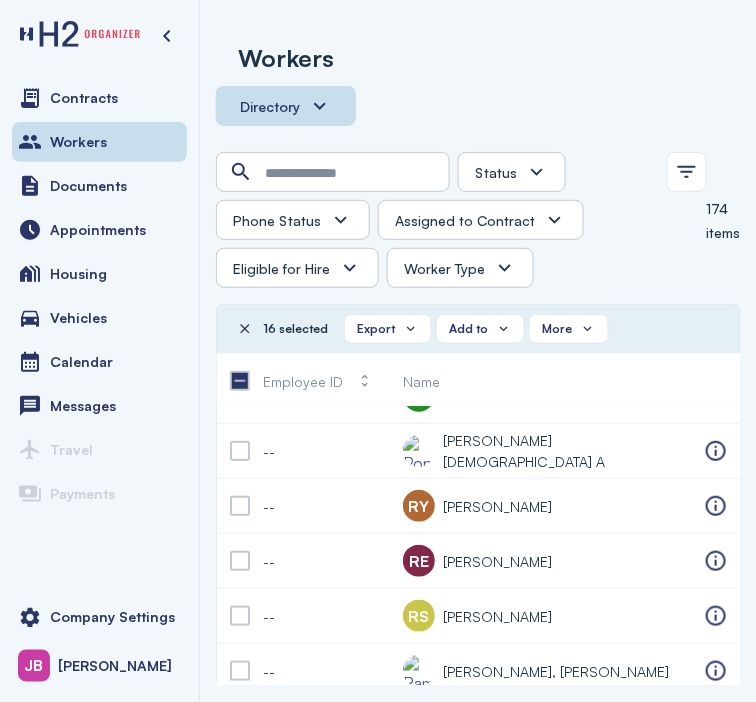 scroll, scrollTop: 7080, scrollLeft: 0, axis: vertical 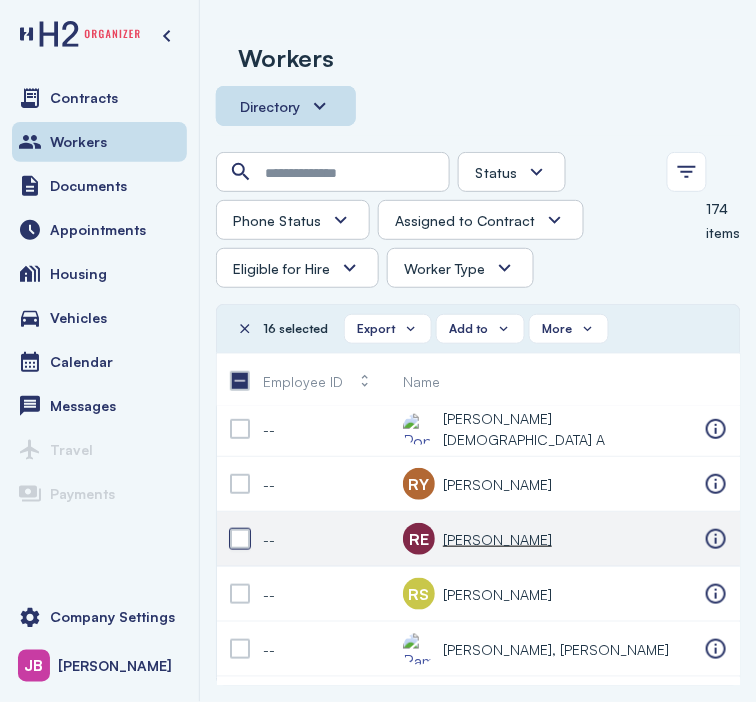 click at bounding box center (240, 539) 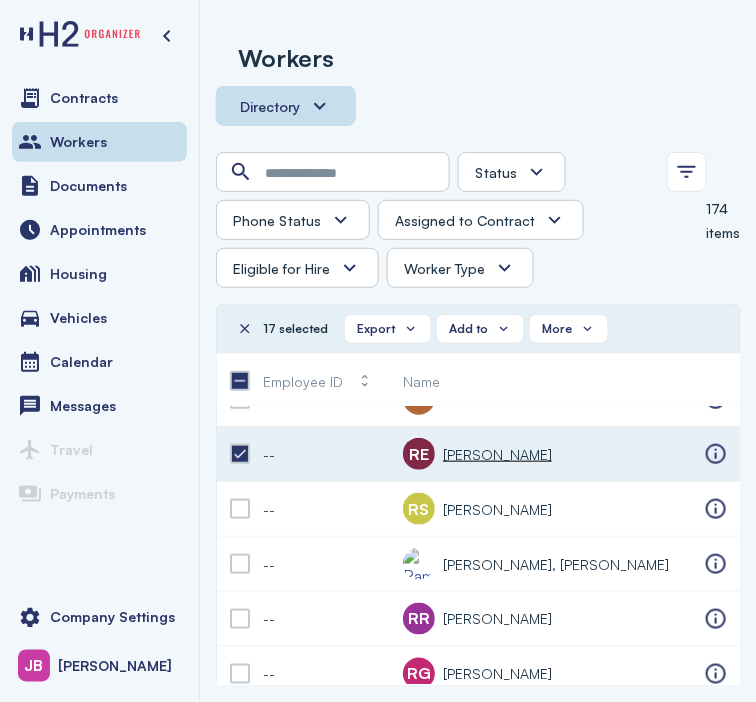 scroll, scrollTop: 7166, scrollLeft: 0, axis: vertical 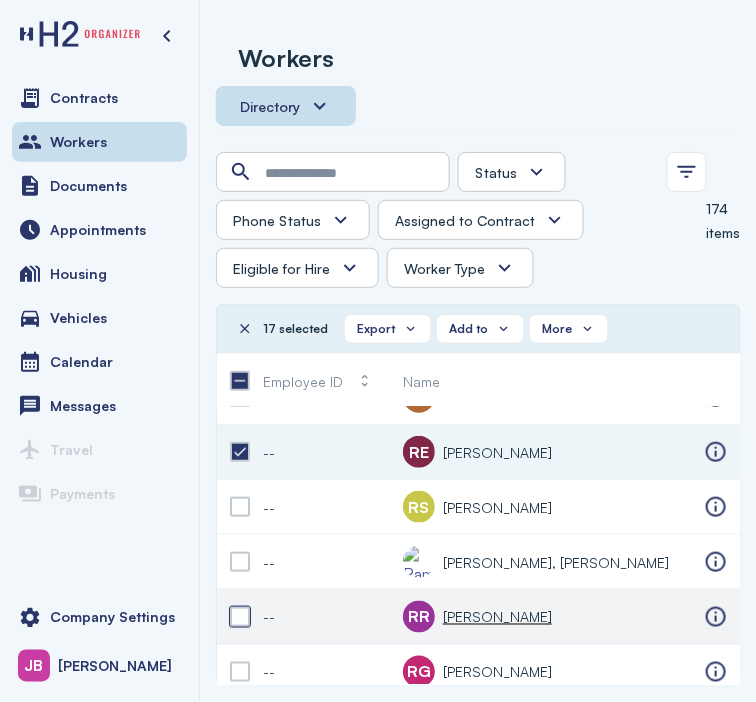 click at bounding box center [240, 617] 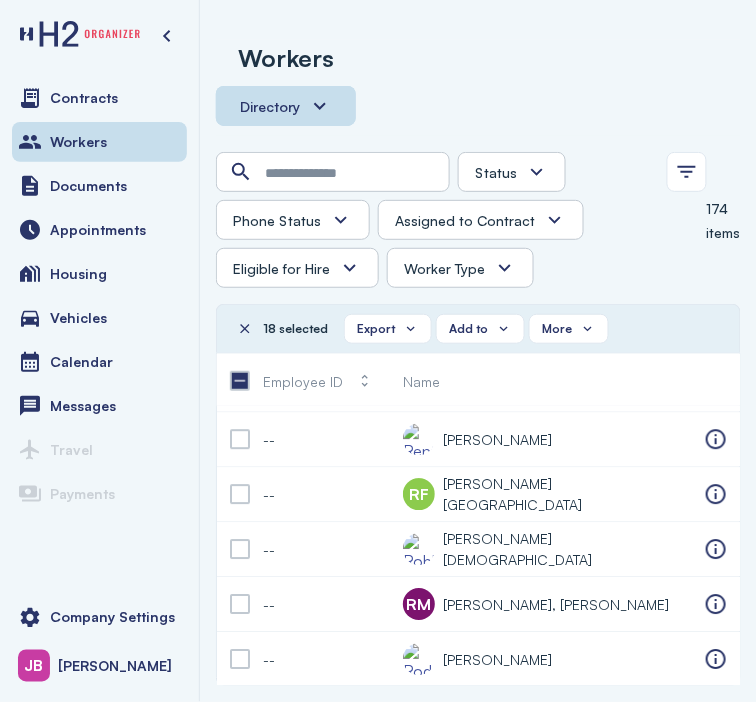 scroll, scrollTop: 7800, scrollLeft: 0, axis: vertical 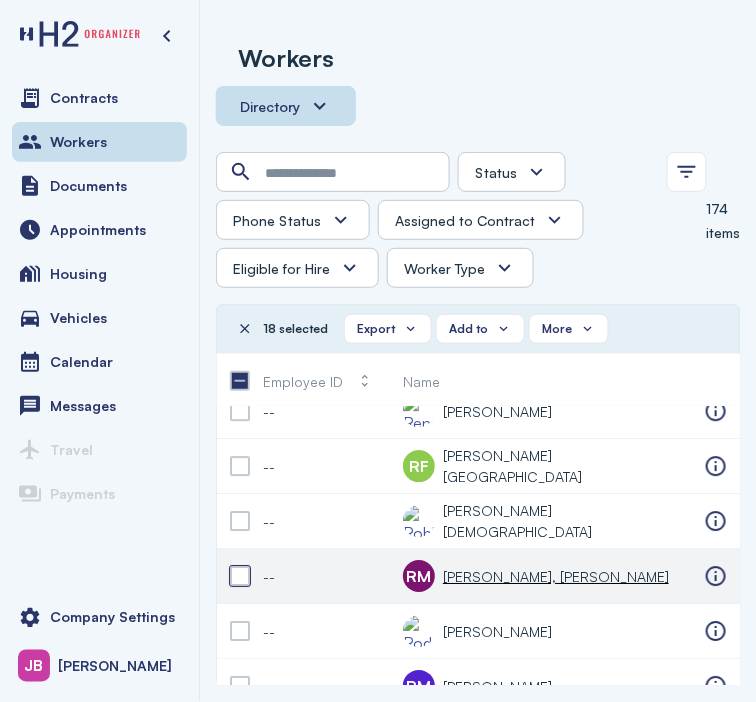 click at bounding box center (240, 576) 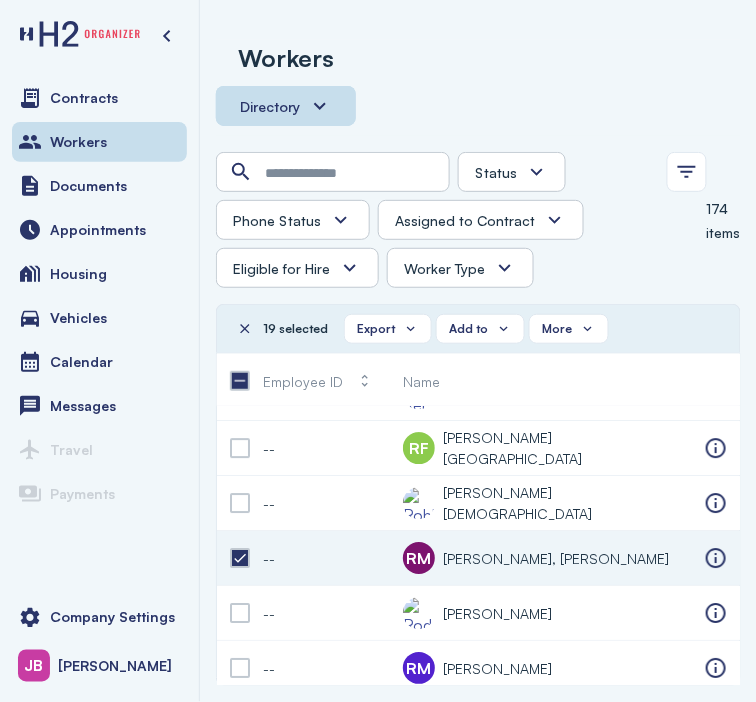 scroll, scrollTop: 7820, scrollLeft: 0, axis: vertical 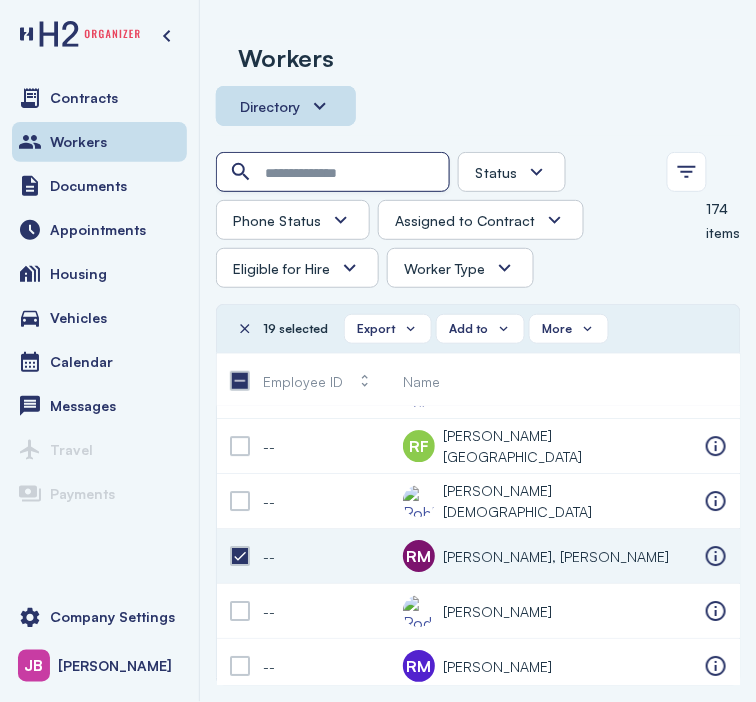 click at bounding box center (335, 173) 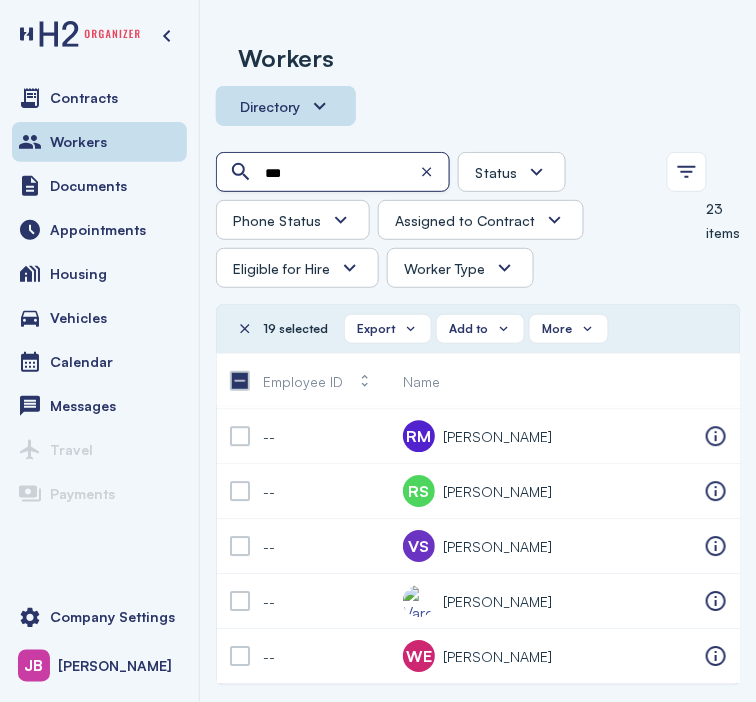 scroll, scrollTop: 0, scrollLeft: 0, axis: both 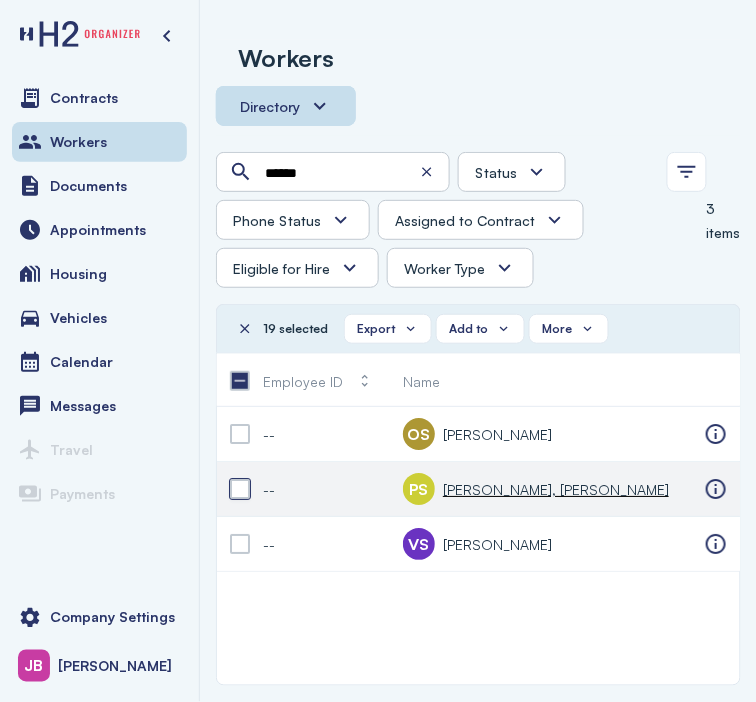 click at bounding box center (240, 489) 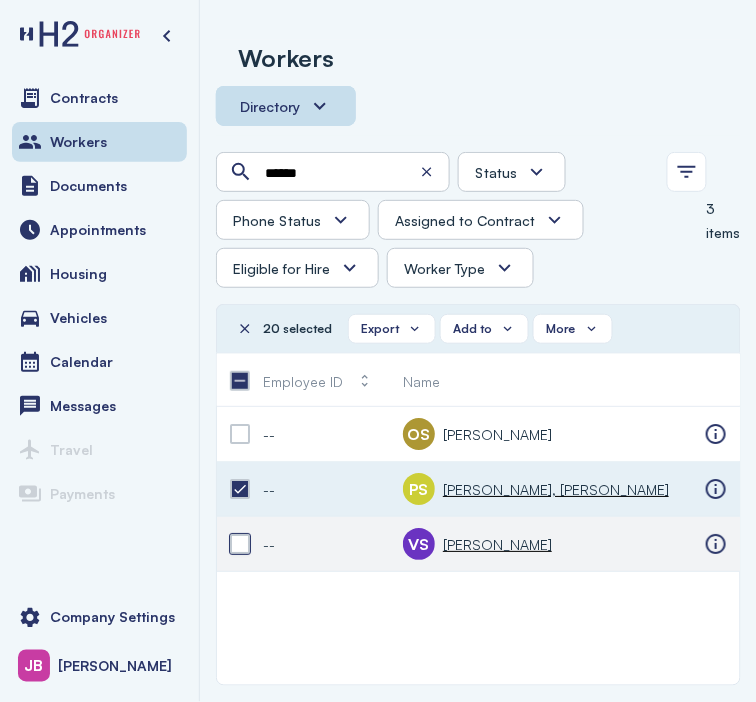 click at bounding box center (240, 544) 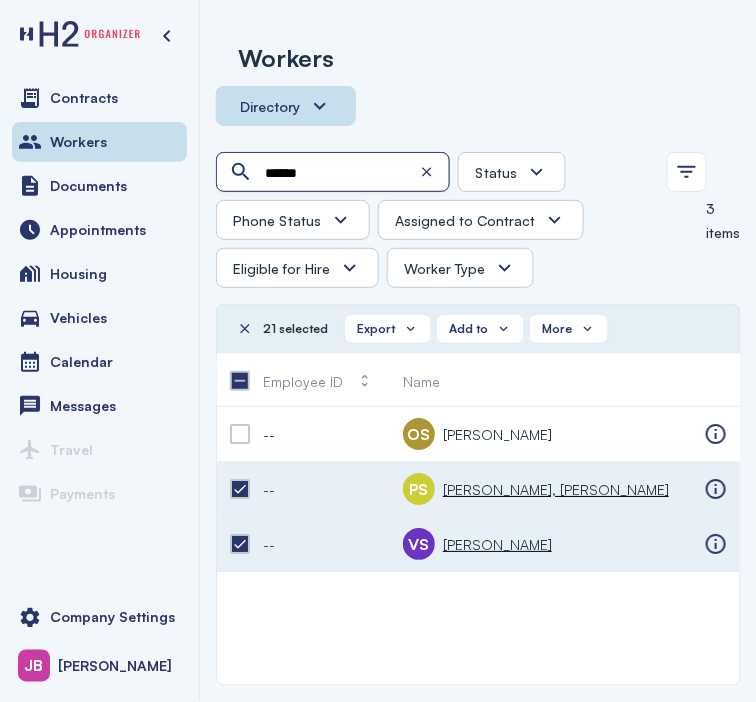 click on "******" at bounding box center (335, 173) 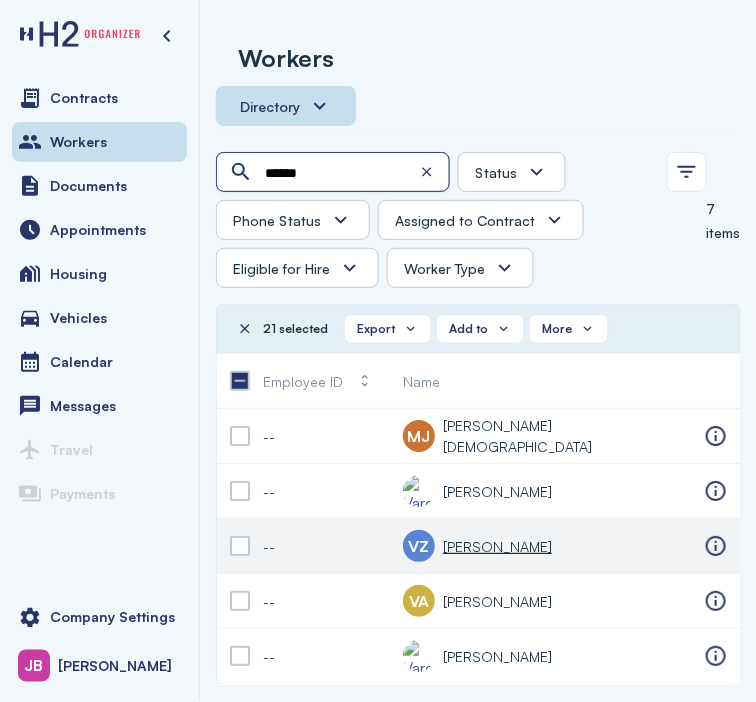 scroll, scrollTop: 61, scrollLeft: 0, axis: vertical 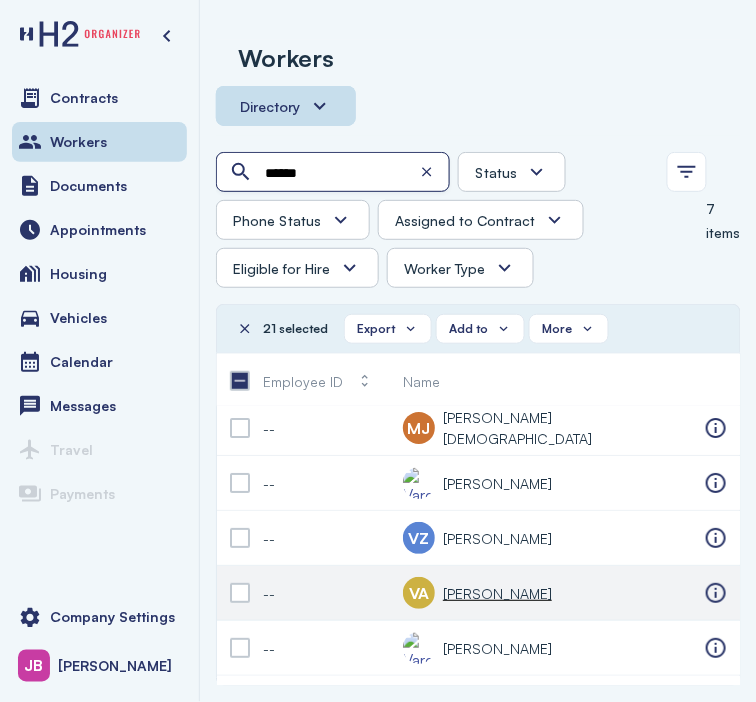 type on "******" 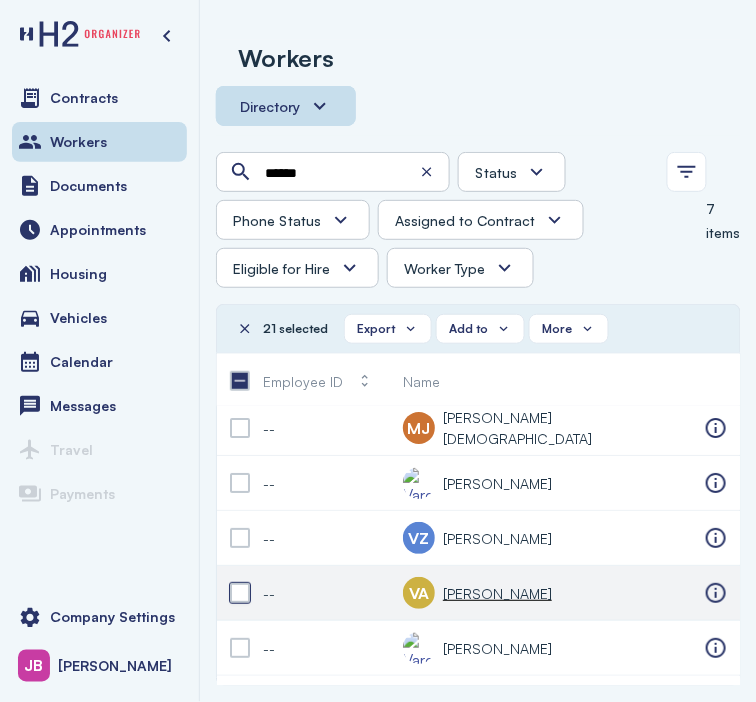 click at bounding box center (240, 593) 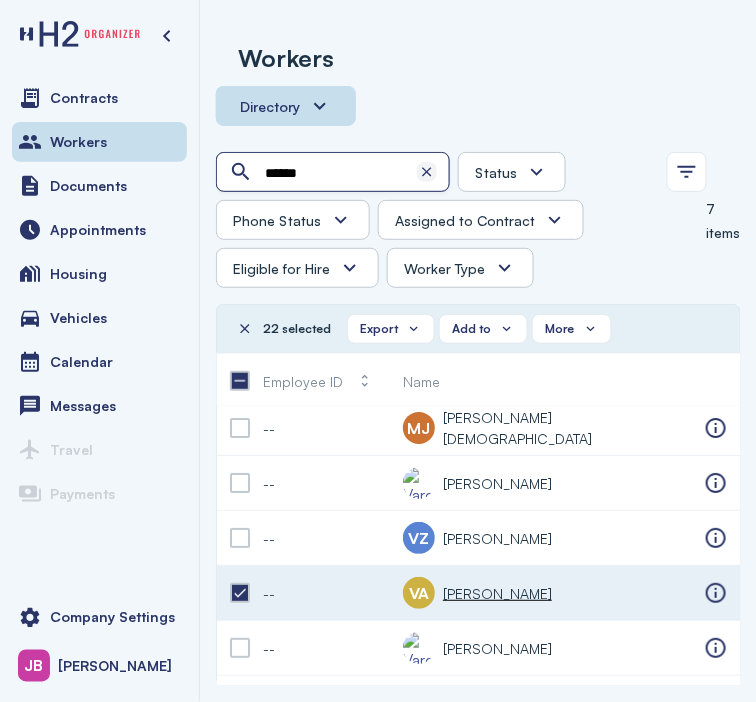 click at bounding box center [427, 172] 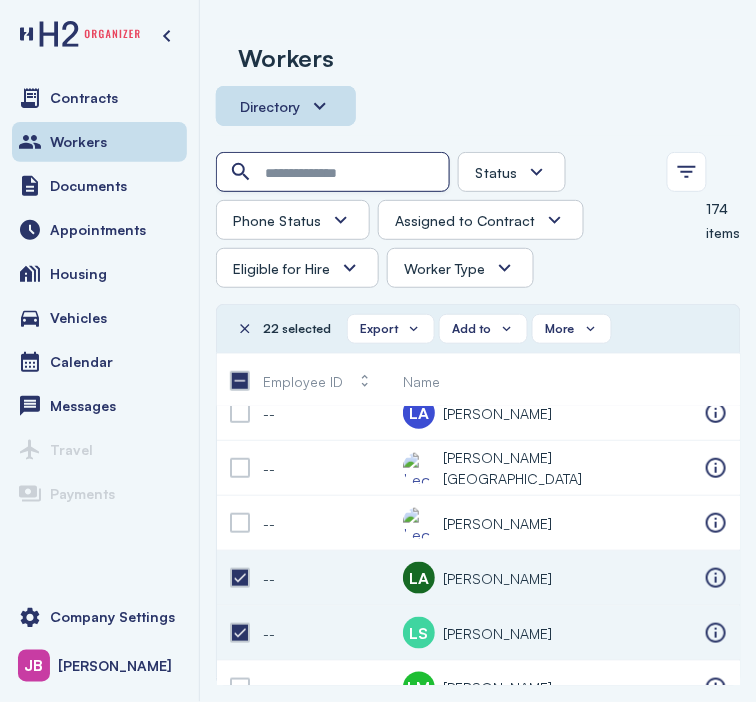 scroll, scrollTop: 4828, scrollLeft: 0, axis: vertical 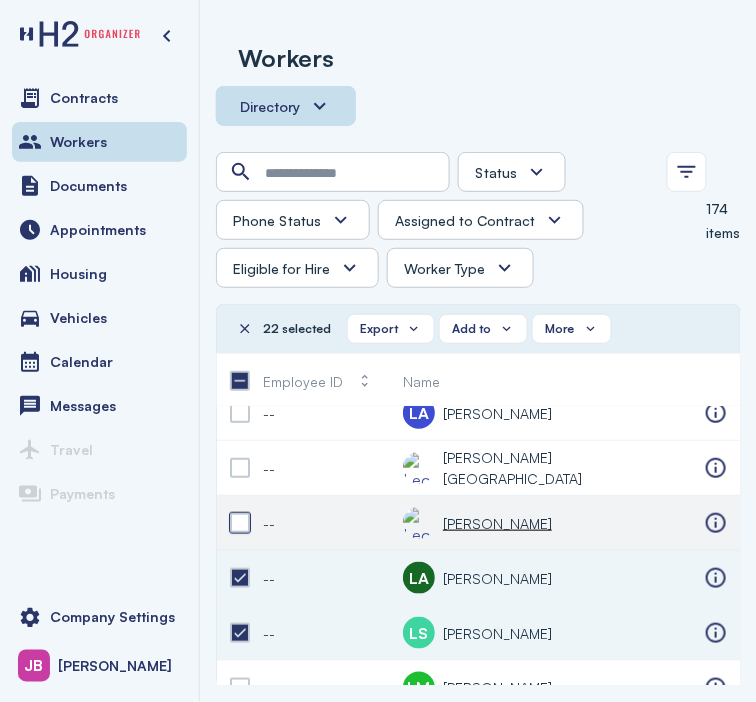 click at bounding box center [240, 523] 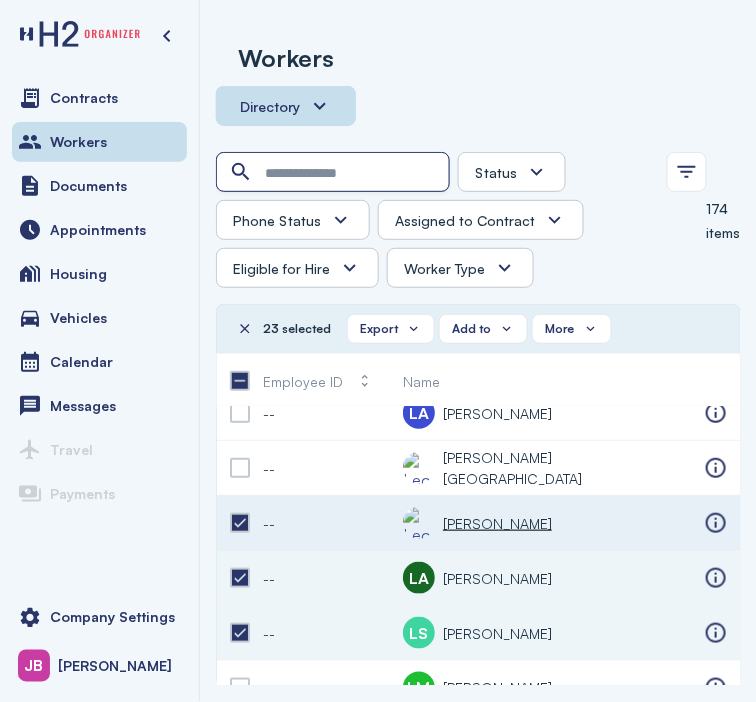 click at bounding box center [335, 173] 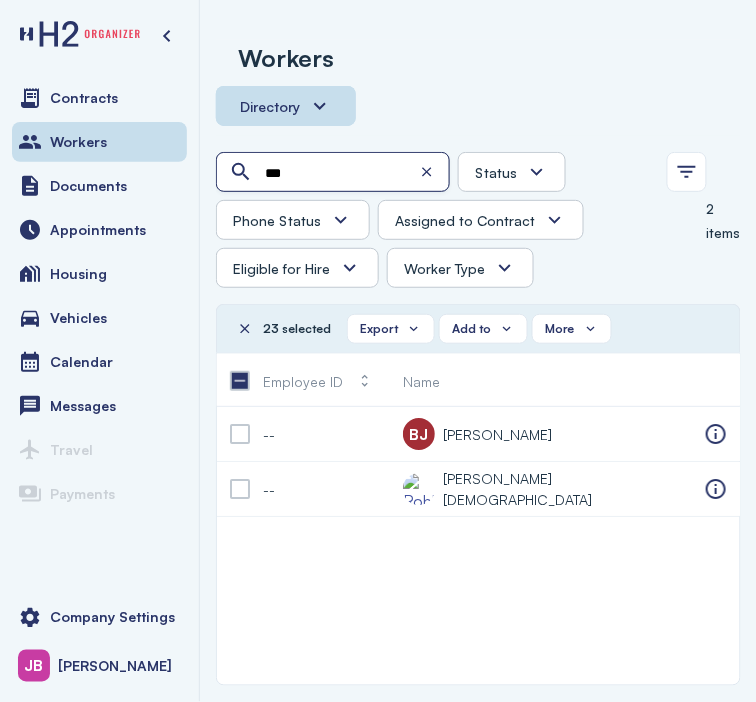 scroll, scrollTop: 0, scrollLeft: 0, axis: both 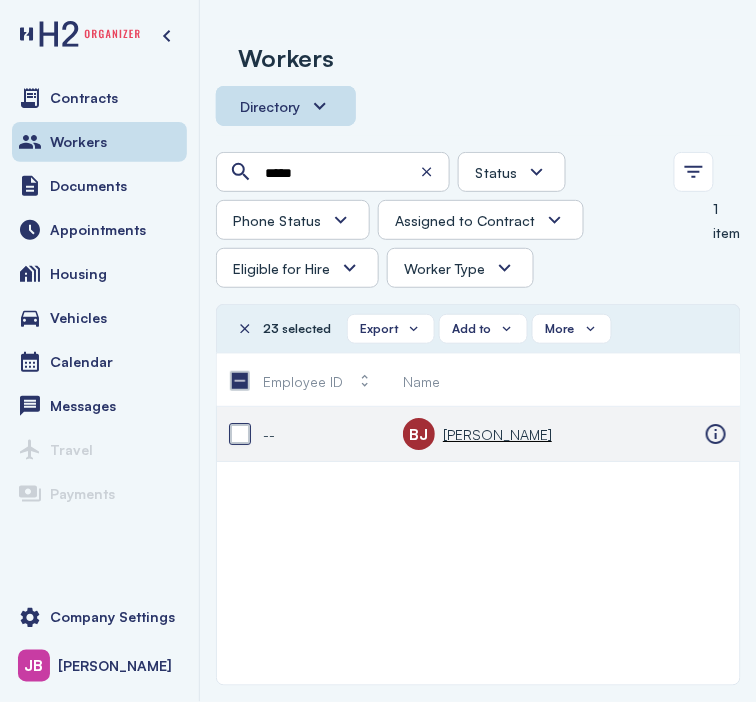 click at bounding box center (240, 434) 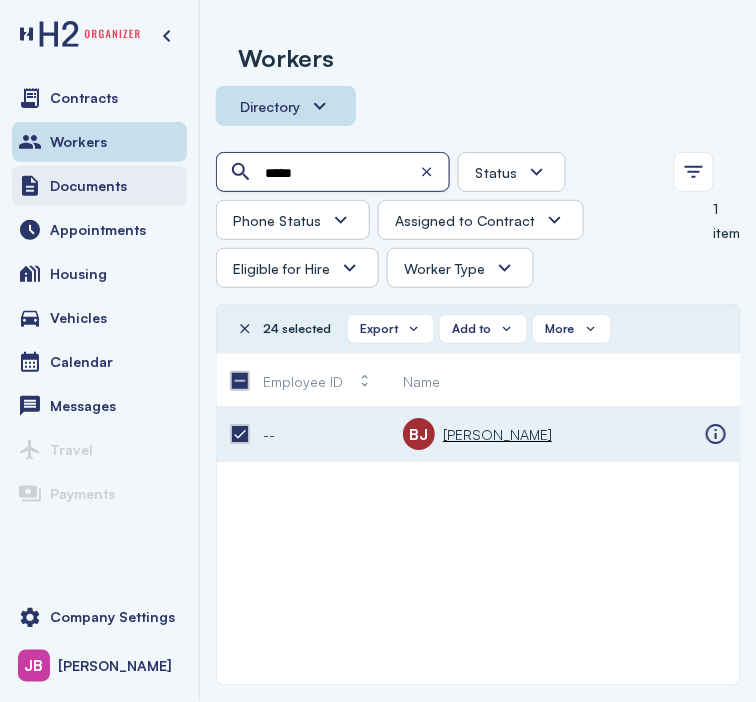 drag, startPoint x: 354, startPoint y: 171, endPoint x: 145, endPoint y: 165, distance: 209.0861 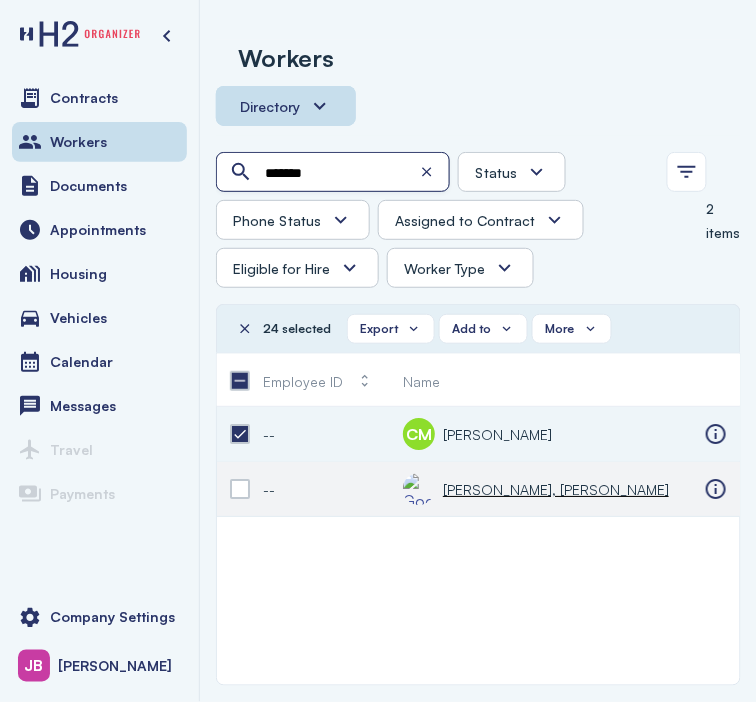 type on "*******" 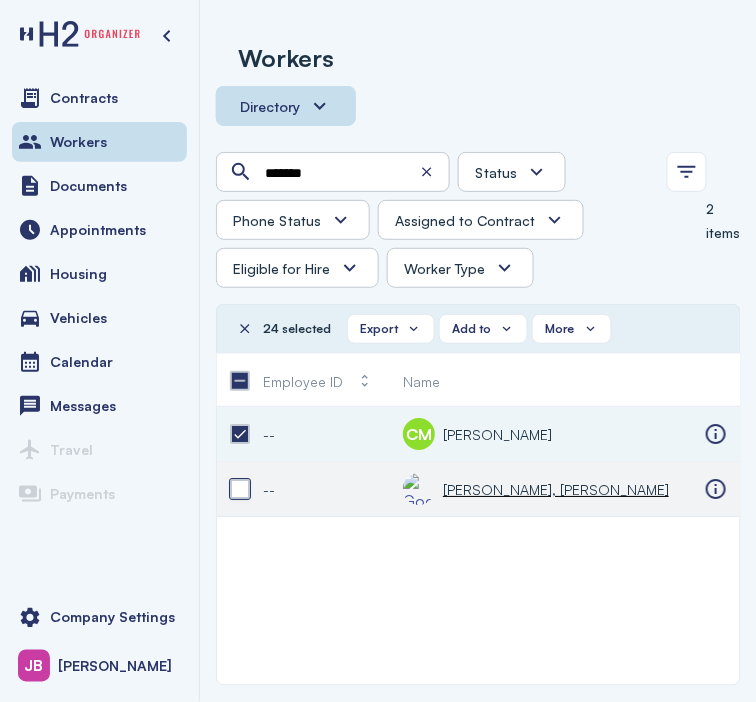 click at bounding box center [240, 489] 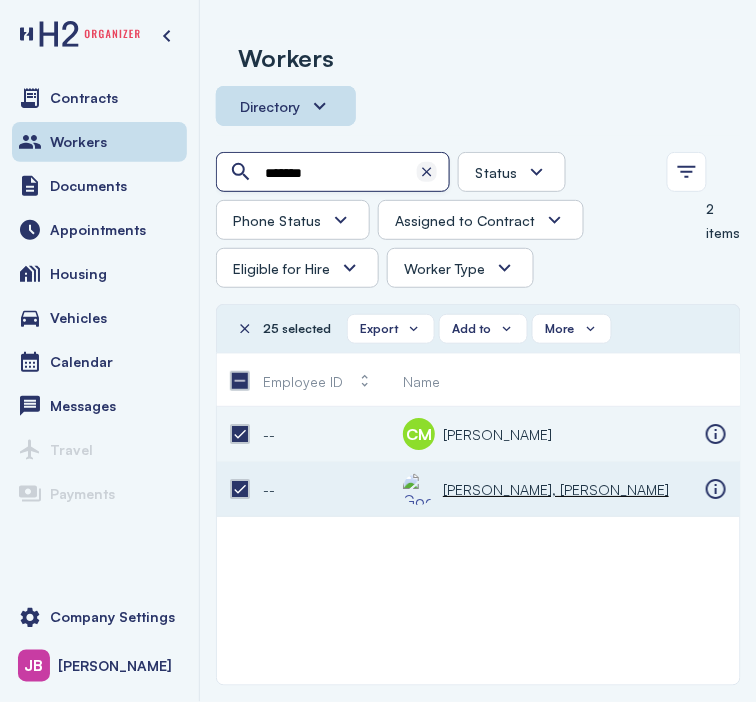 click at bounding box center (427, 172) 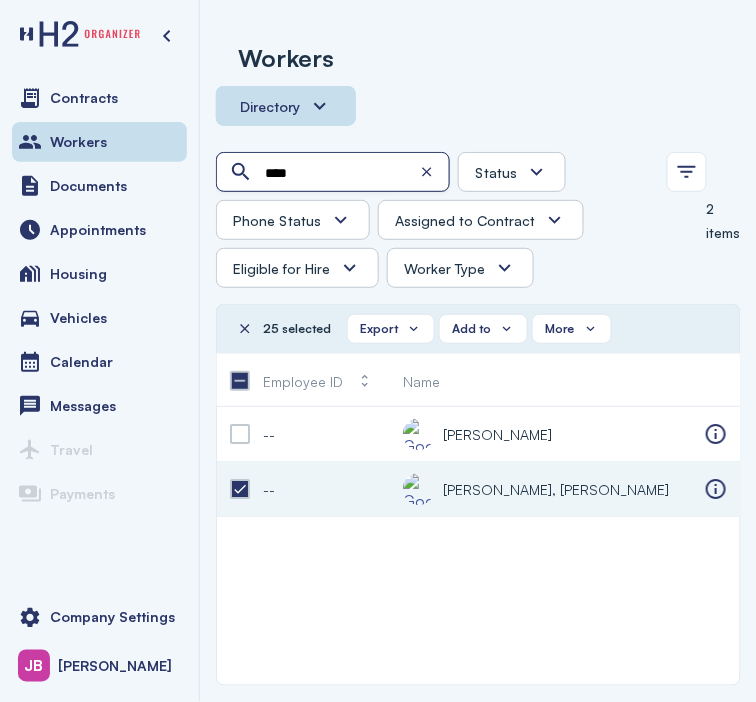 scroll, scrollTop: 0, scrollLeft: 0, axis: both 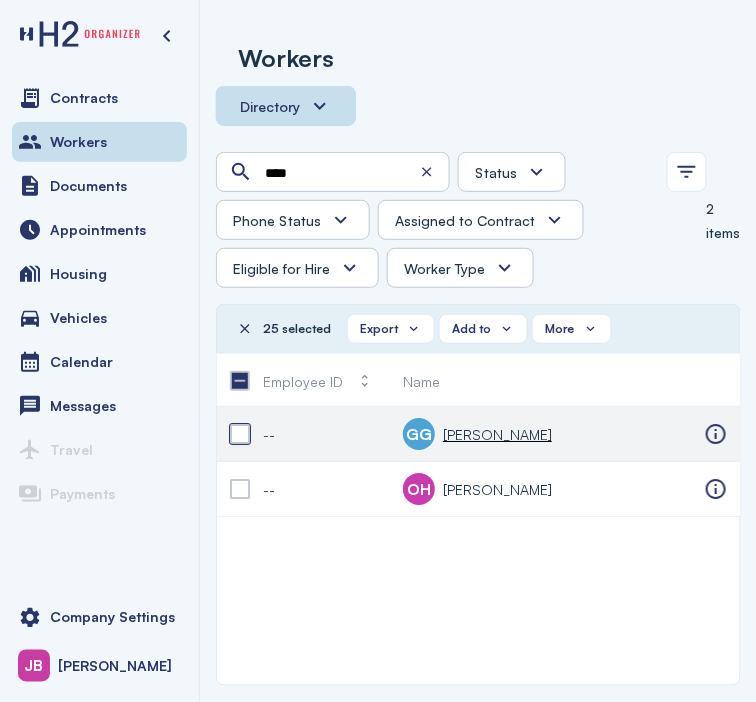 click at bounding box center (240, 434) 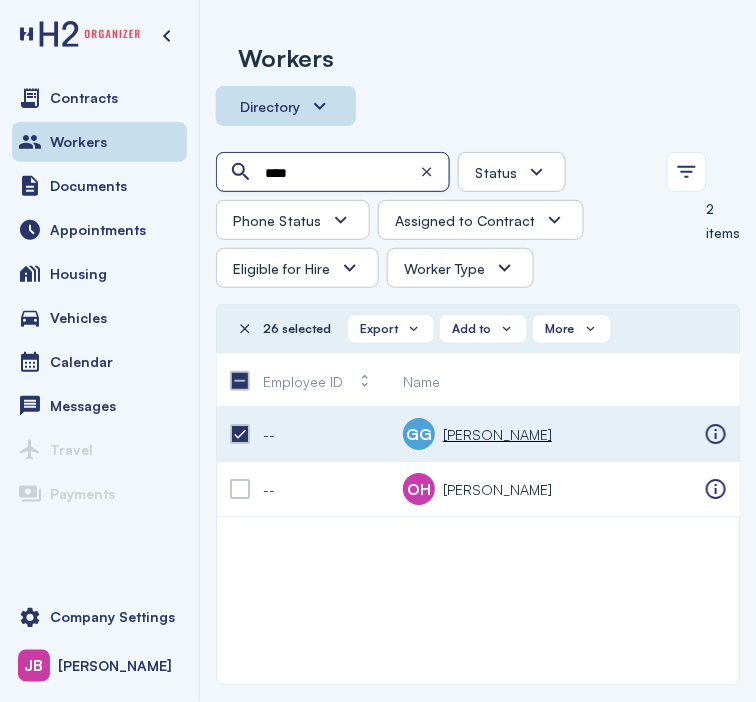 click on "****" at bounding box center [335, 173] 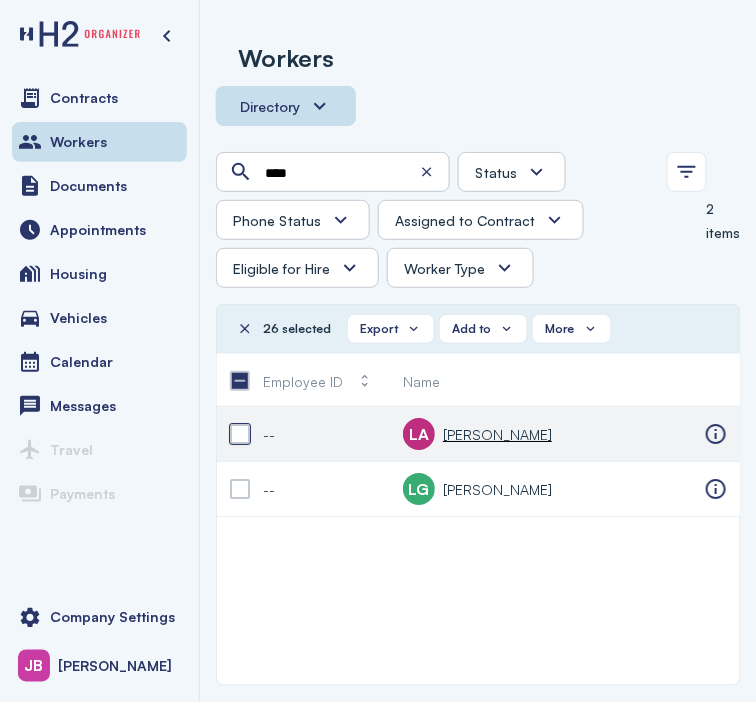 click at bounding box center (240, 434) 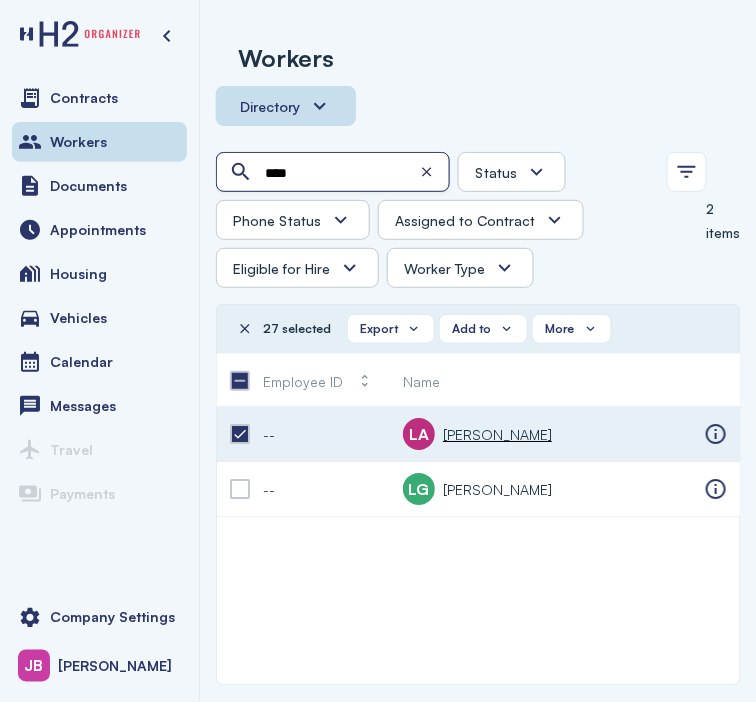 drag, startPoint x: 343, startPoint y: 168, endPoint x: 232, endPoint y: 155, distance: 111.75867 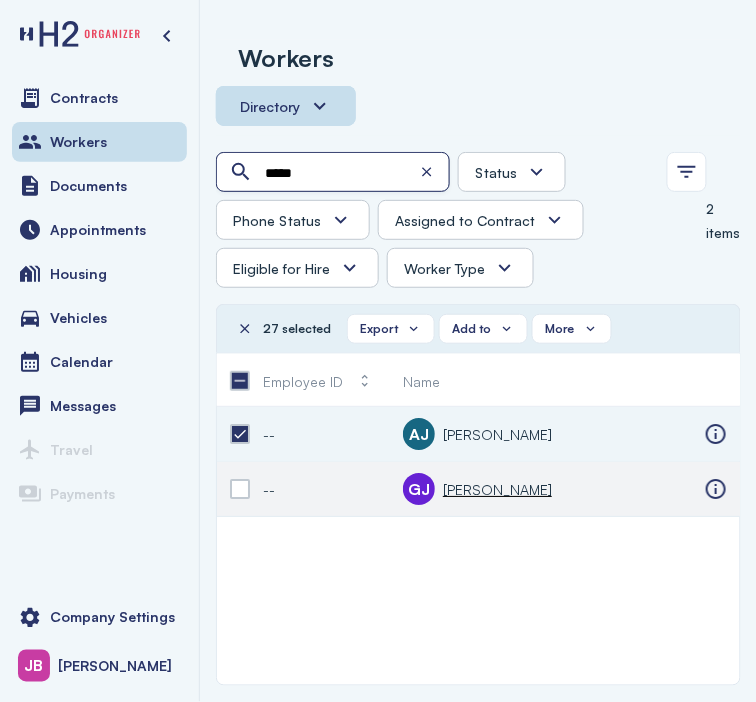 type on "*****" 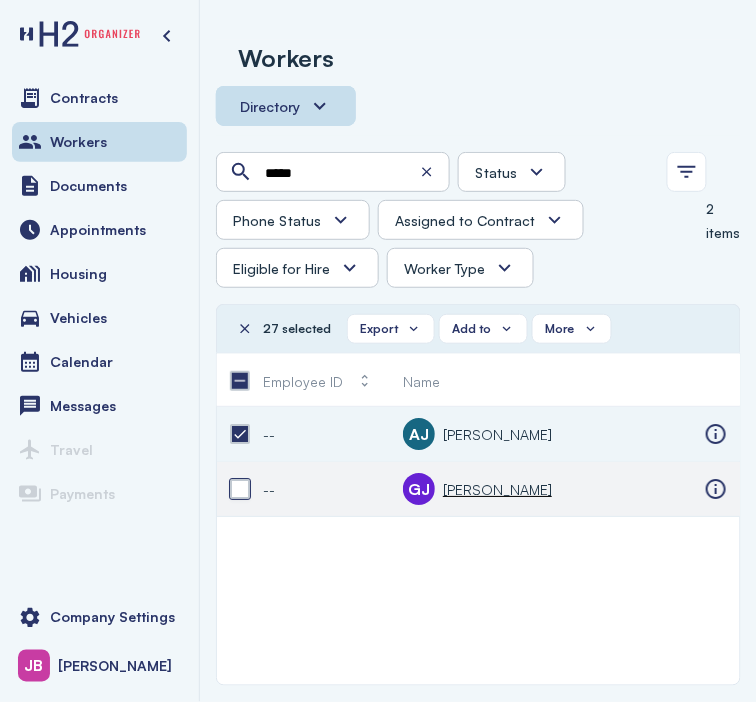 click at bounding box center [240, 489] 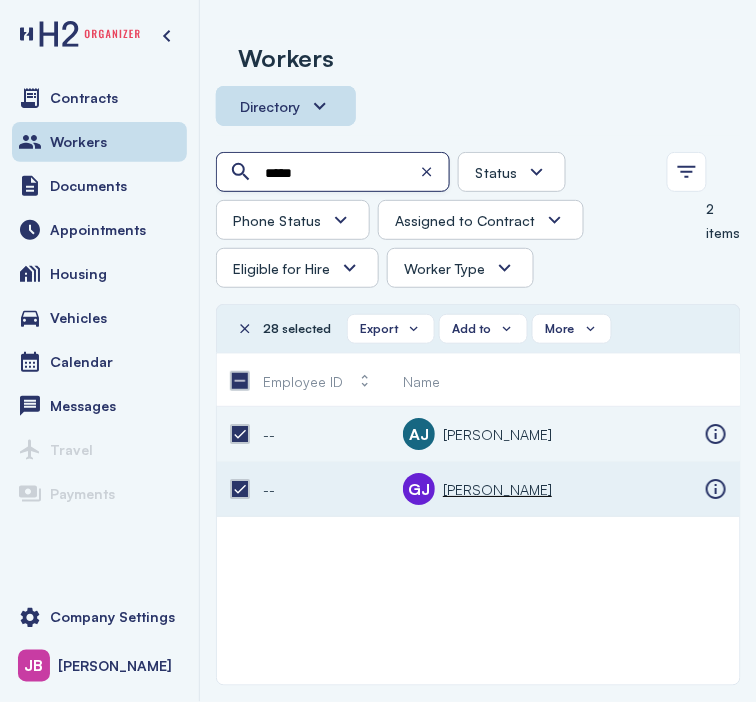 drag, startPoint x: 338, startPoint y: 174, endPoint x: 255, endPoint y: 180, distance: 83.21658 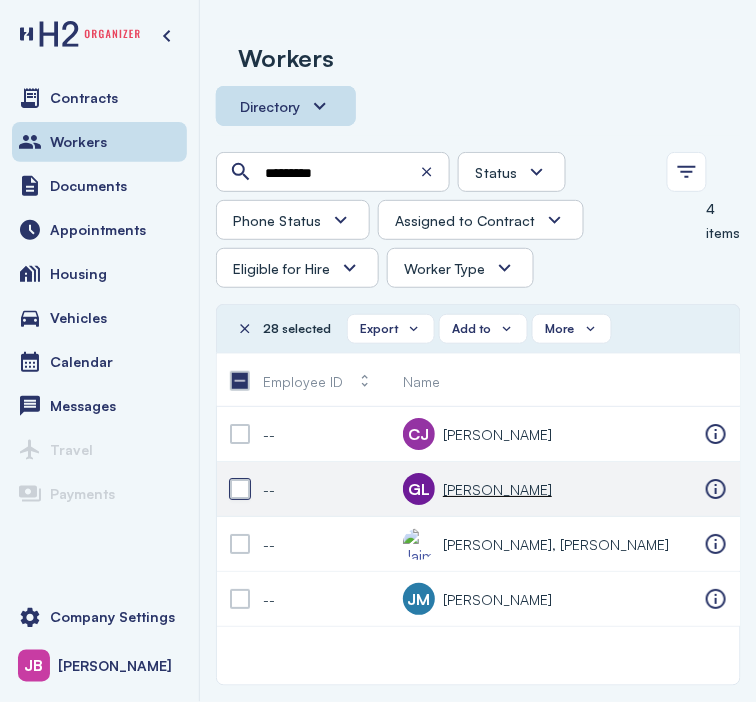 click at bounding box center [240, 489] 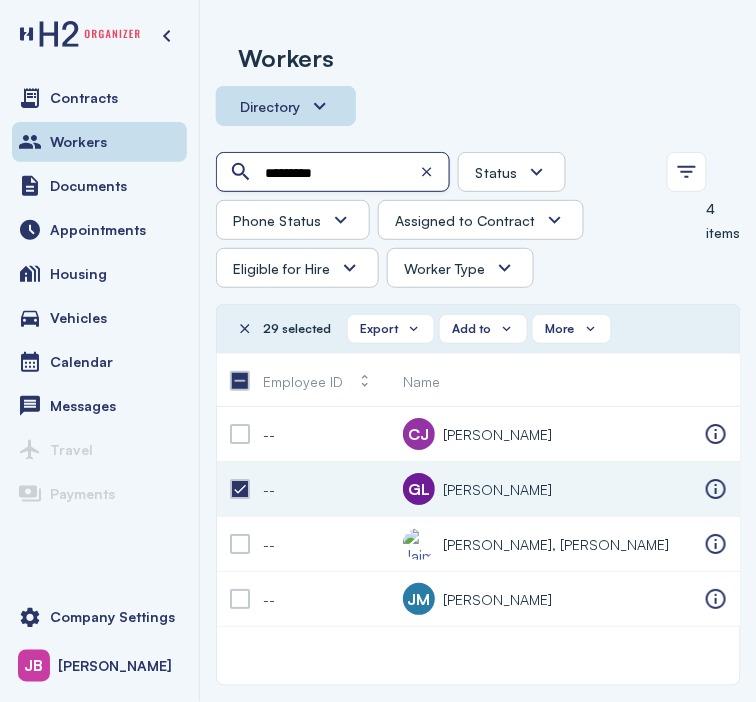 click on "*********" at bounding box center (335, 173) 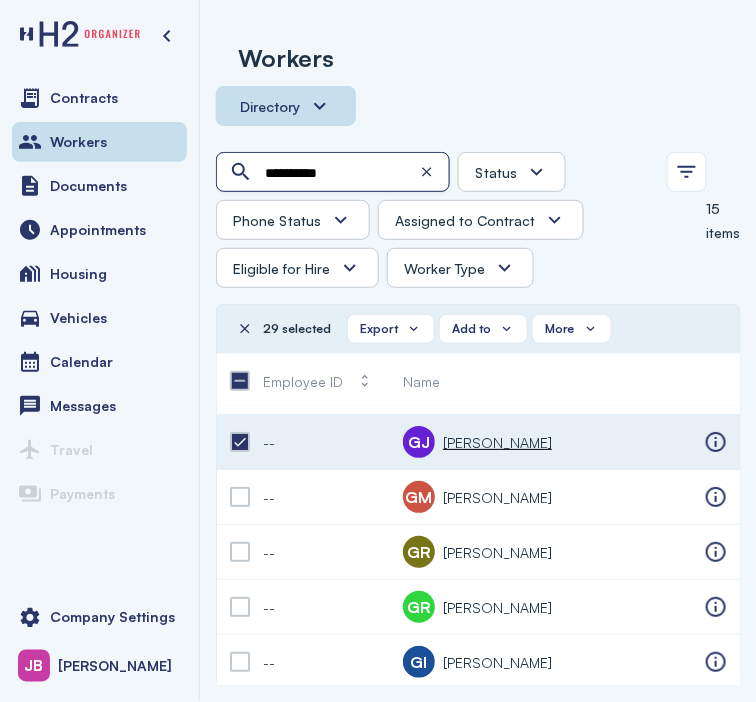 scroll, scrollTop: 103, scrollLeft: 0, axis: vertical 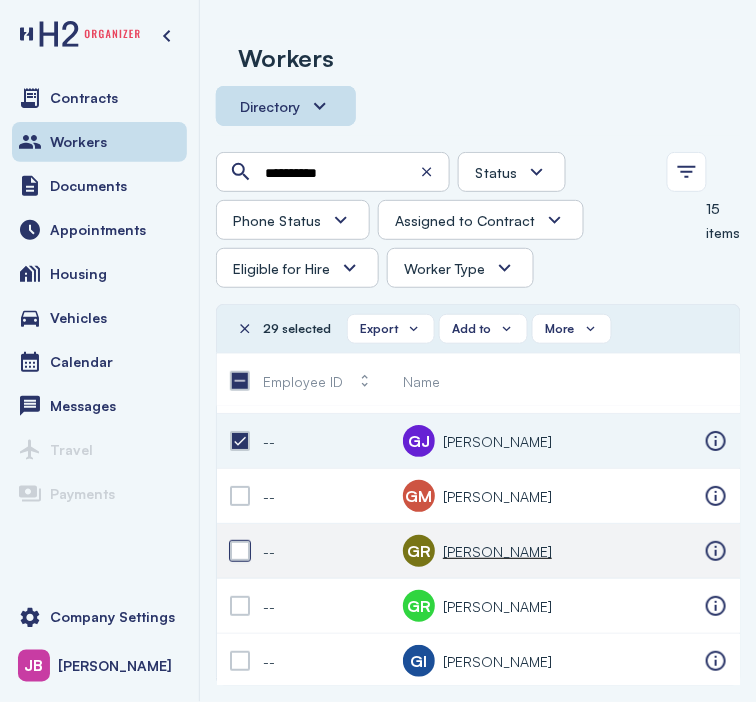 click at bounding box center (240, 551) 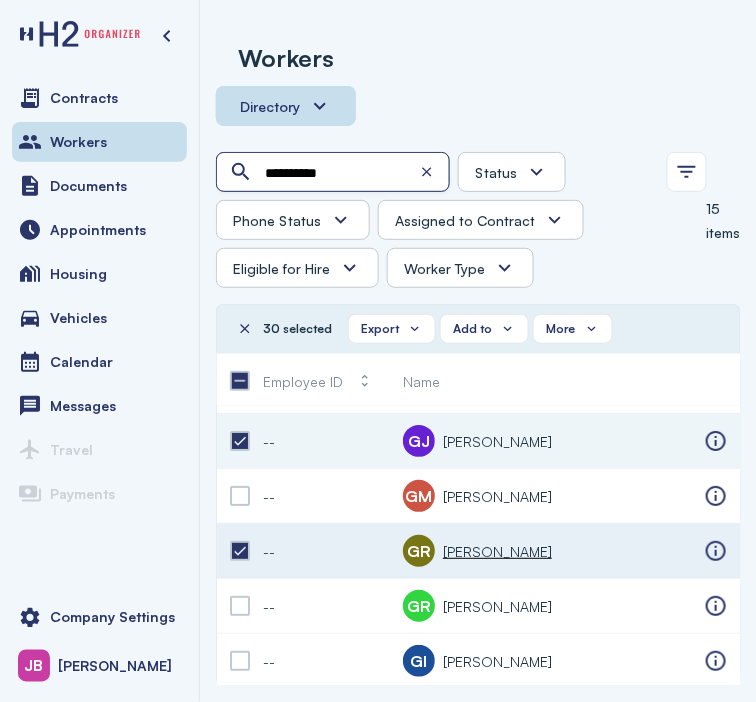 click on "**********" at bounding box center (335, 173) 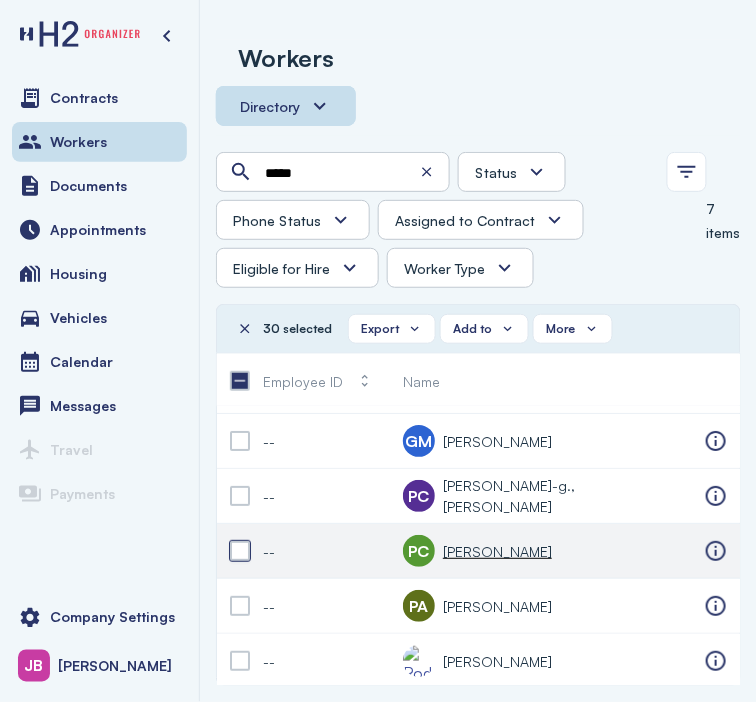 click at bounding box center (240, 551) 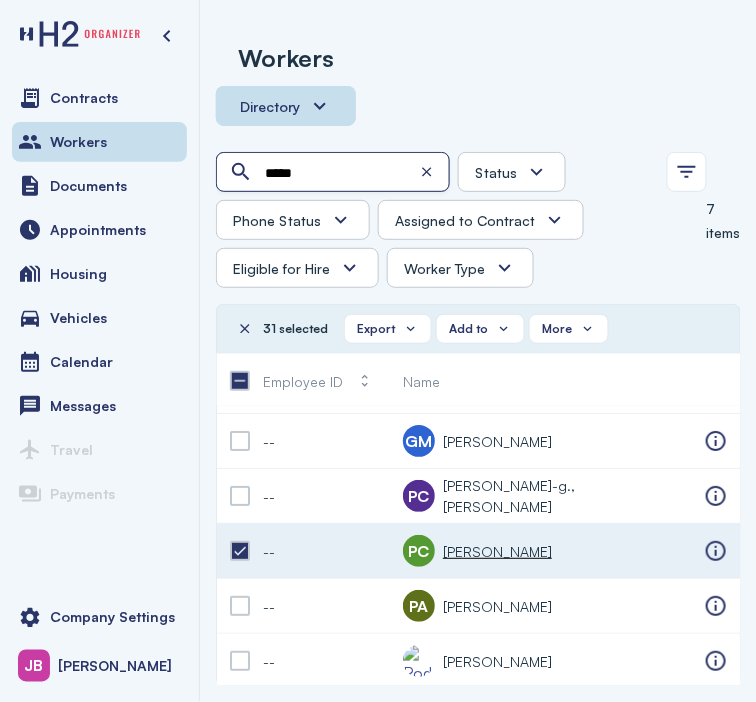click on "*****" at bounding box center (335, 173) 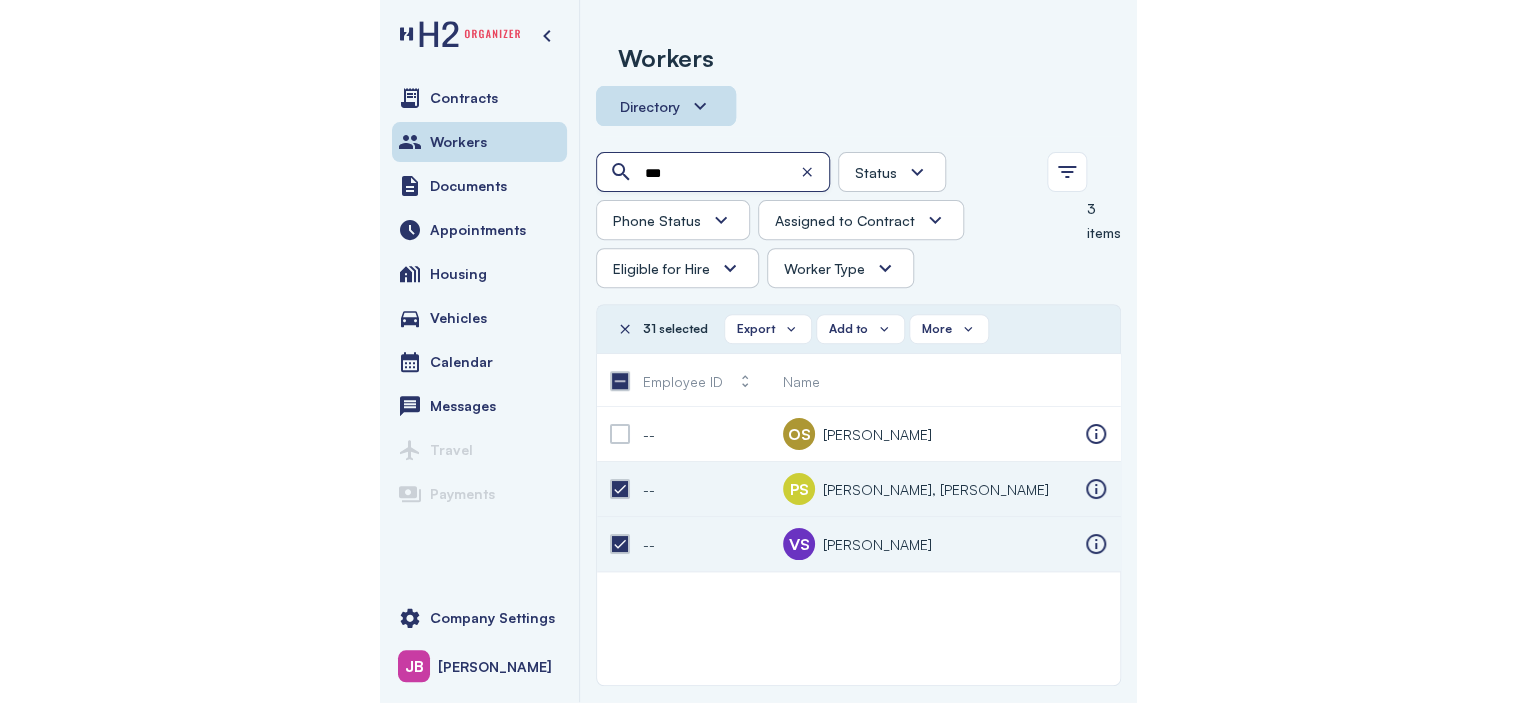 scroll, scrollTop: 0, scrollLeft: 0, axis: both 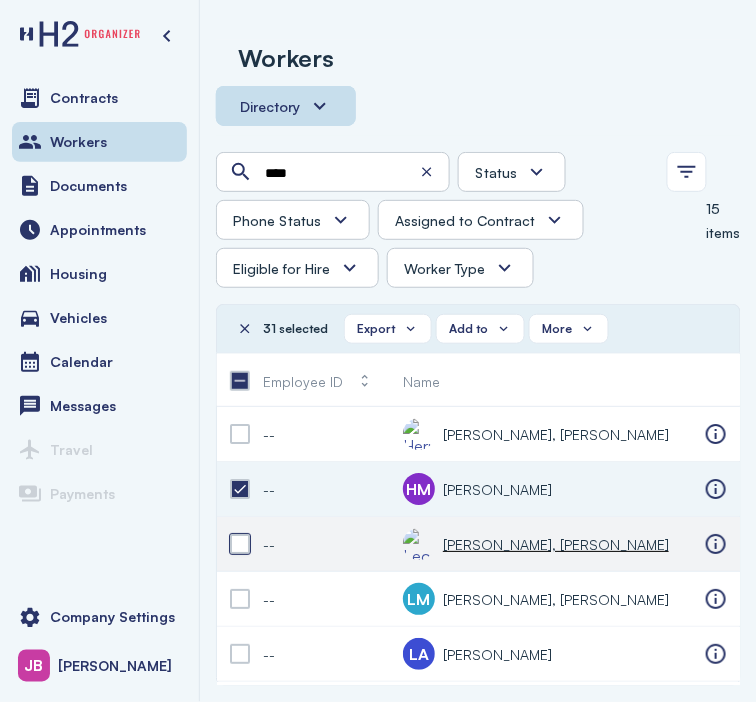 click at bounding box center [240, 544] 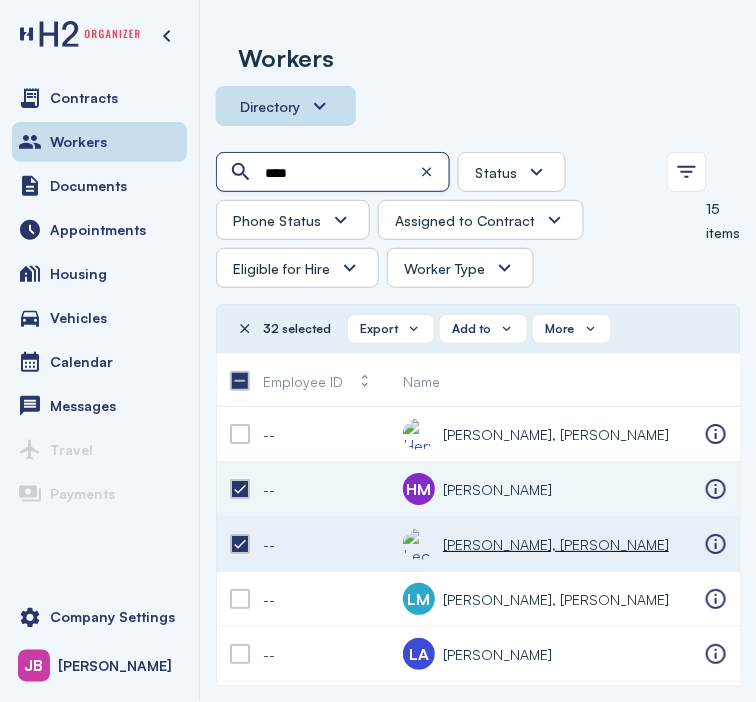 click on "****" at bounding box center (335, 173) 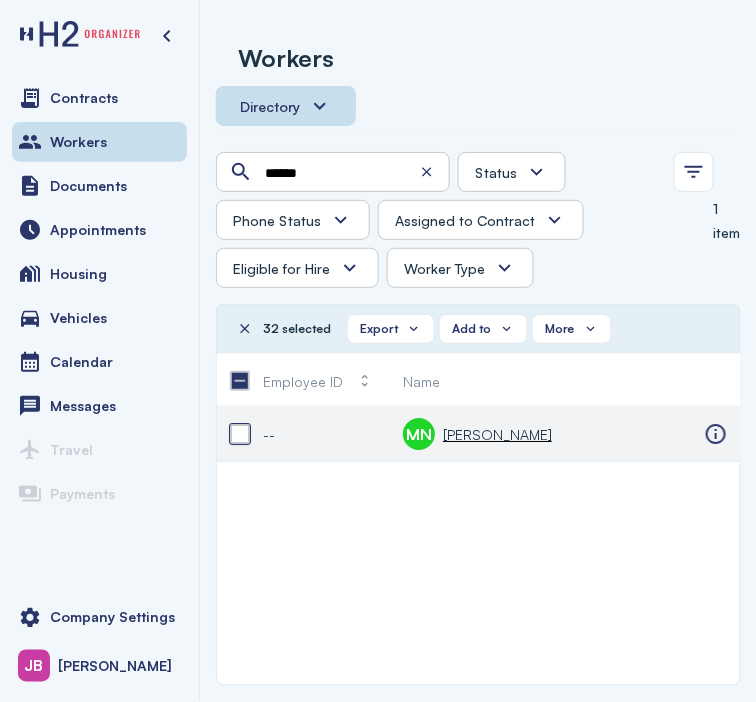 click at bounding box center (240, 434) 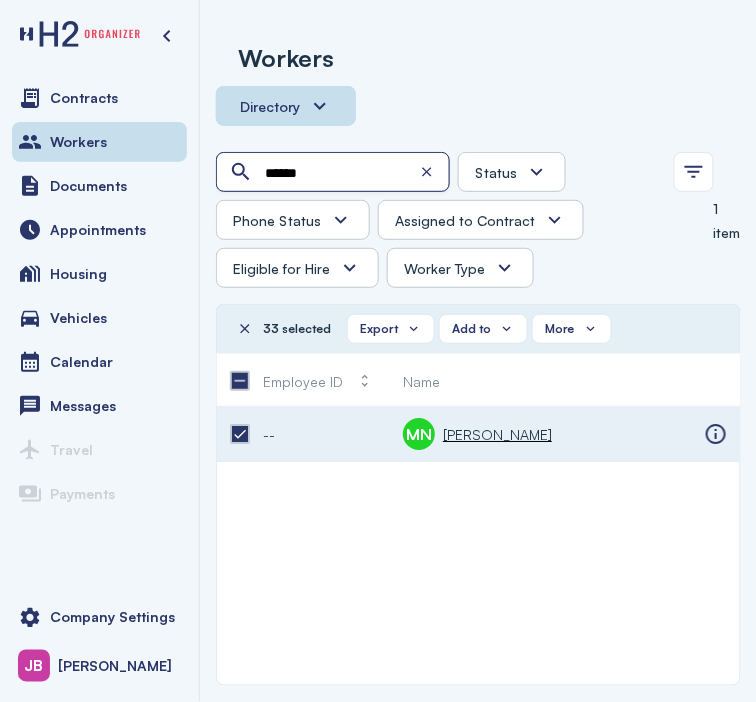 click on "******" at bounding box center [335, 173] 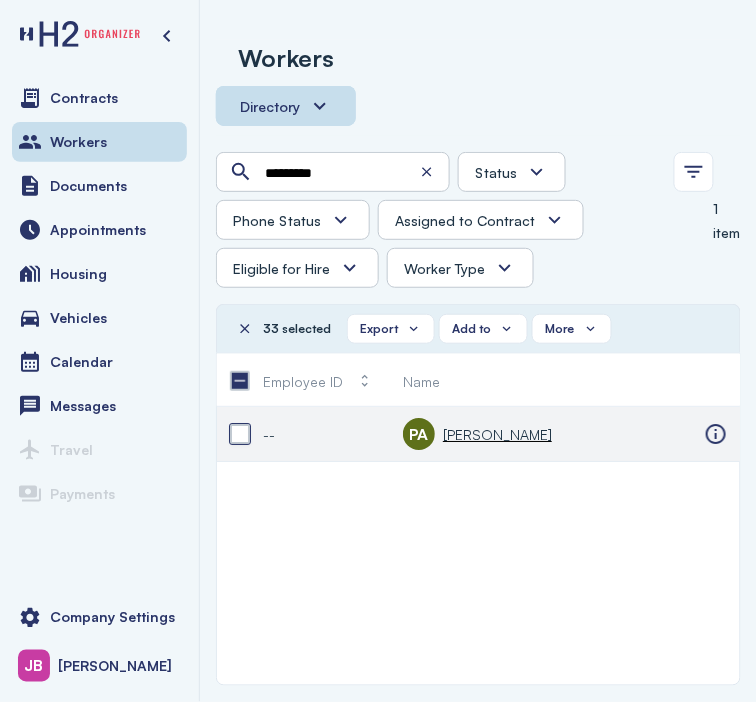 click at bounding box center [240, 434] 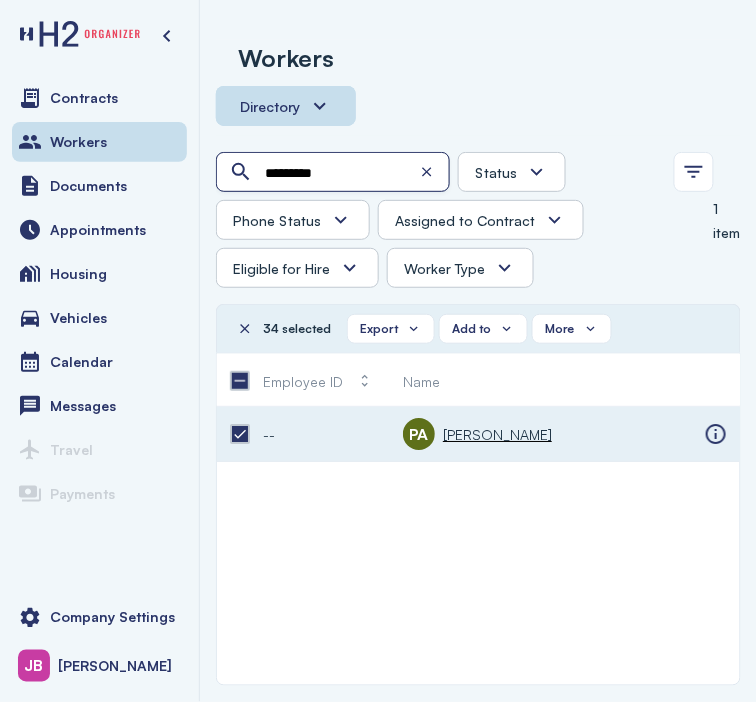 click on "*********" at bounding box center [335, 173] 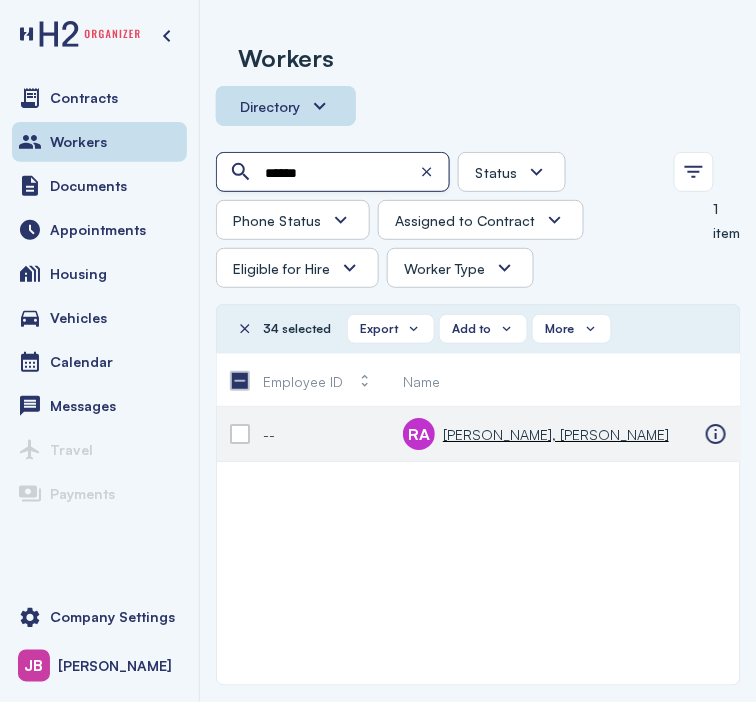 type on "******" 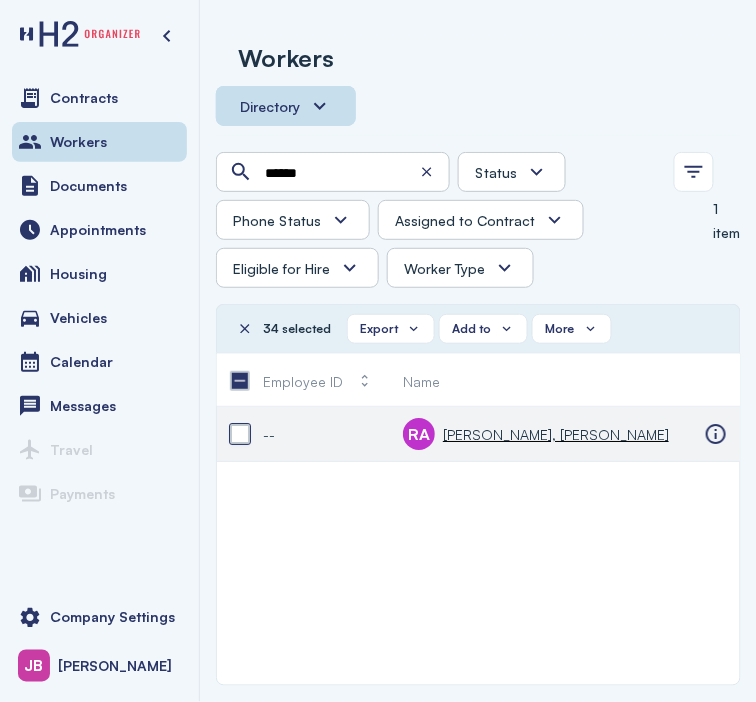 click at bounding box center (240, 434) 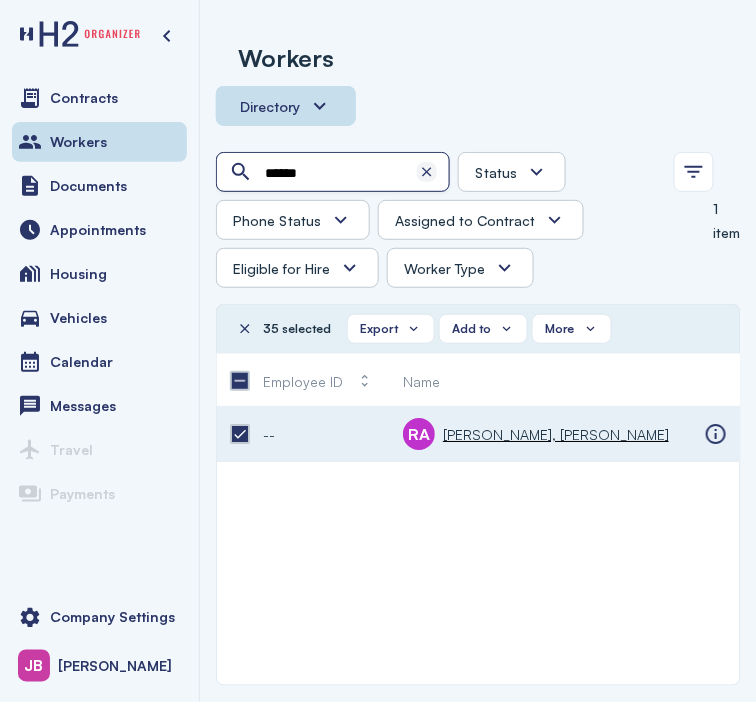 click at bounding box center [427, 172] 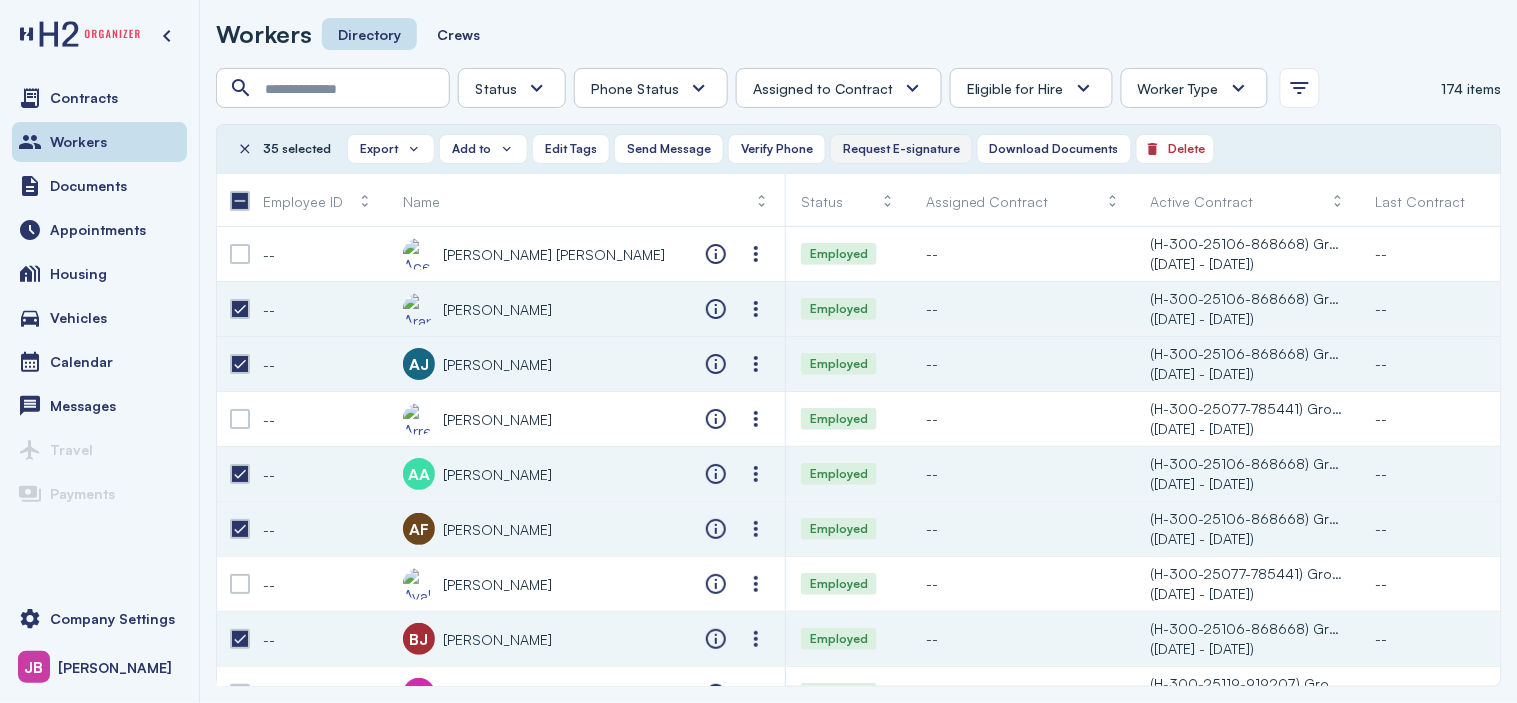click on "Request E-signature" at bounding box center [901, 149] 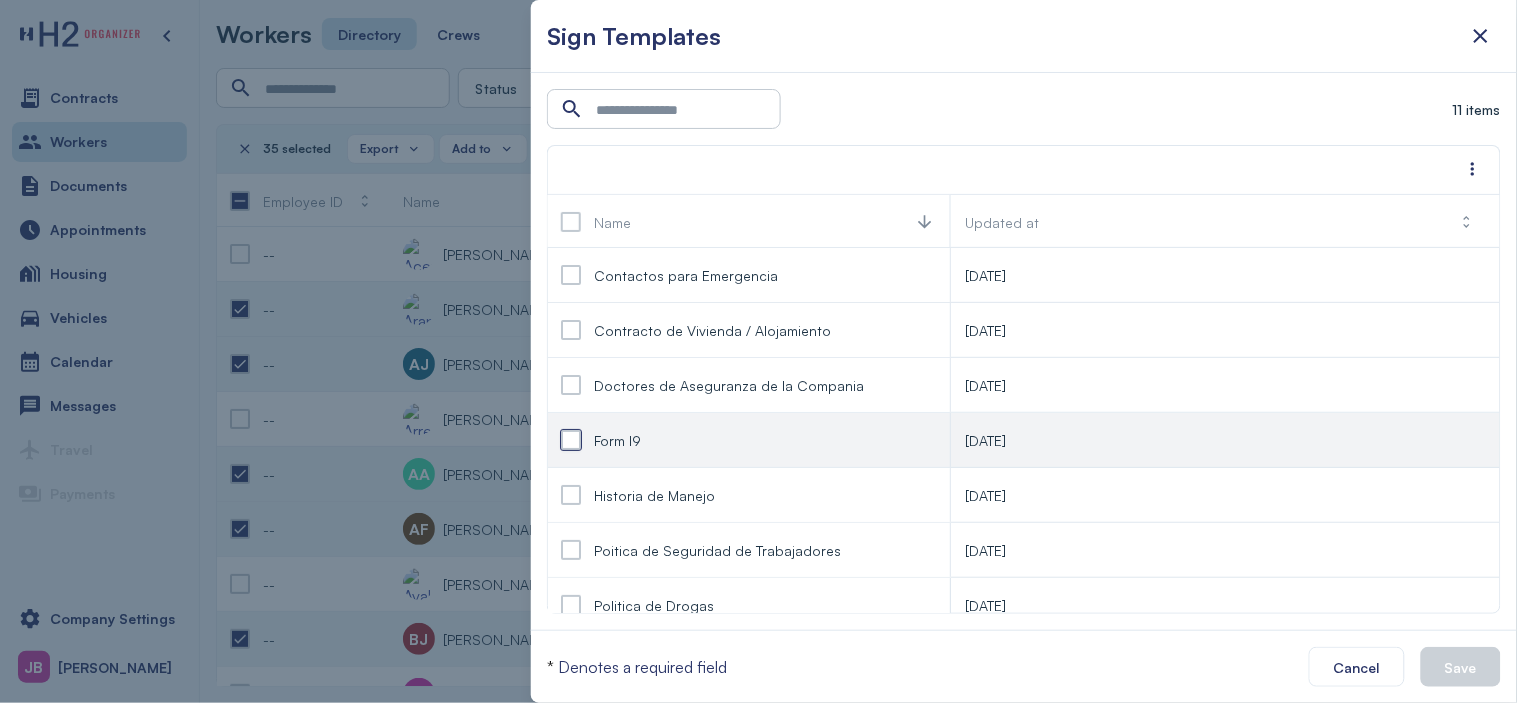 click at bounding box center [571, 440] 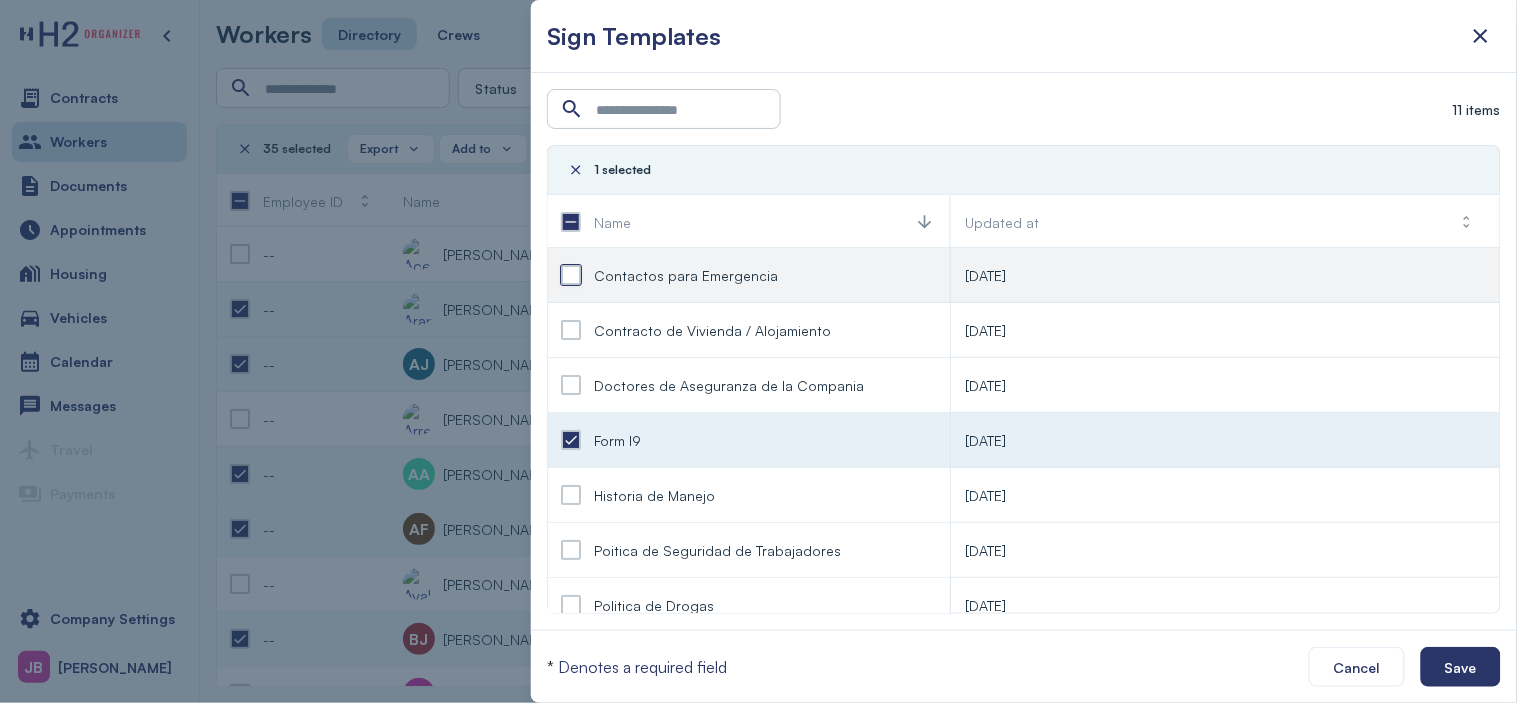 click at bounding box center [571, 275] 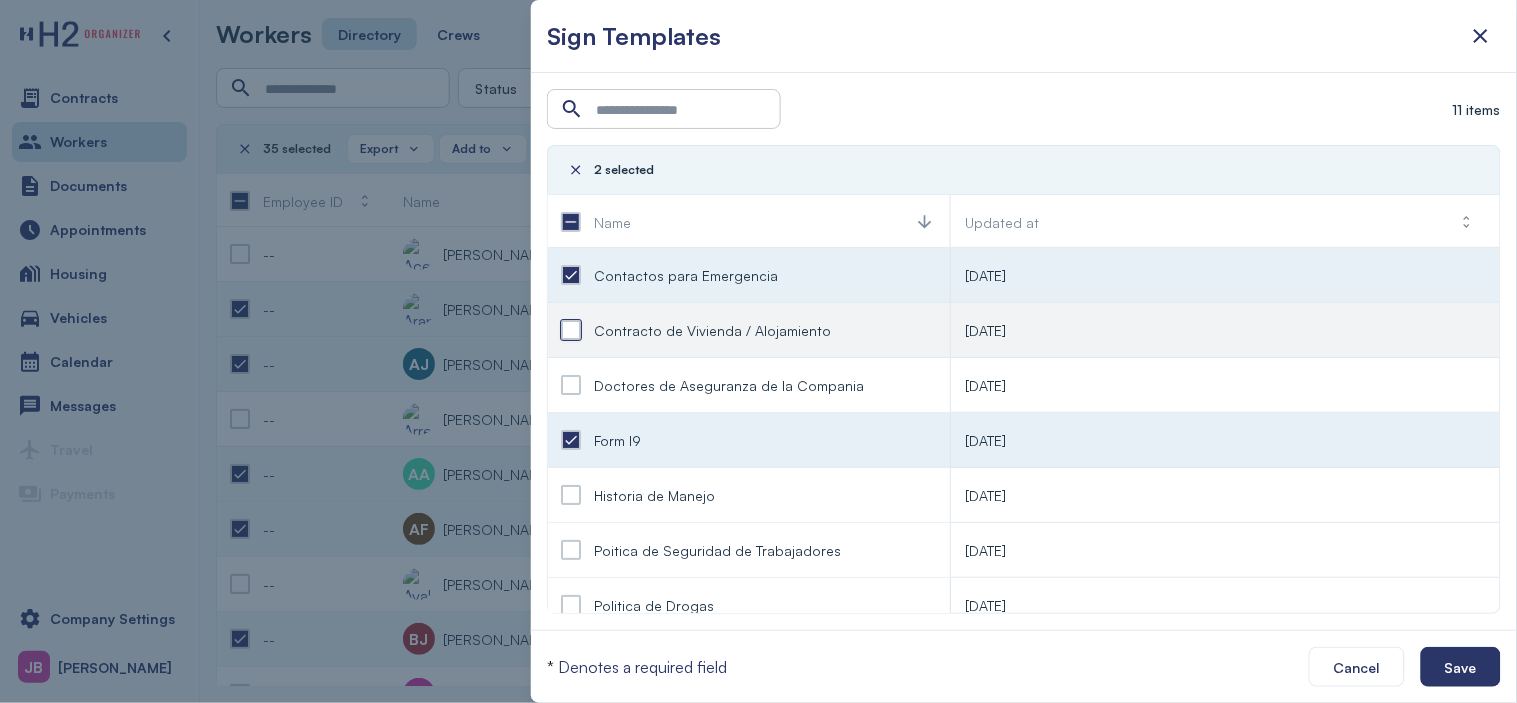 click at bounding box center [571, 330] 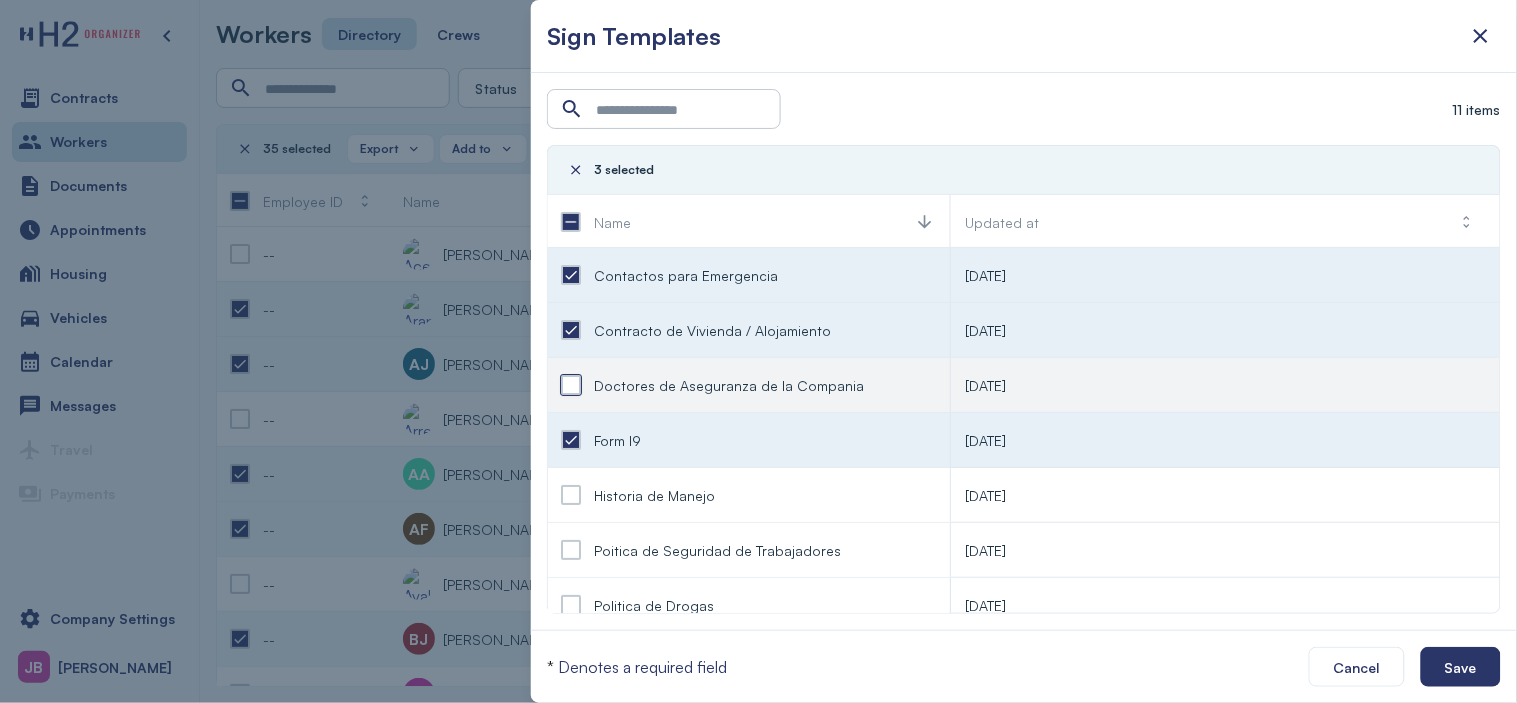 click at bounding box center [571, 385] 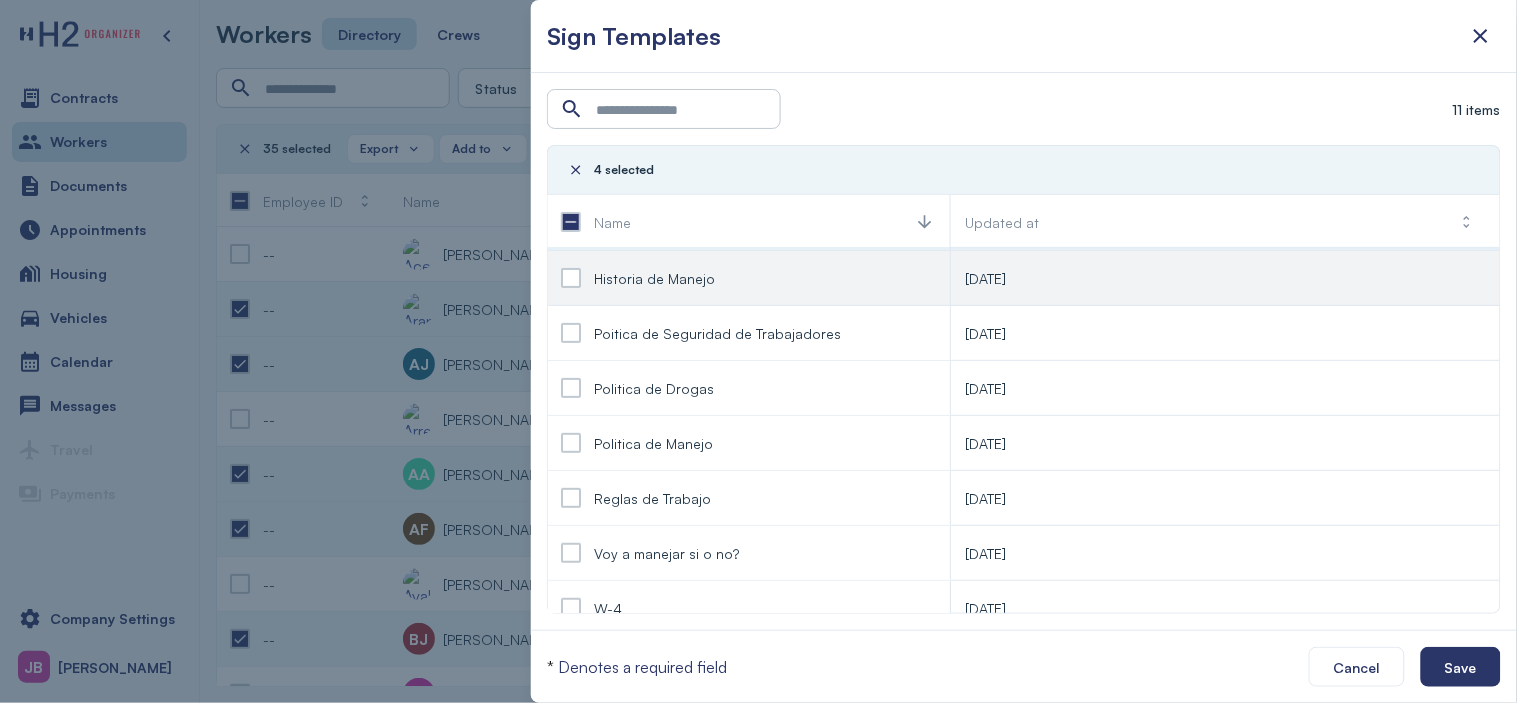 scroll, scrollTop: 228, scrollLeft: 0, axis: vertical 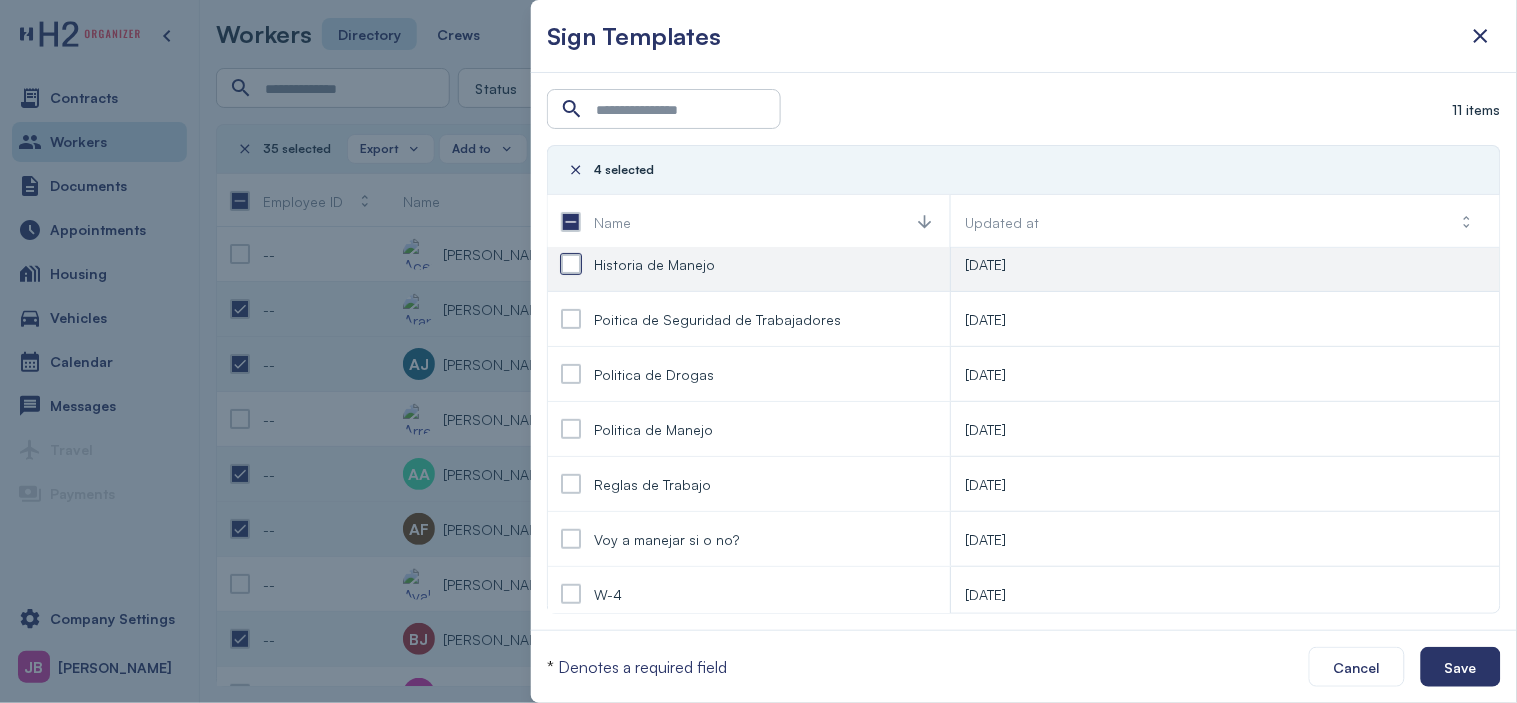 click at bounding box center [571, 264] 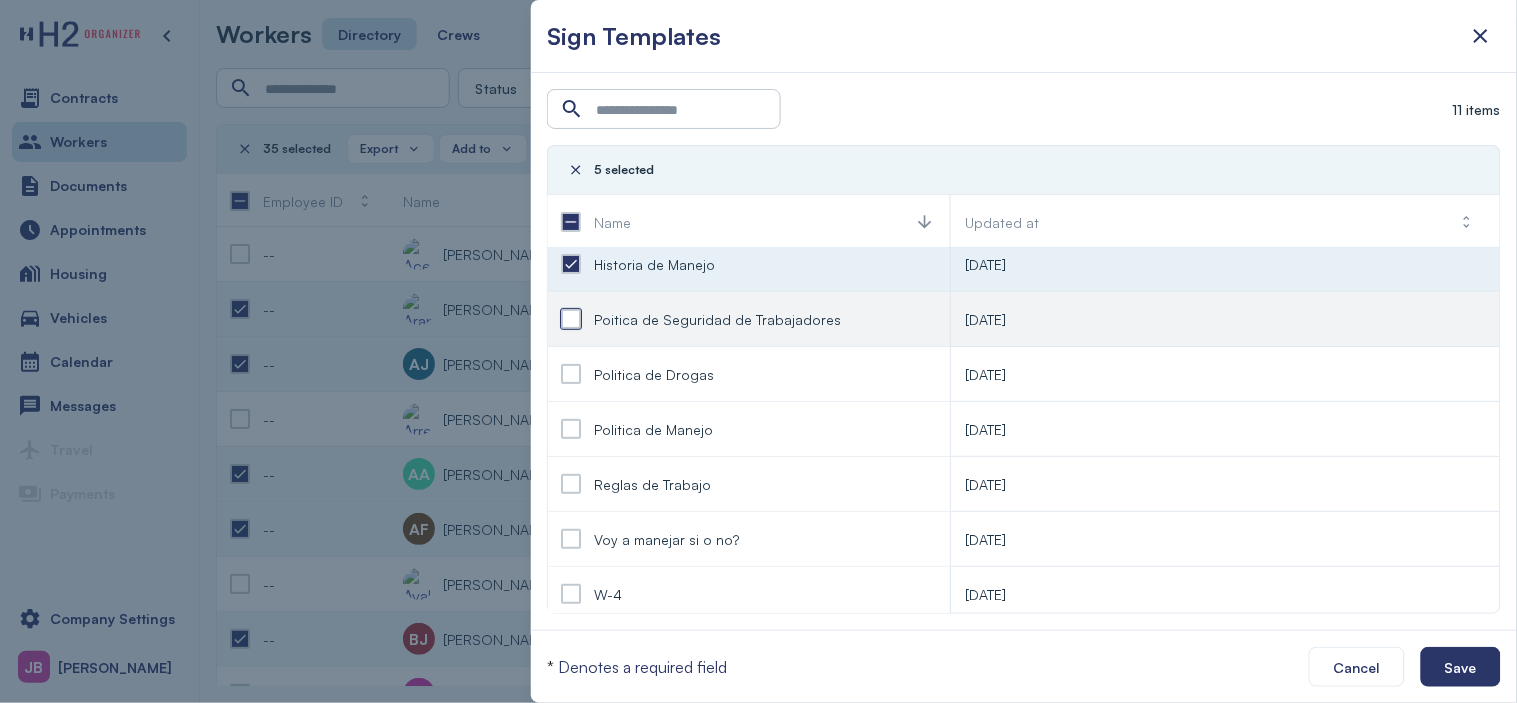 click at bounding box center [571, 319] 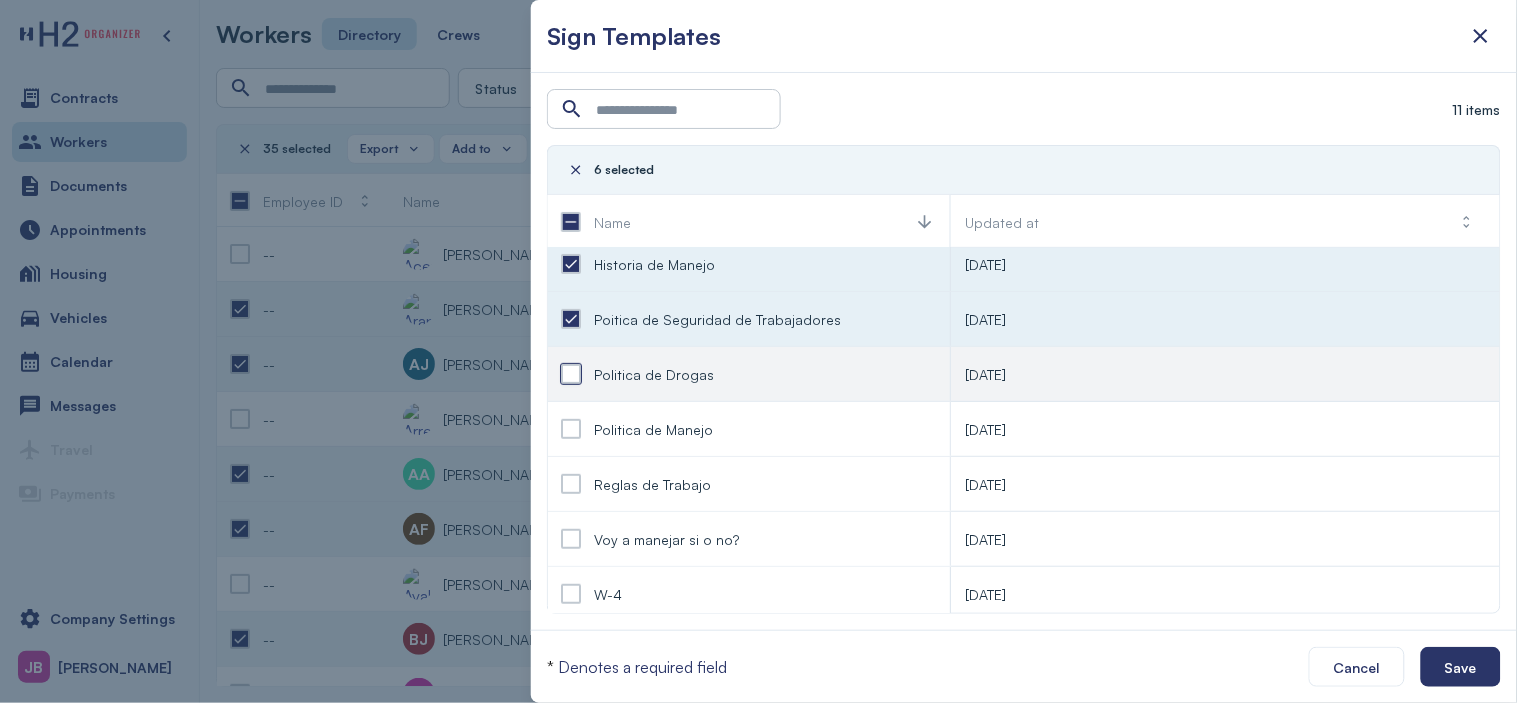 click at bounding box center [571, 374] 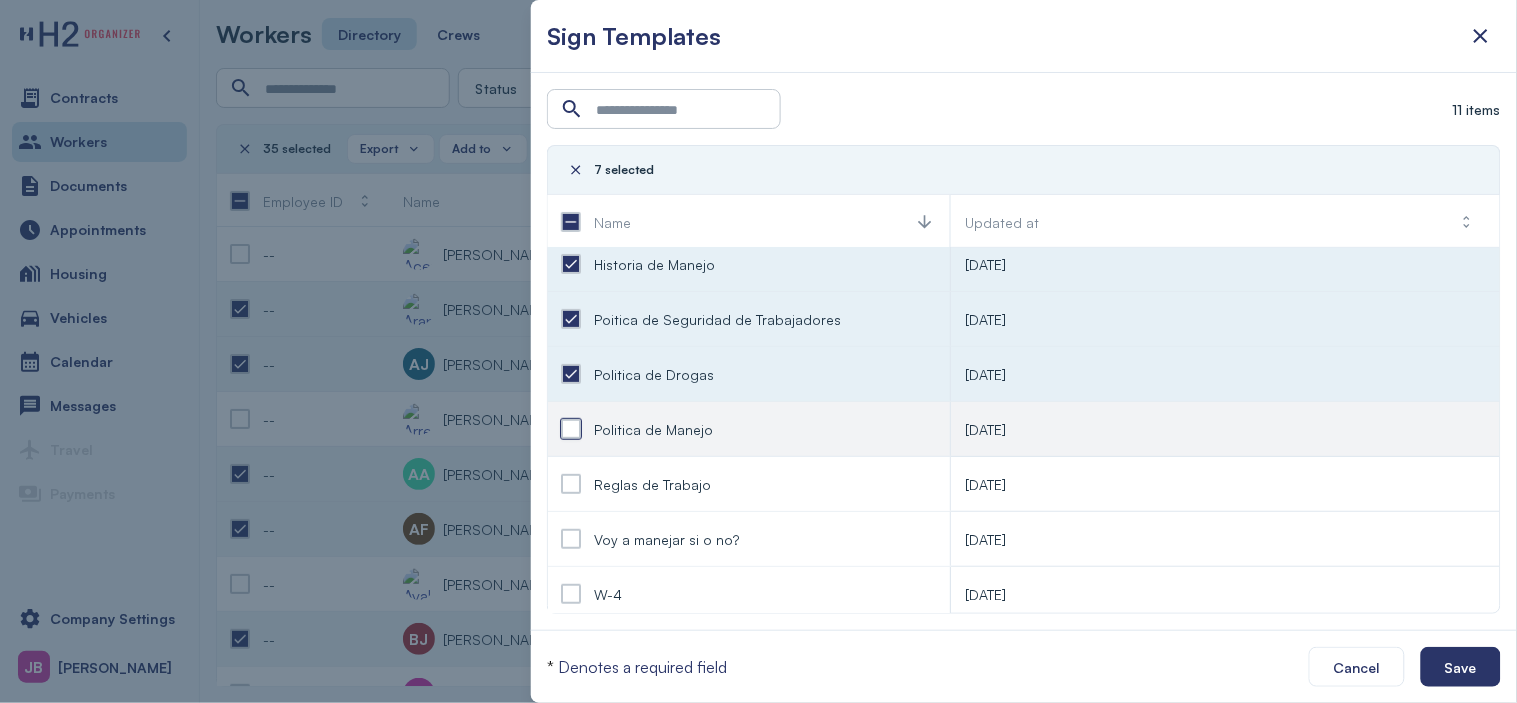 click at bounding box center (571, 429) 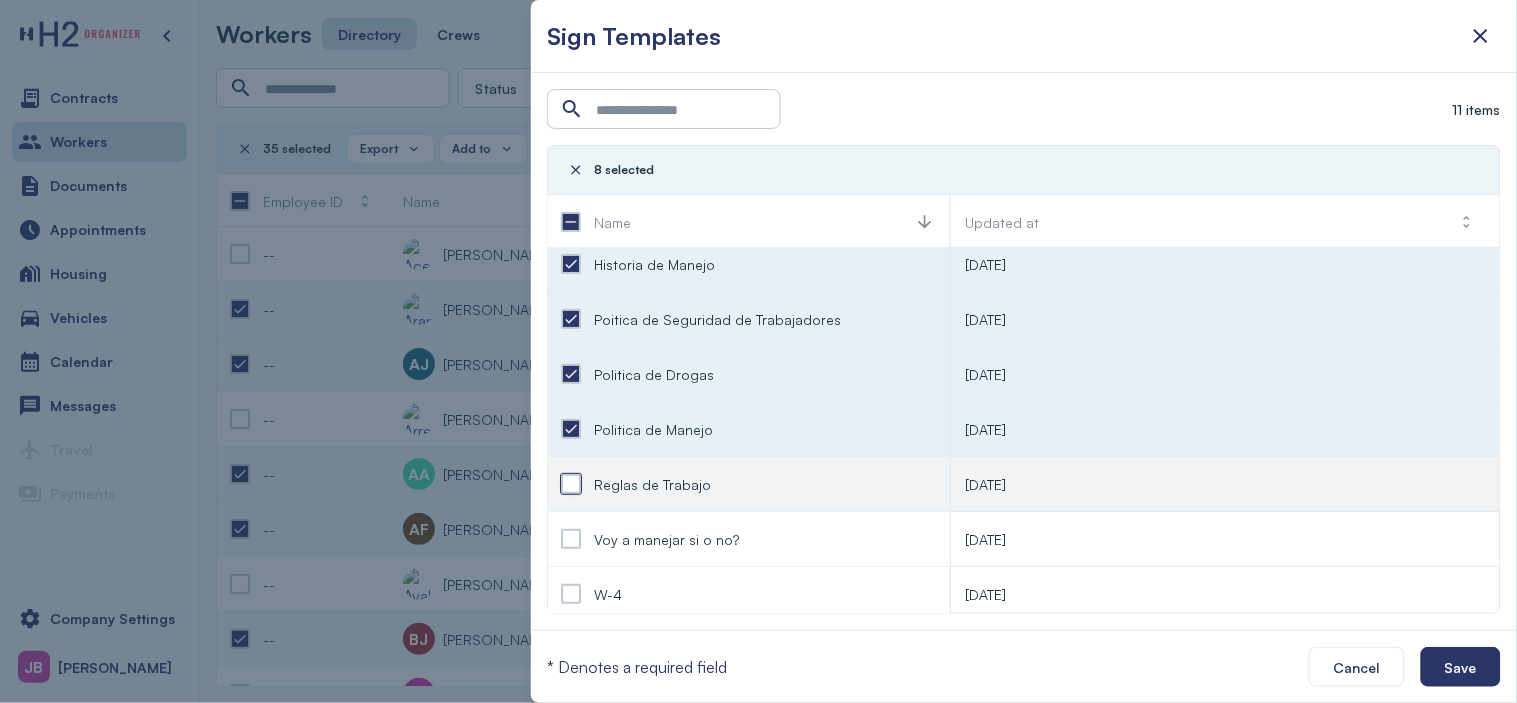 click at bounding box center [571, 484] 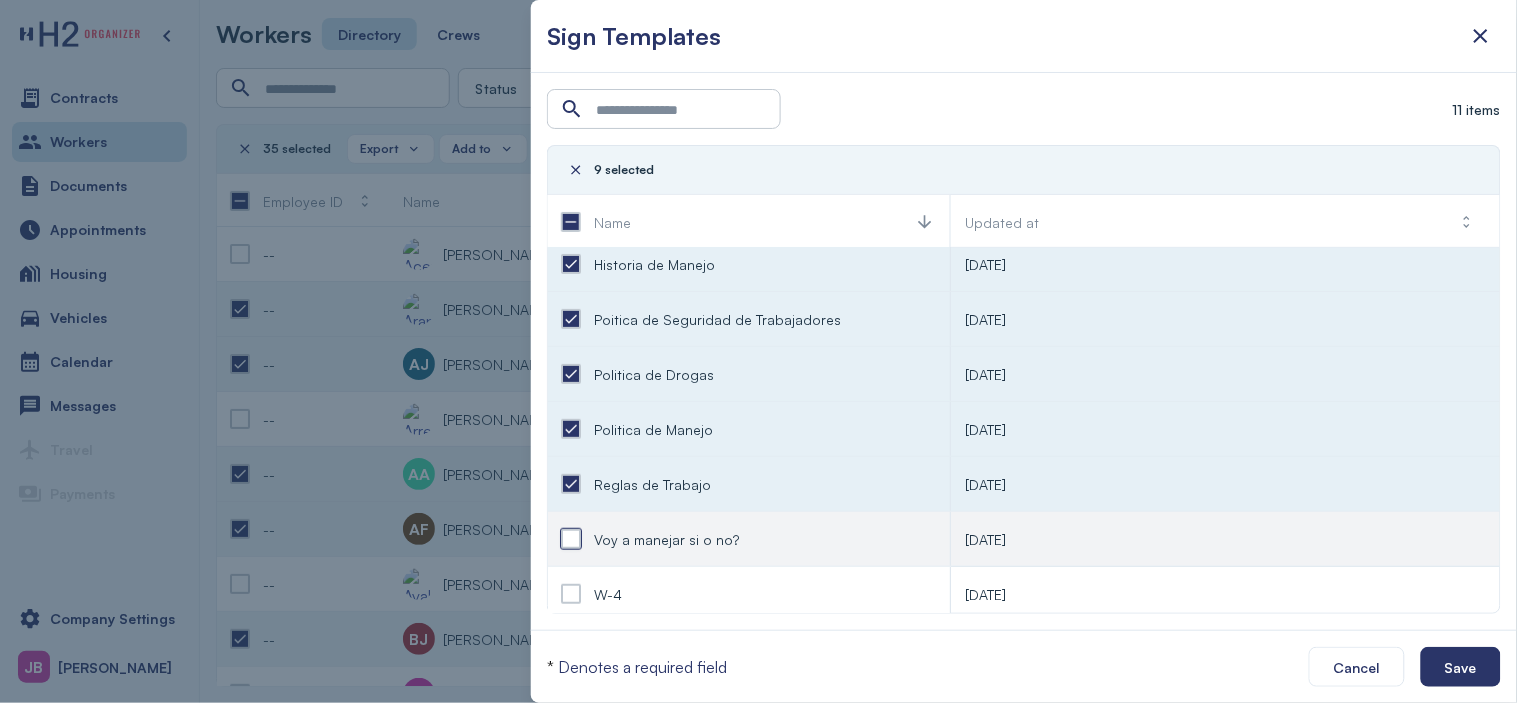click at bounding box center (571, 539) 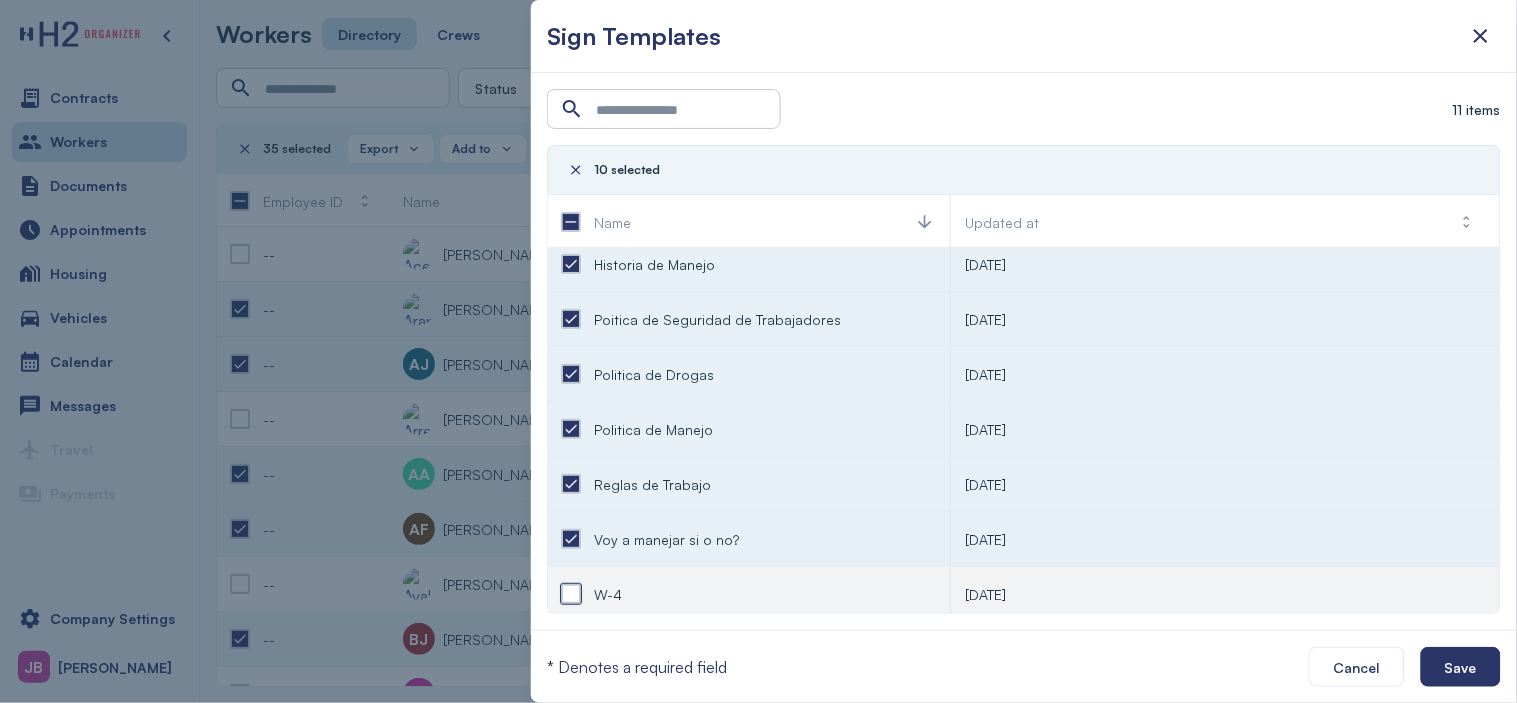 click at bounding box center [571, 594] 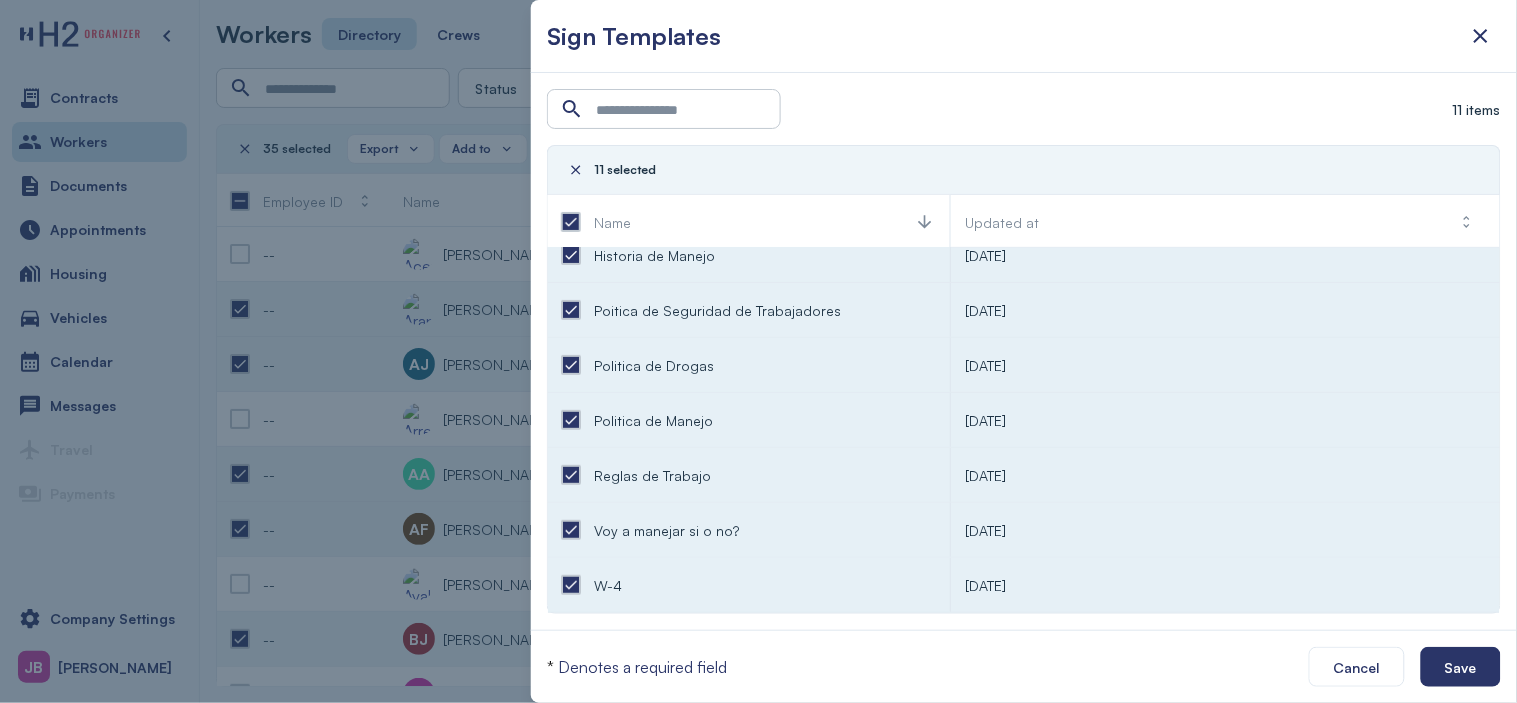 scroll, scrollTop: 0, scrollLeft: 0, axis: both 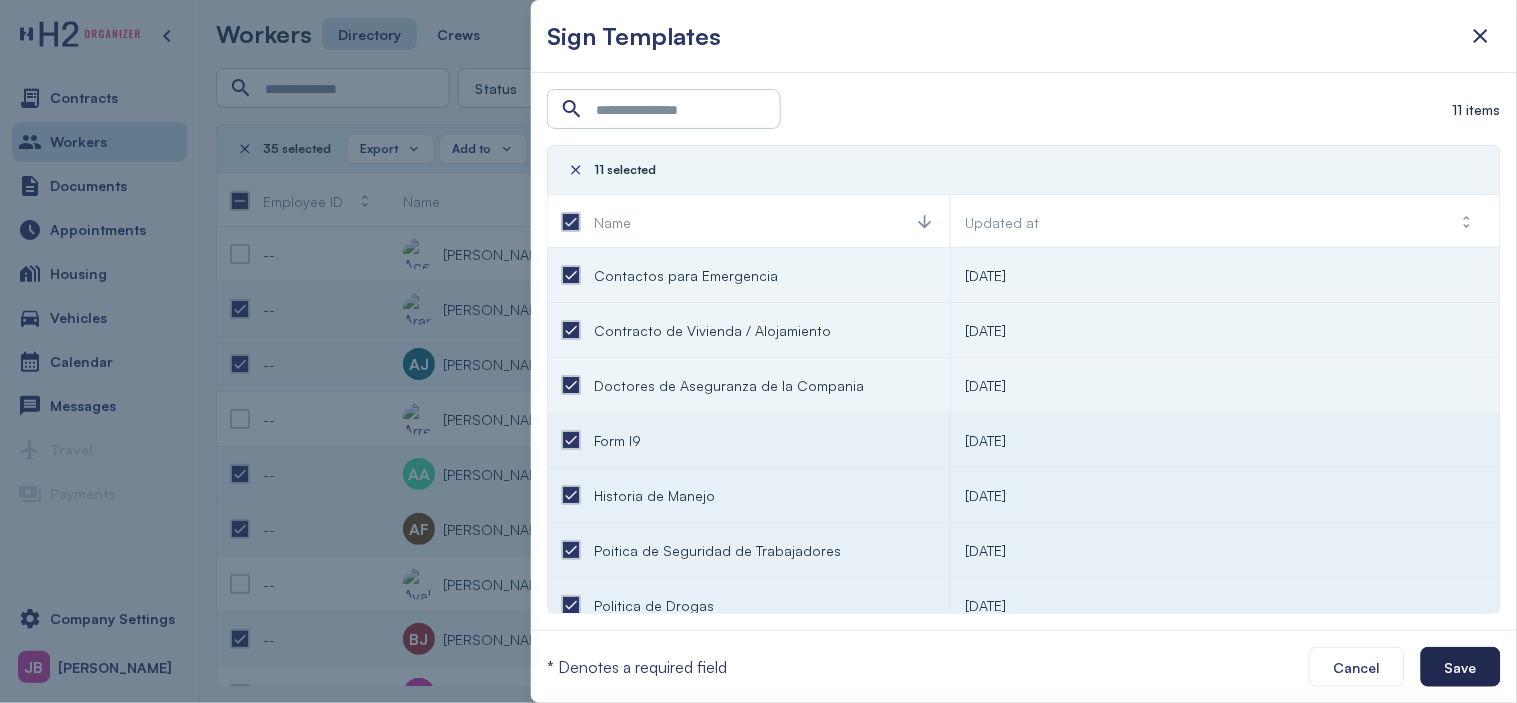 click on "Save" at bounding box center [1461, 667] 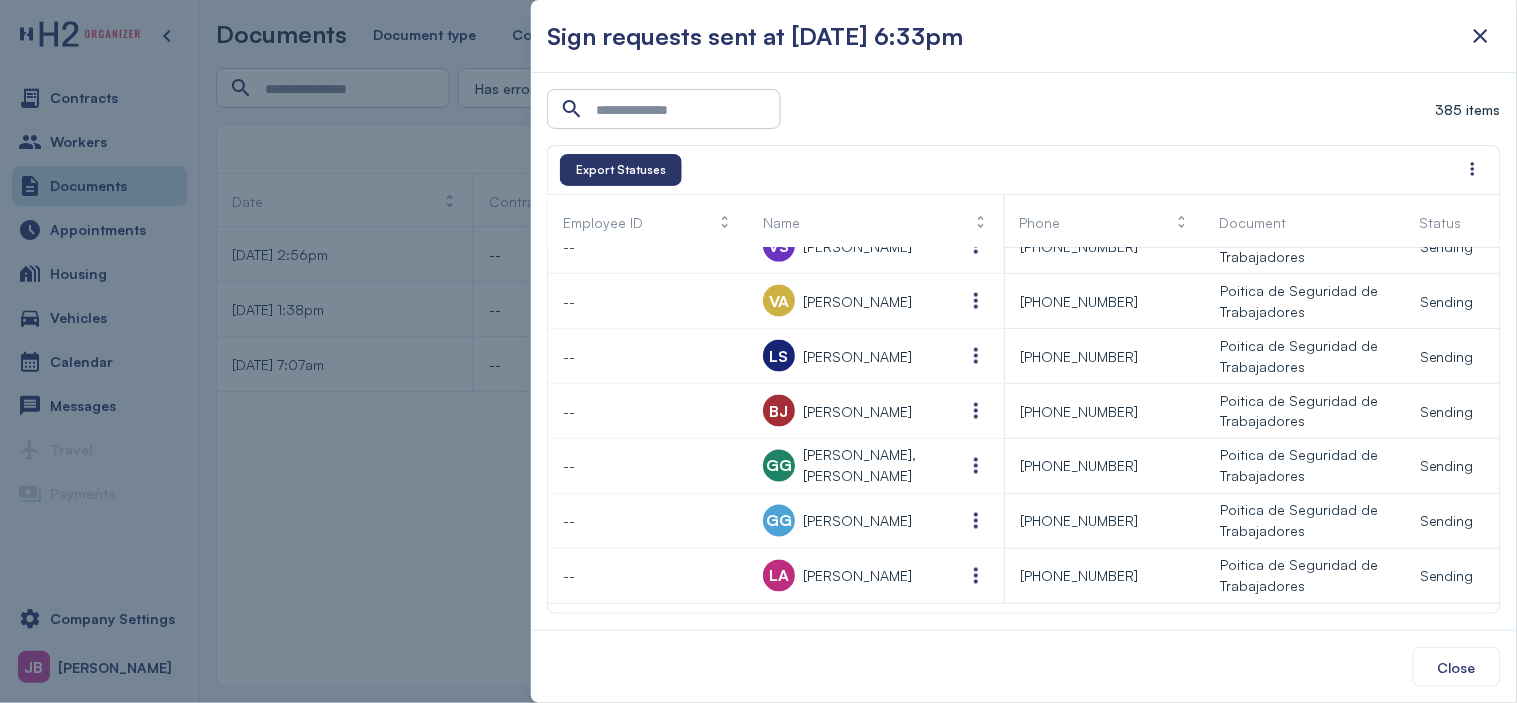 scroll, scrollTop: 10563, scrollLeft: 0, axis: vertical 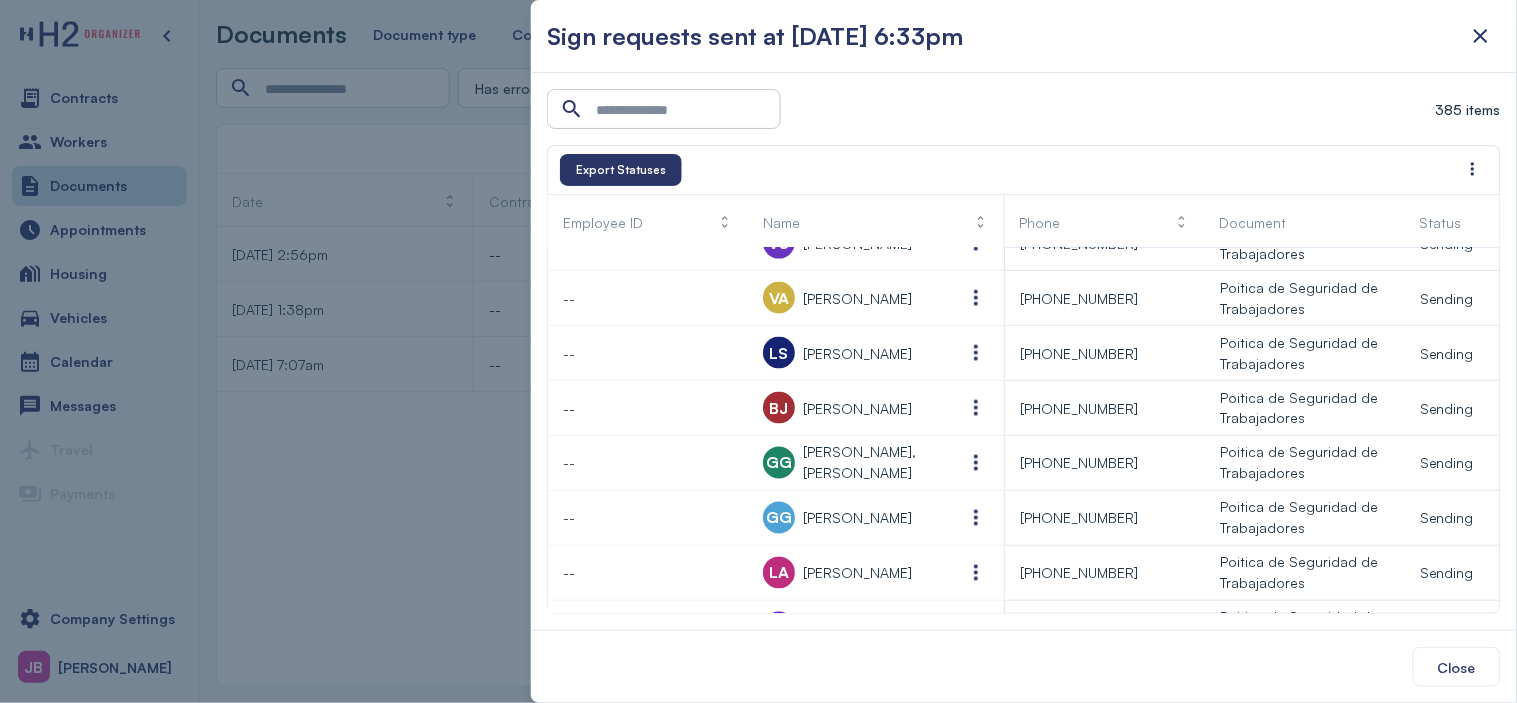 type 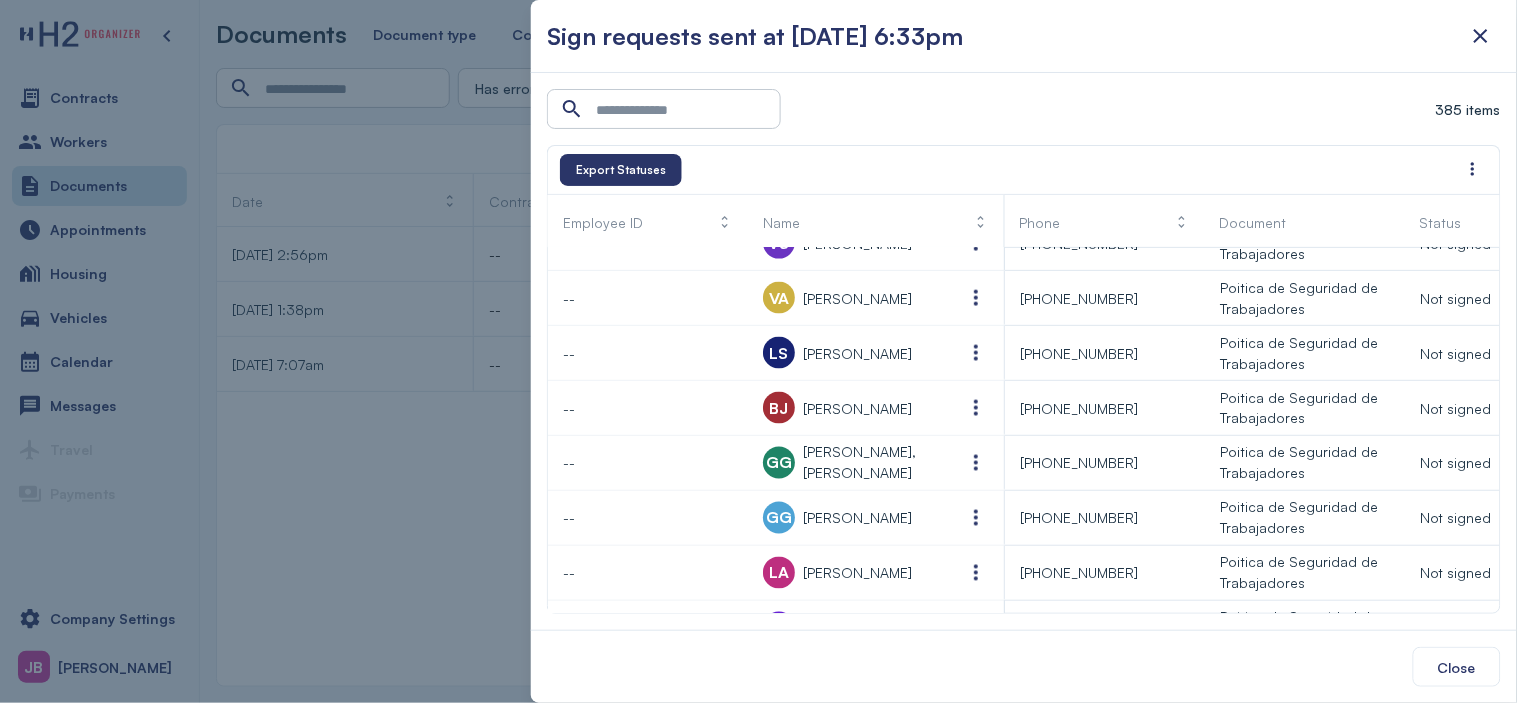 click at bounding box center [758, 351] 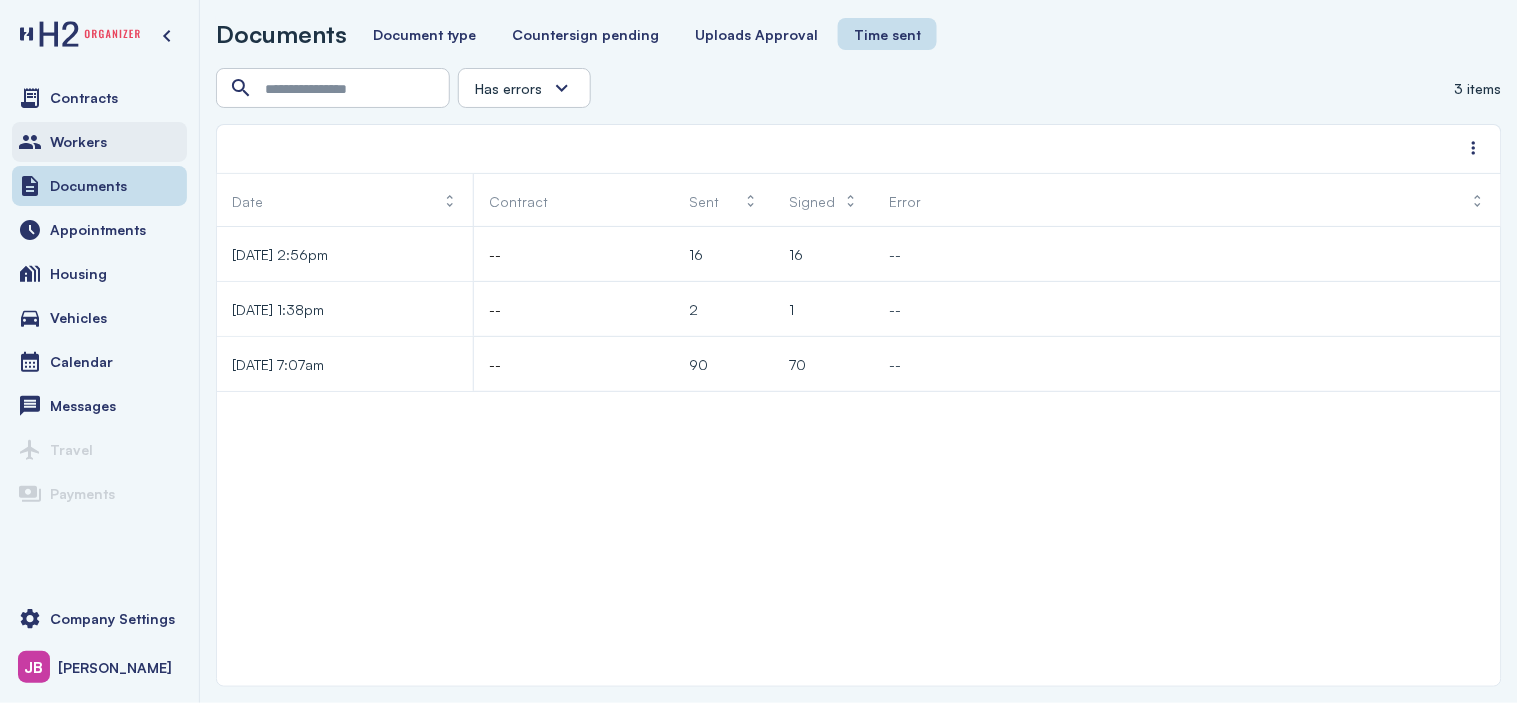 click on "Workers" at bounding box center [78, 142] 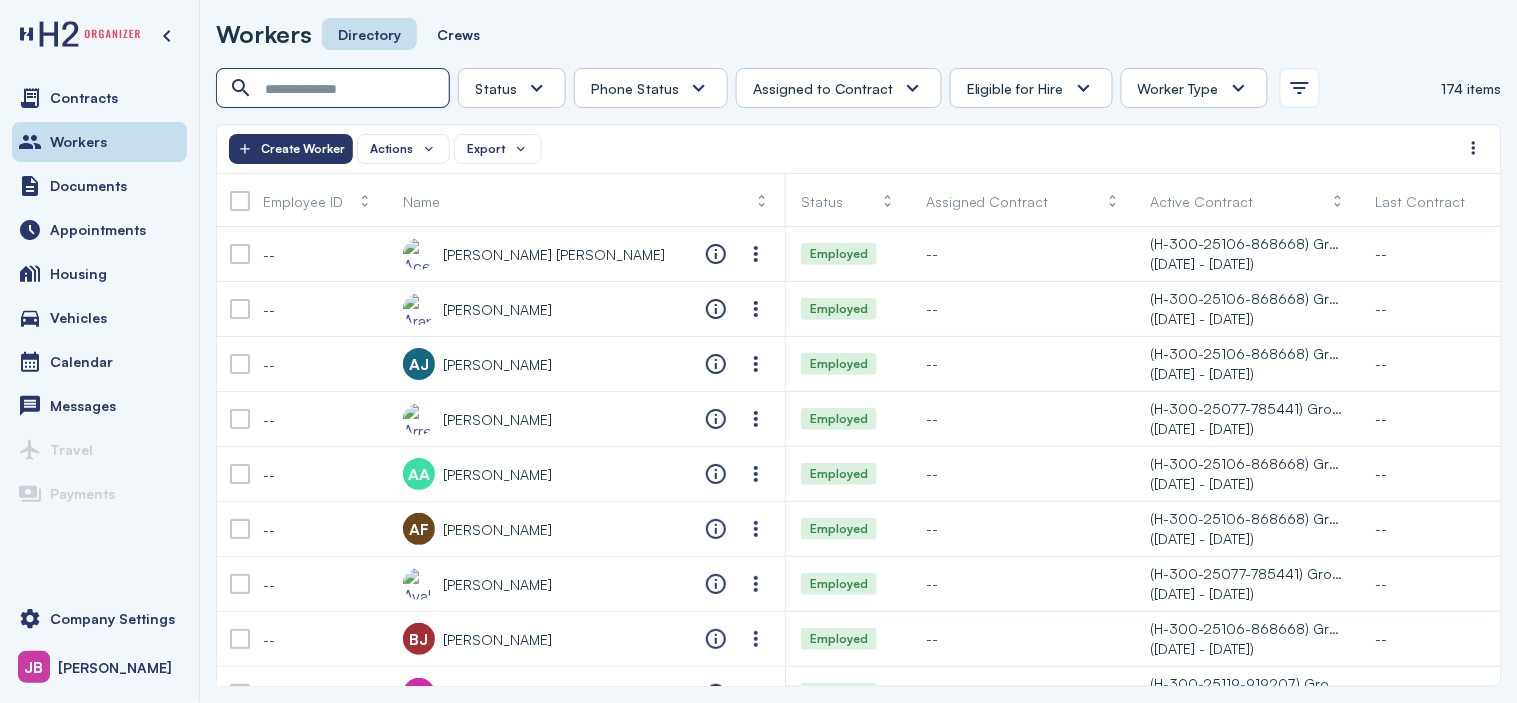 click at bounding box center [335, 89] 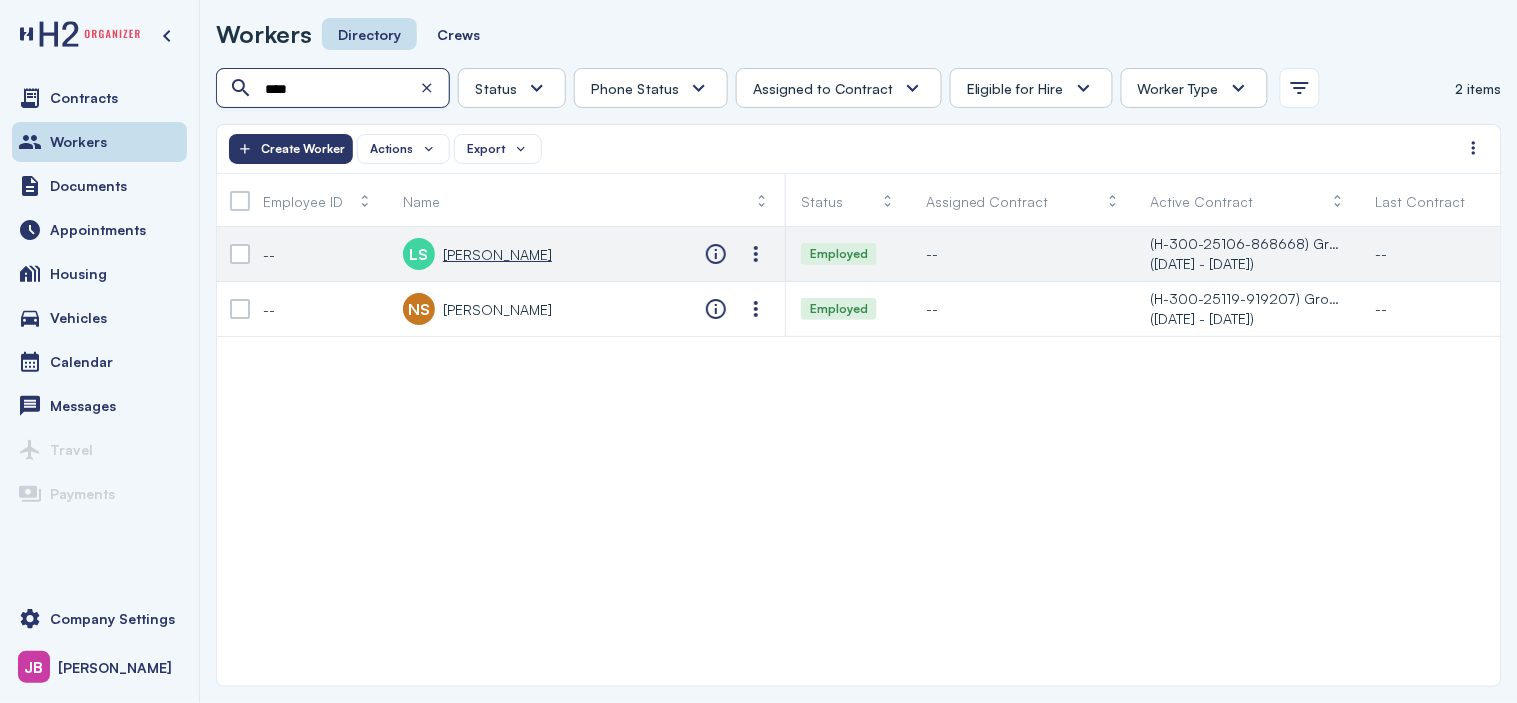 type on "****" 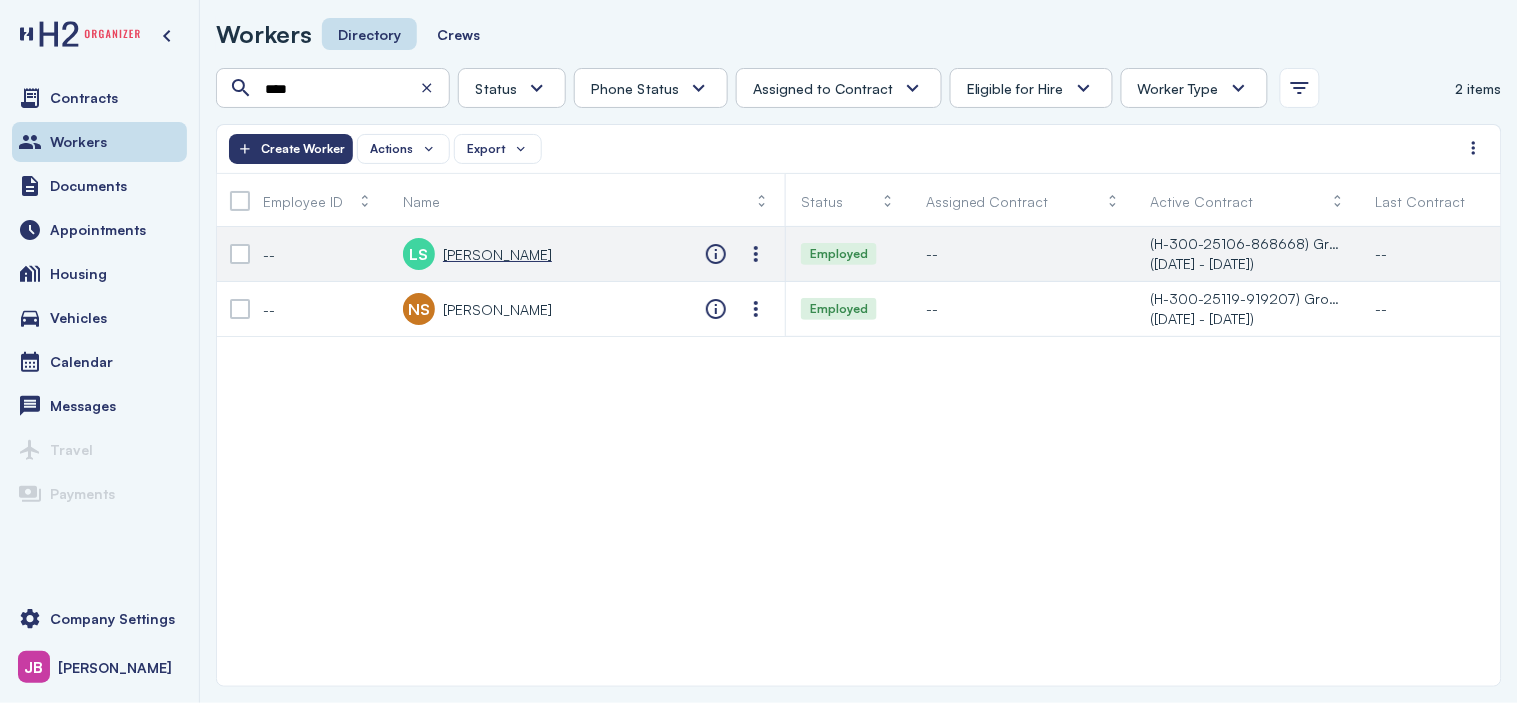 click on "[PERSON_NAME]" at bounding box center [497, 254] 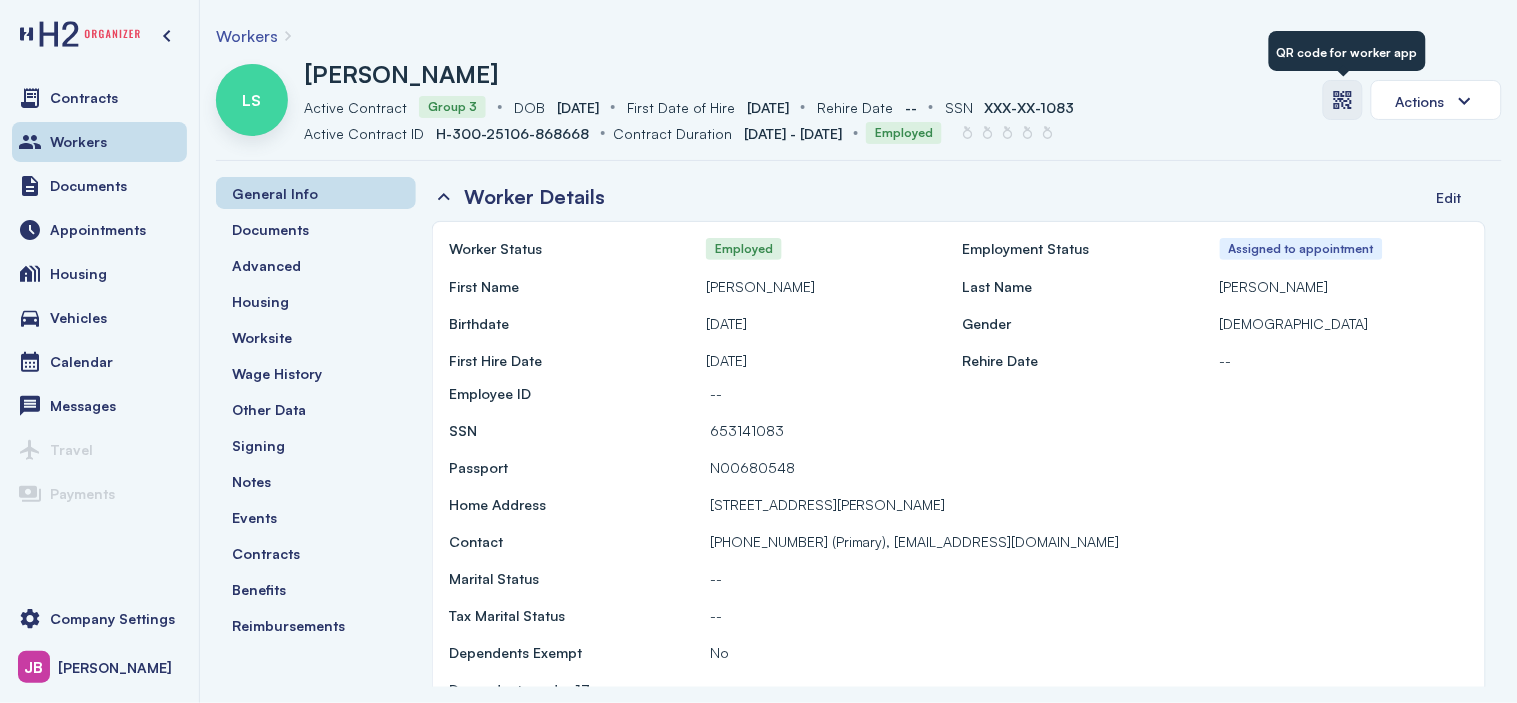 click at bounding box center (1343, 100) 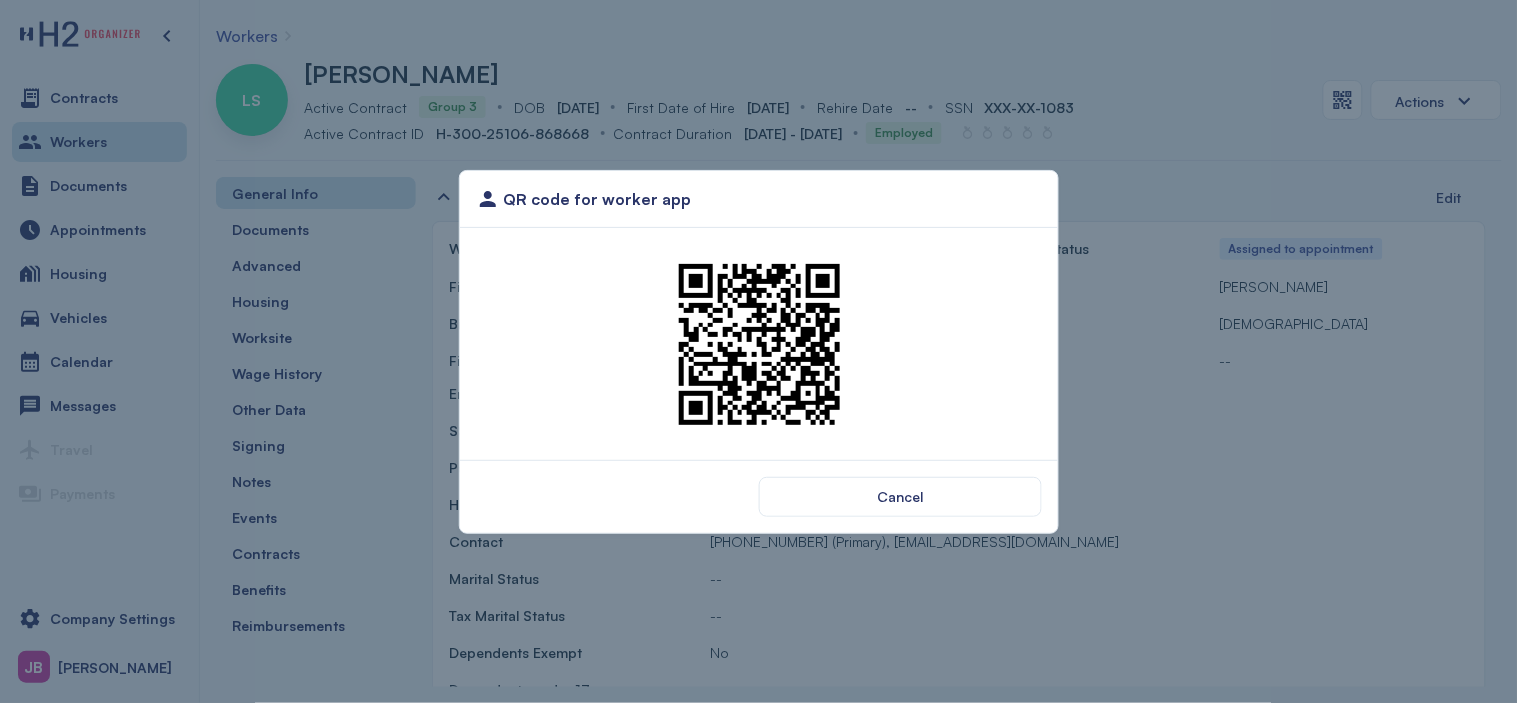 type 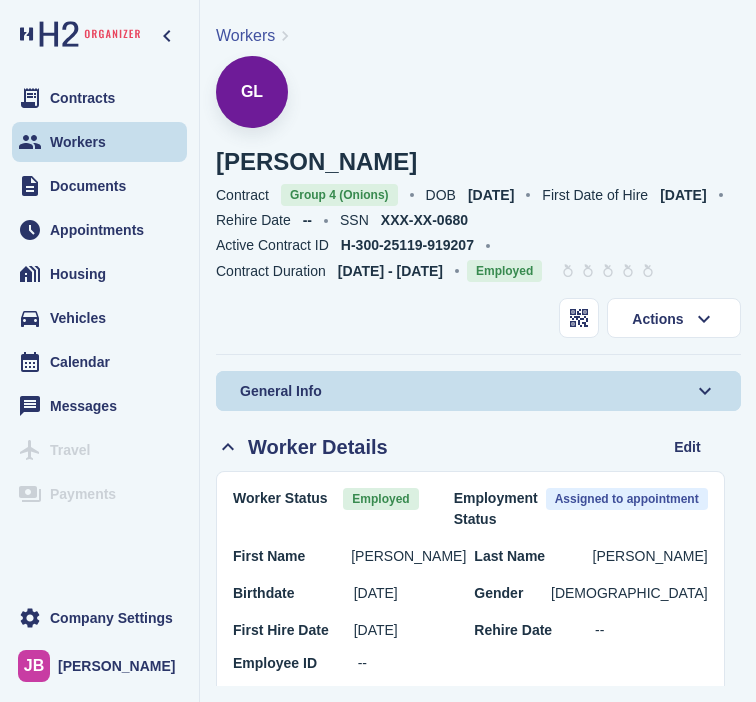 scroll, scrollTop: 0, scrollLeft: 0, axis: both 